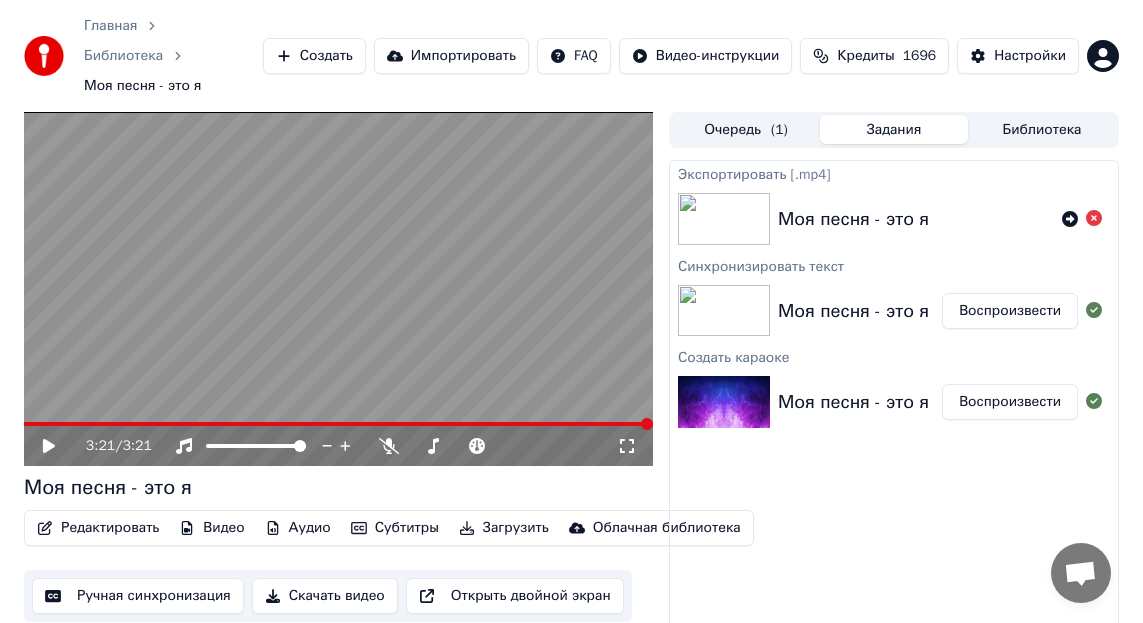 scroll, scrollTop: 36, scrollLeft: 0, axis: vertical 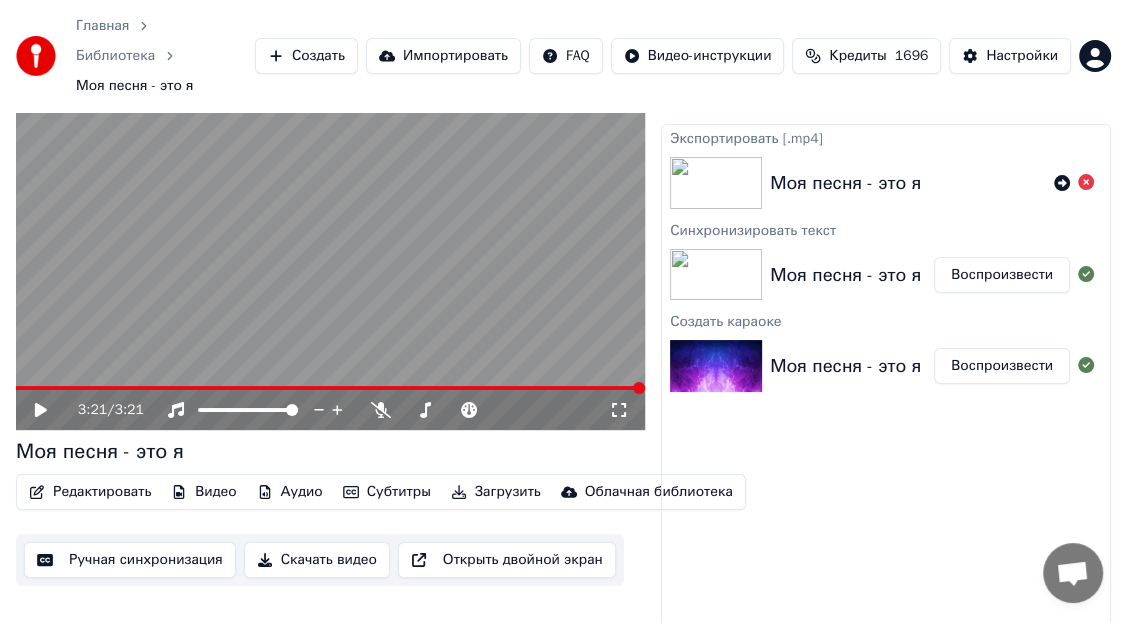 click on "Создать" at bounding box center [306, 56] 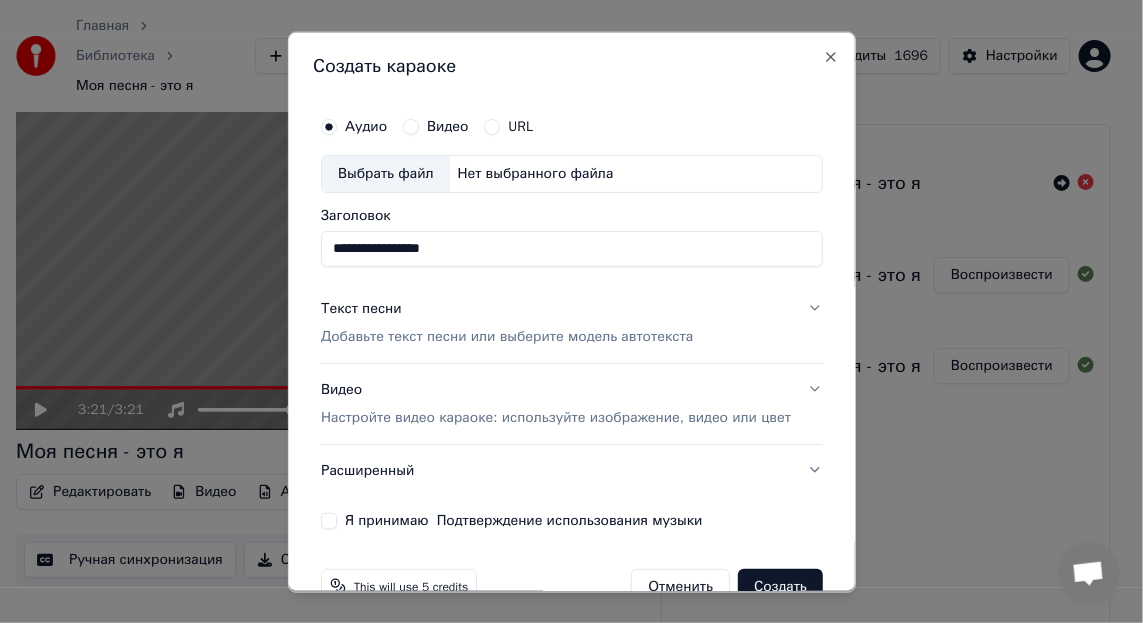 type on "**********" 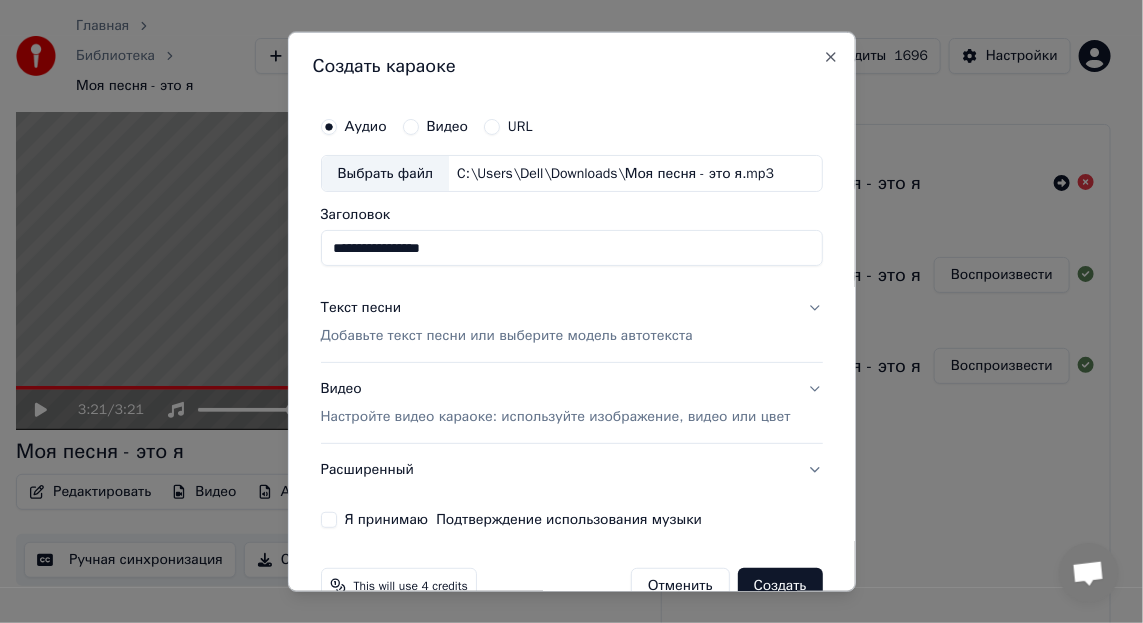 click on "Текст песни" at bounding box center [360, 308] 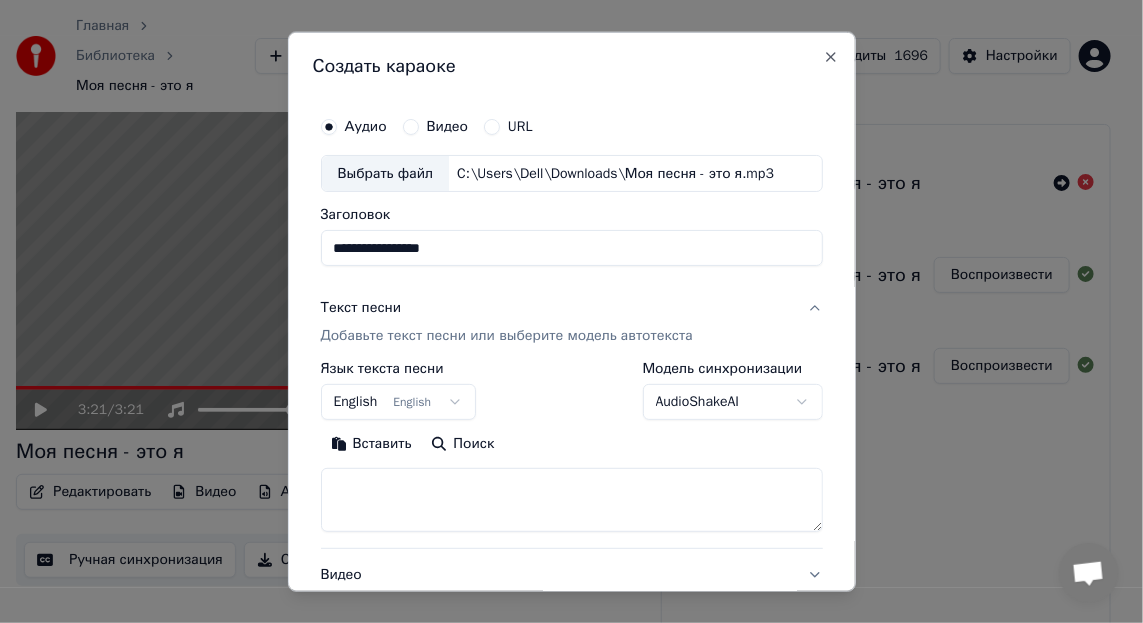 click on "Вставить" at bounding box center [370, 444] 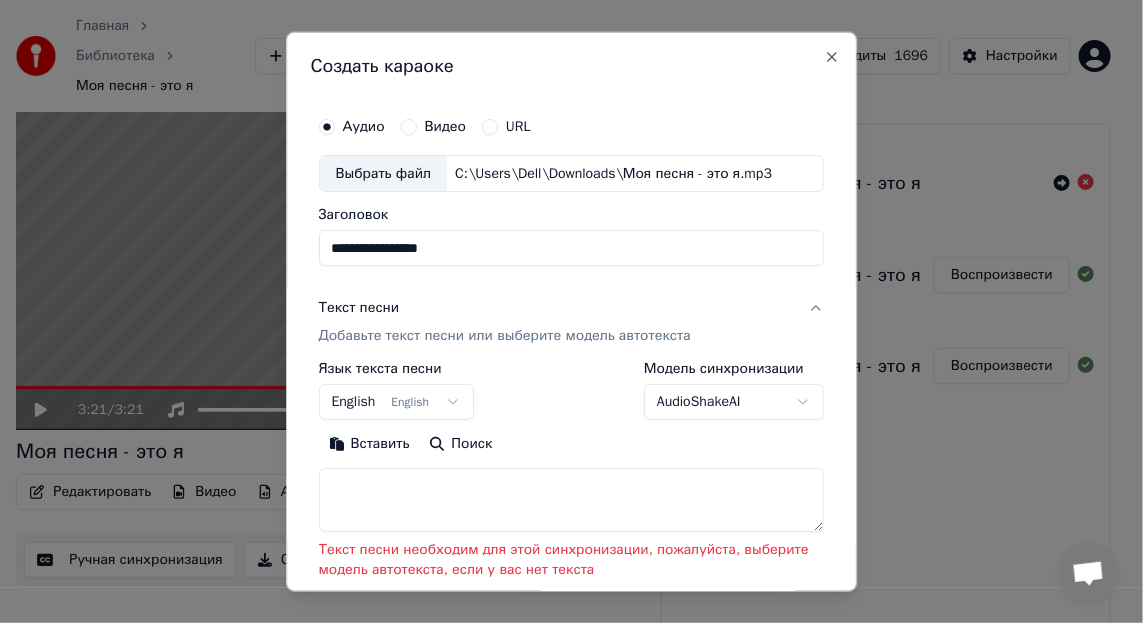 click on "Вставить" at bounding box center (369, 444) 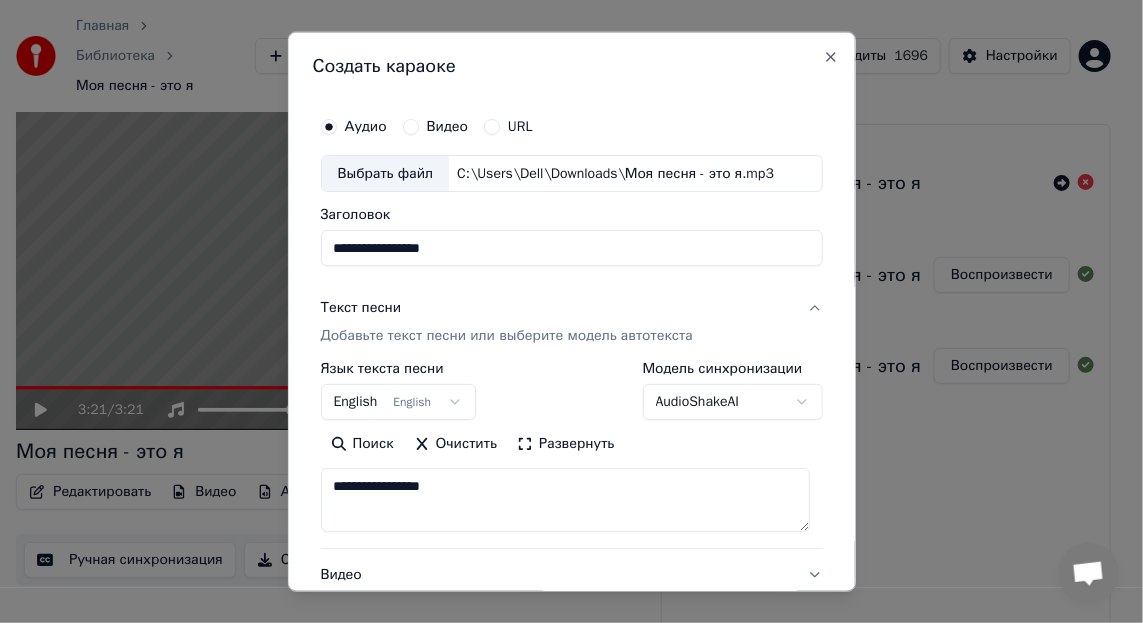 drag, startPoint x: 463, startPoint y: 482, endPoint x: 330, endPoint y: 484, distance: 133.01503 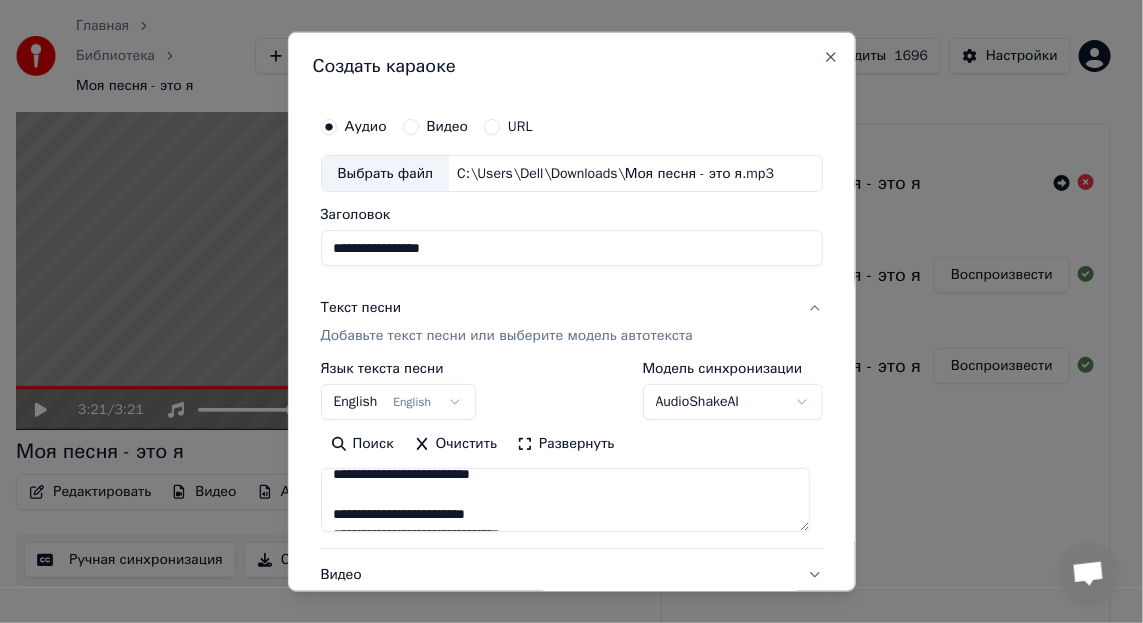 scroll, scrollTop: 99, scrollLeft: 0, axis: vertical 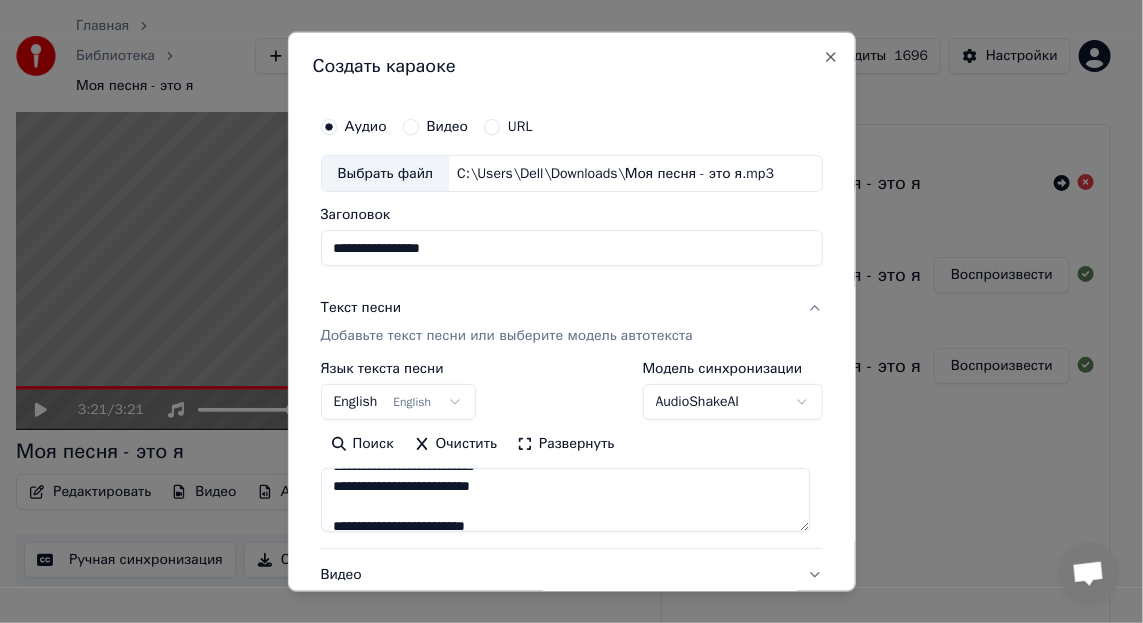 click at bounding box center [565, 500] 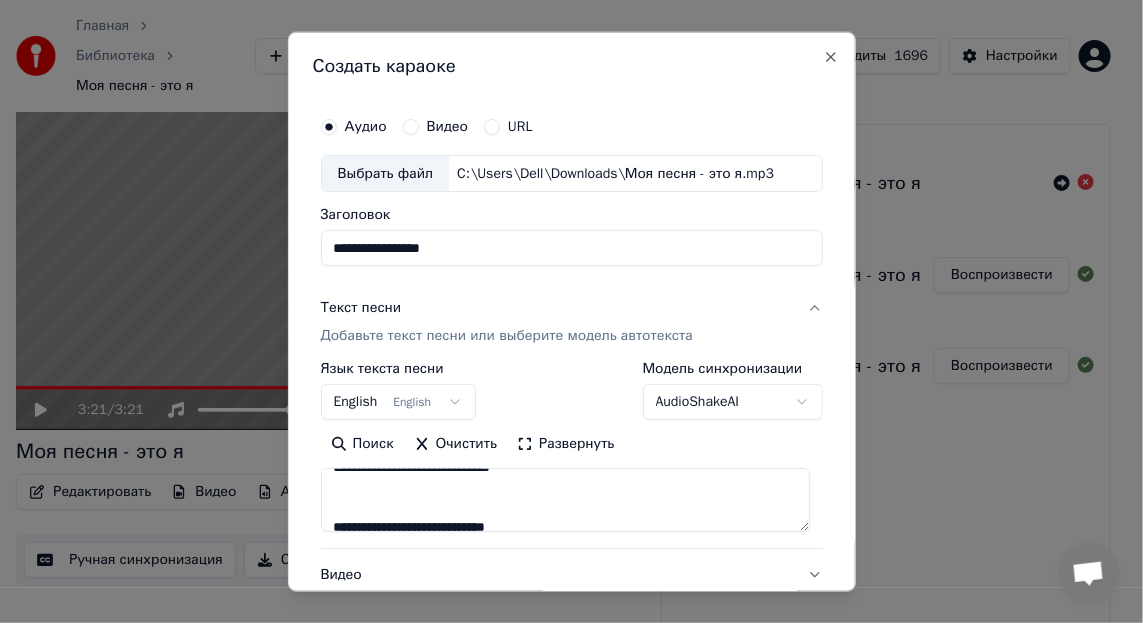 scroll, scrollTop: 399, scrollLeft: 0, axis: vertical 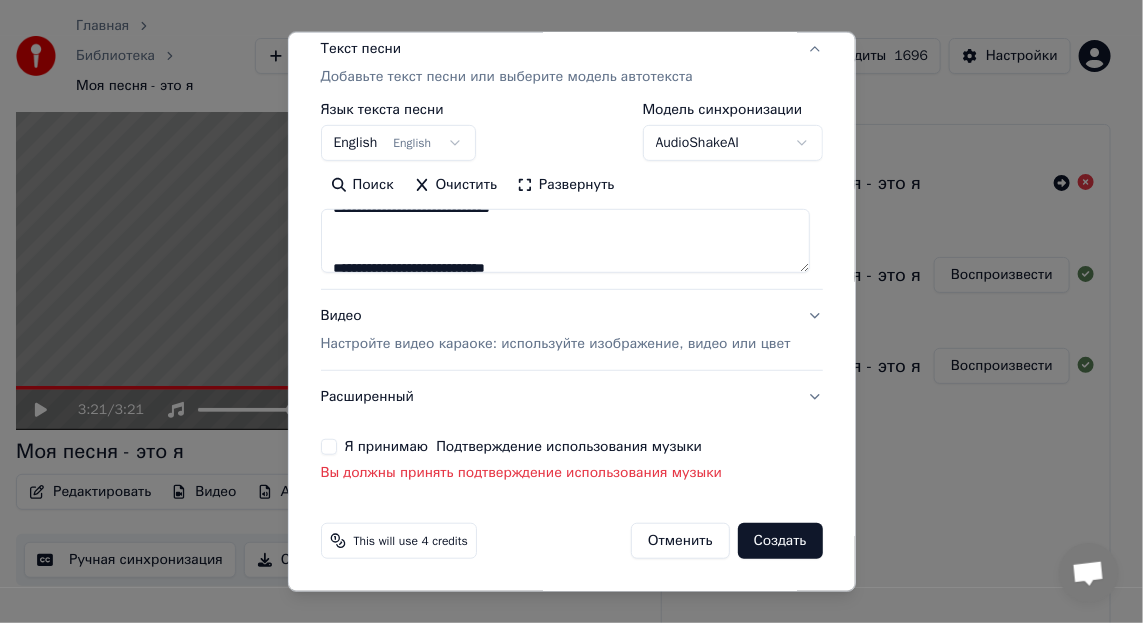type on "**********" 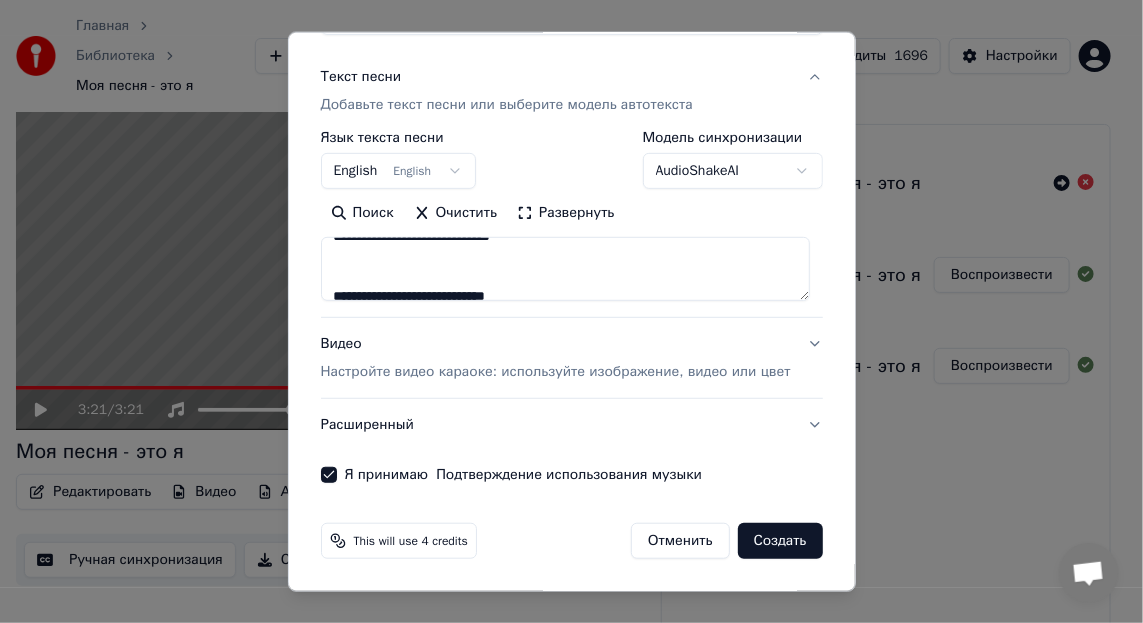 scroll, scrollTop: 248, scrollLeft: 0, axis: vertical 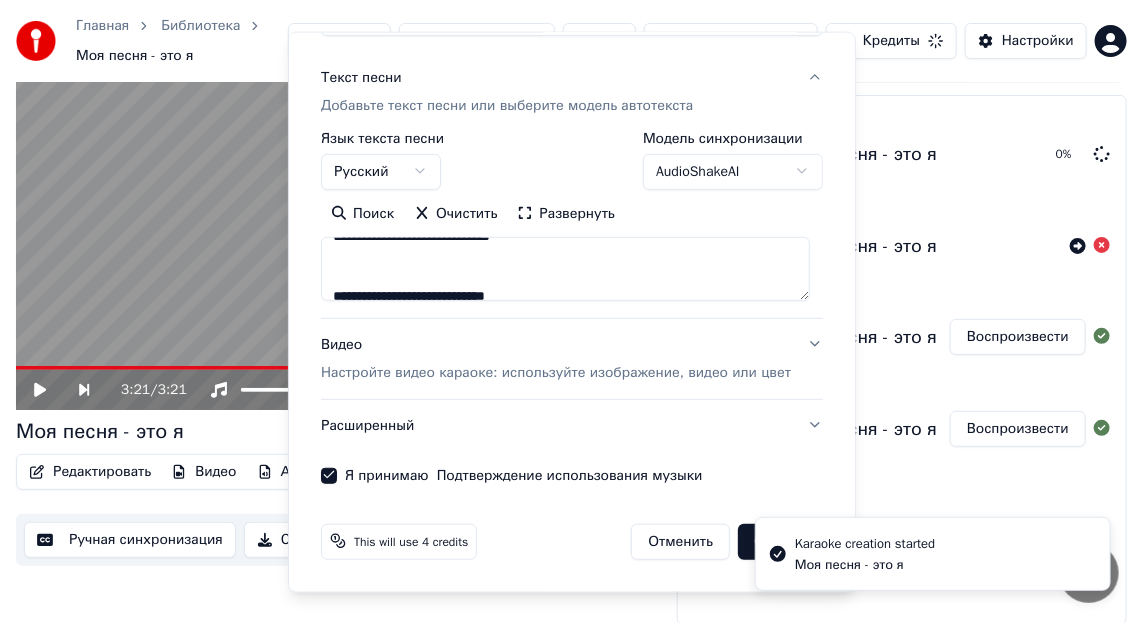 type 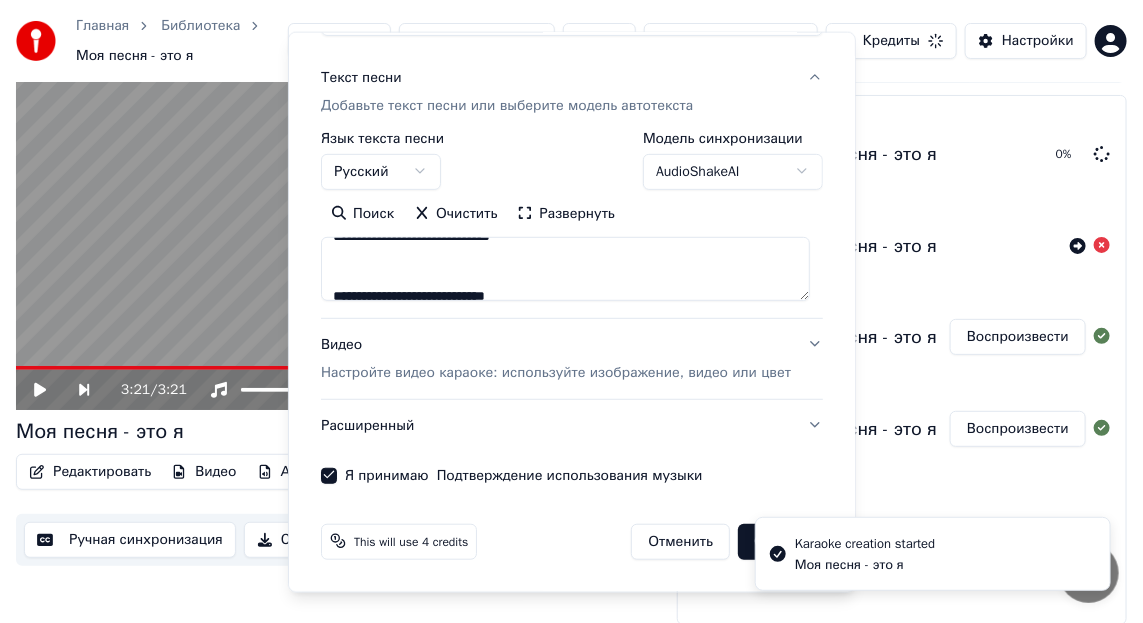 type 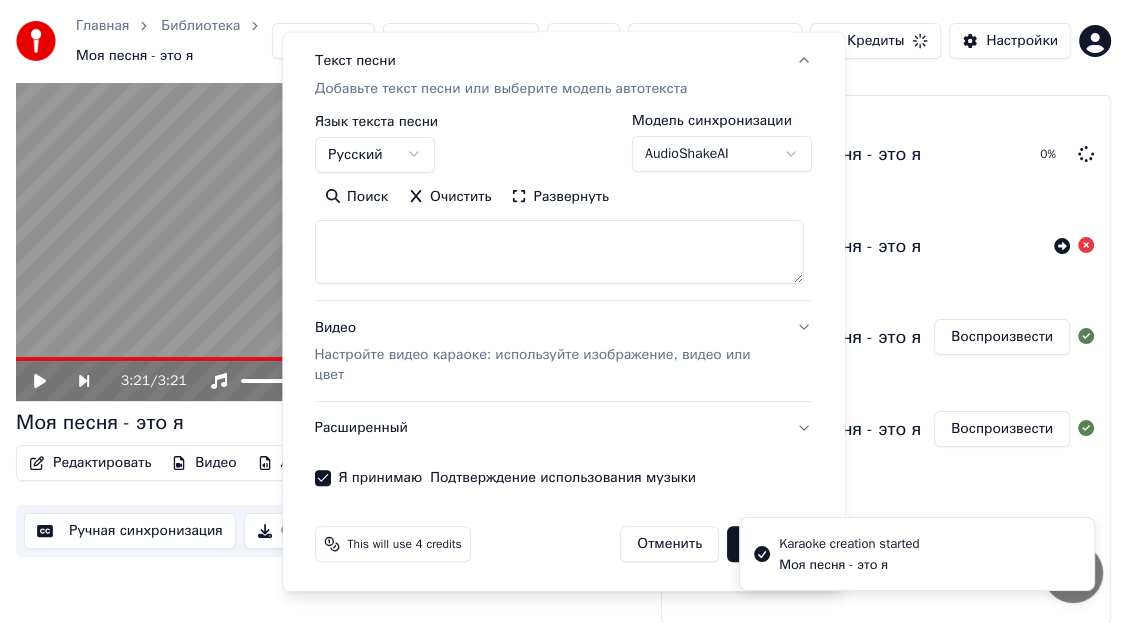 scroll, scrollTop: 0, scrollLeft: 0, axis: both 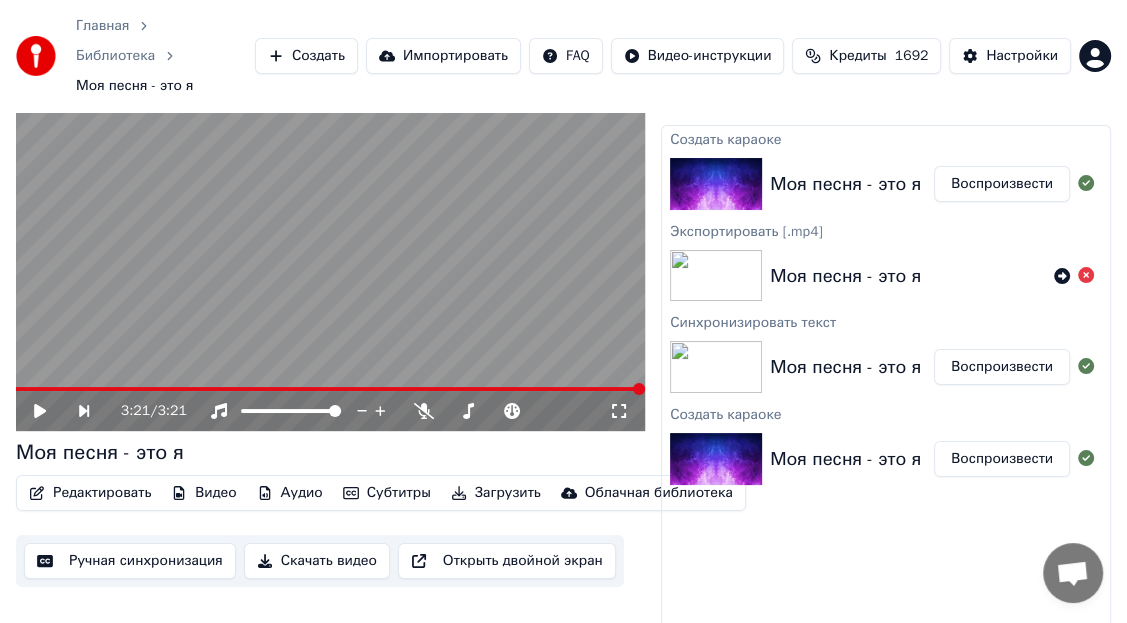 click on "Воспроизвести" at bounding box center [1002, 184] 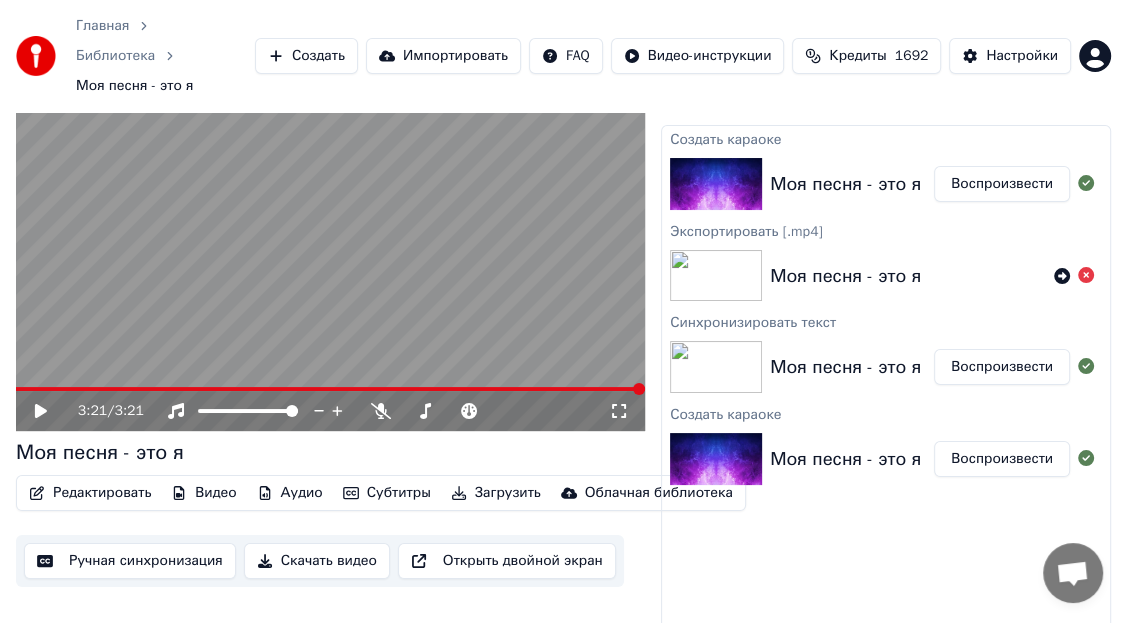 click on "Скачать видео" at bounding box center [317, 561] 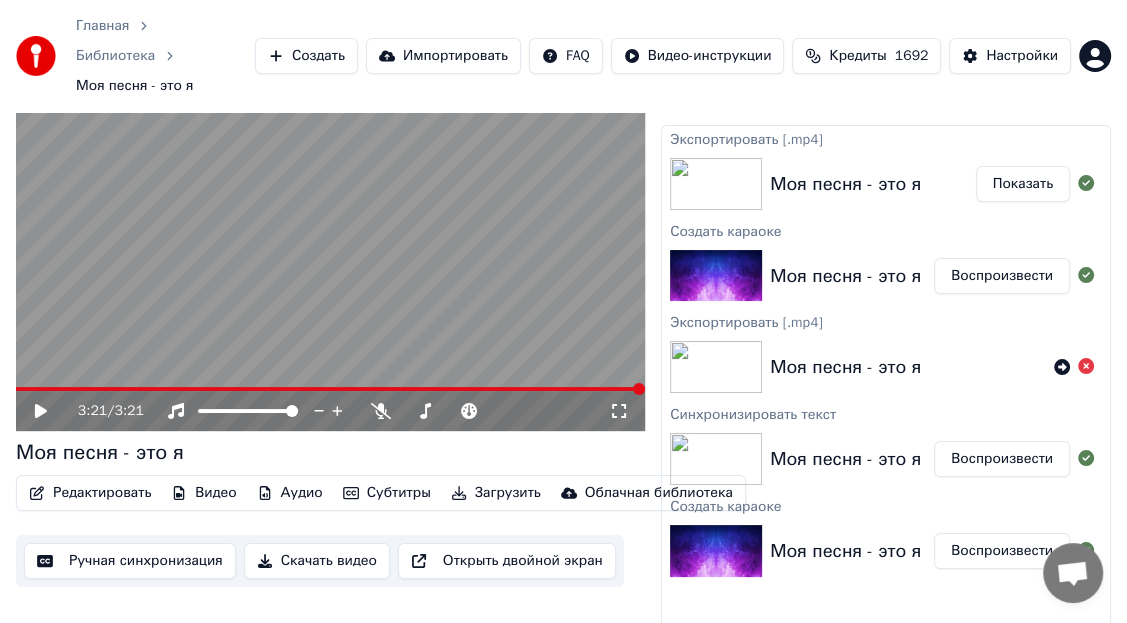 click on "Показать" at bounding box center [1023, 184] 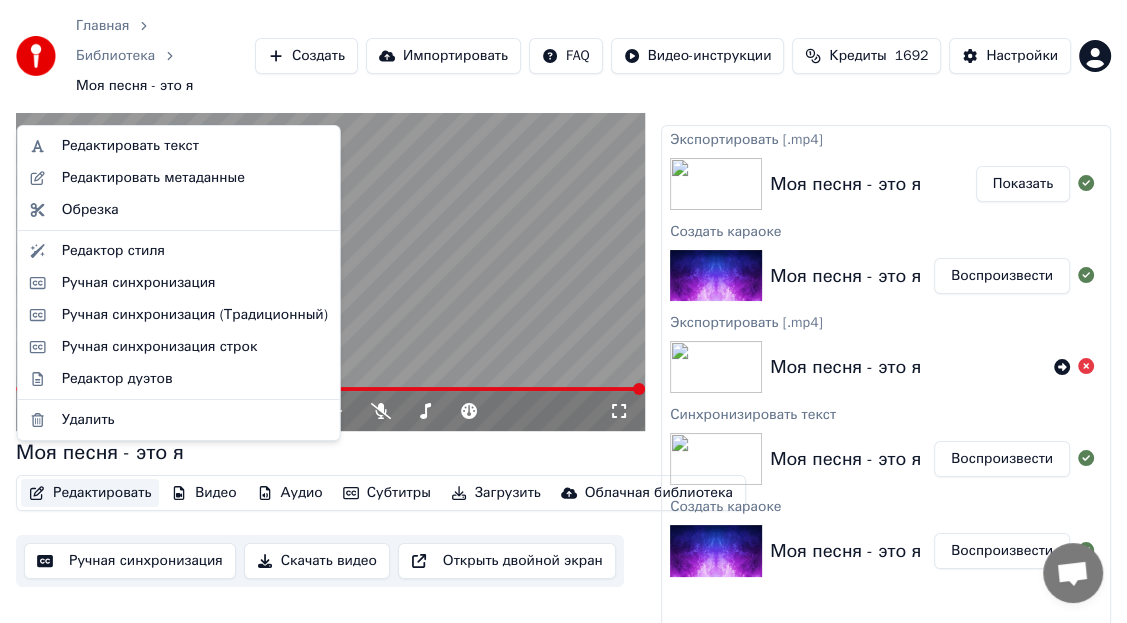 click on "Редактировать" at bounding box center [90, 493] 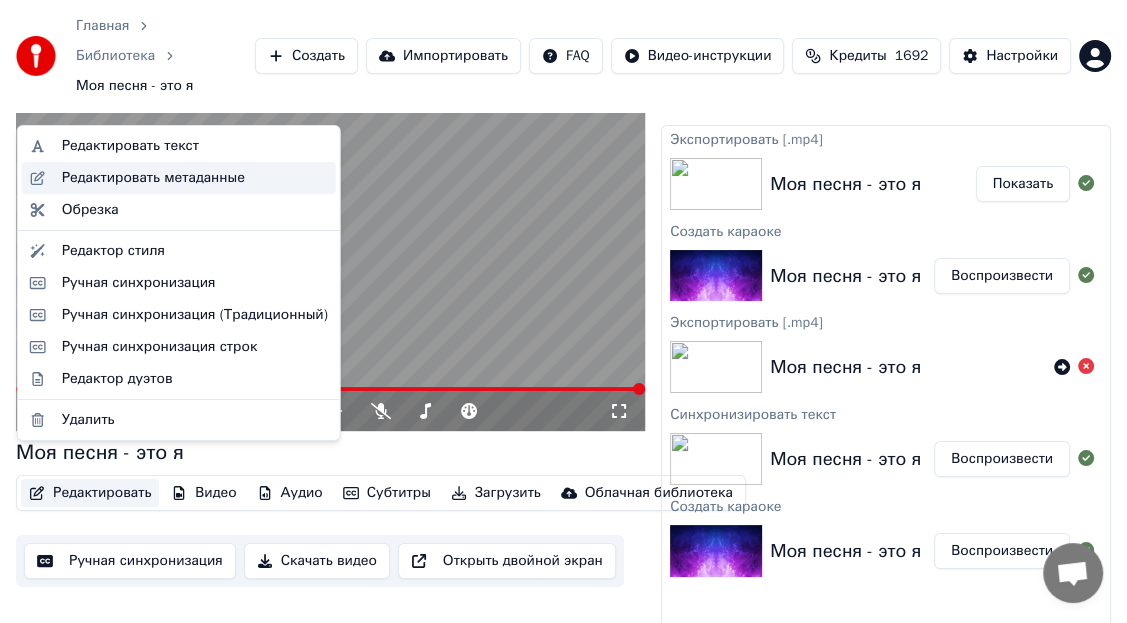 click on "Редактировать метаданные" at bounding box center (153, 178) 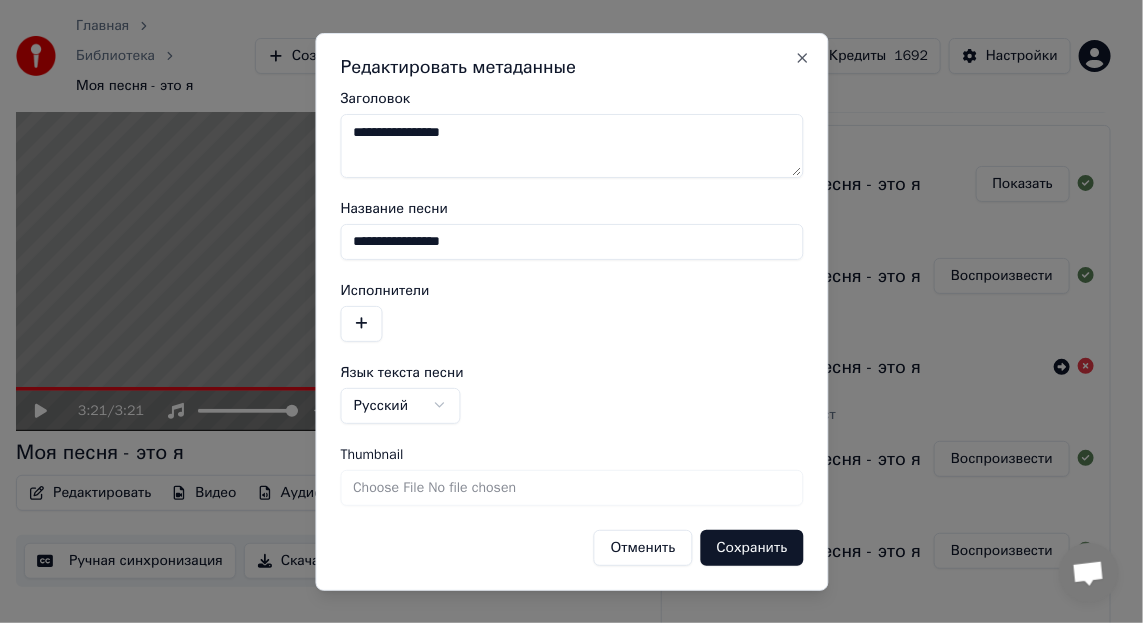 click on "Отменить" at bounding box center (642, 547) 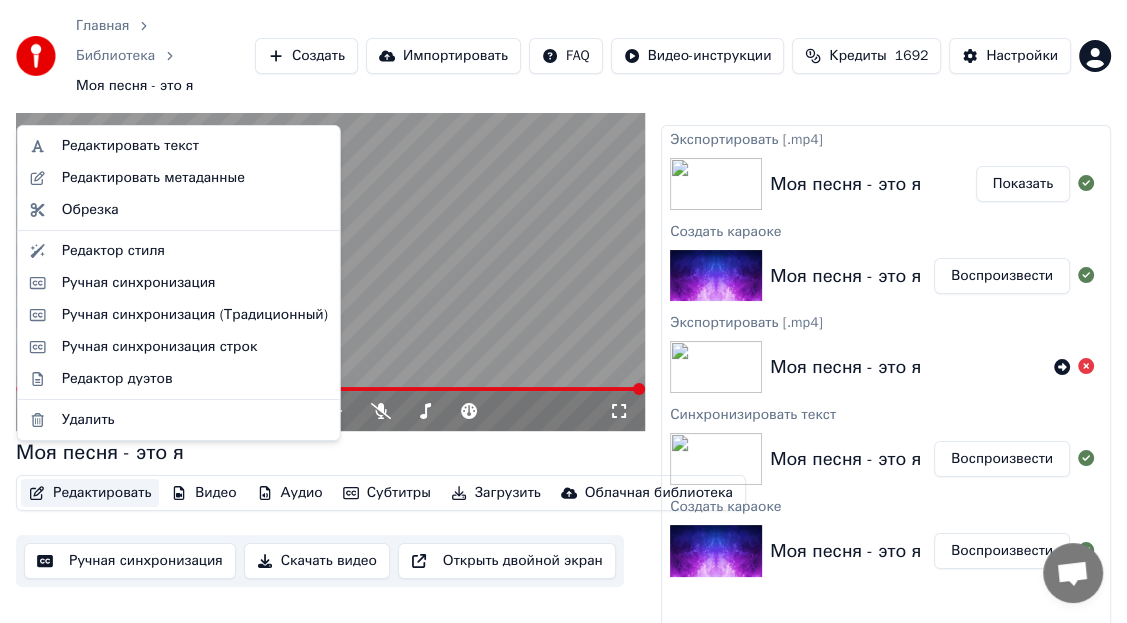 click on "Редактировать" at bounding box center (90, 493) 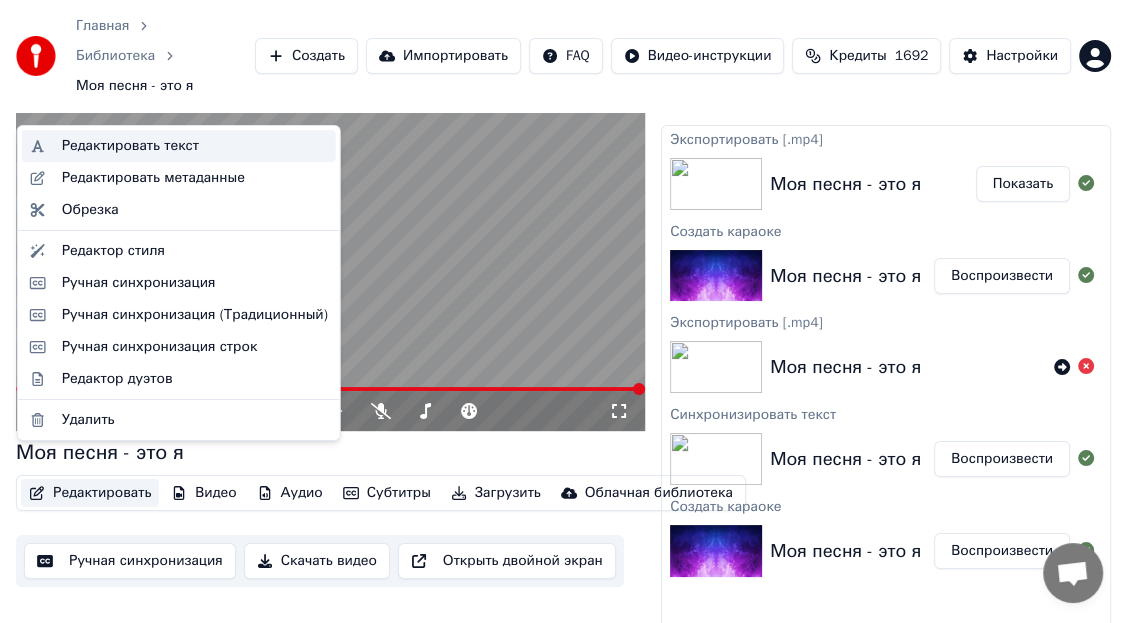 click on "Редактировать текст" at bounding box center (130, 146) 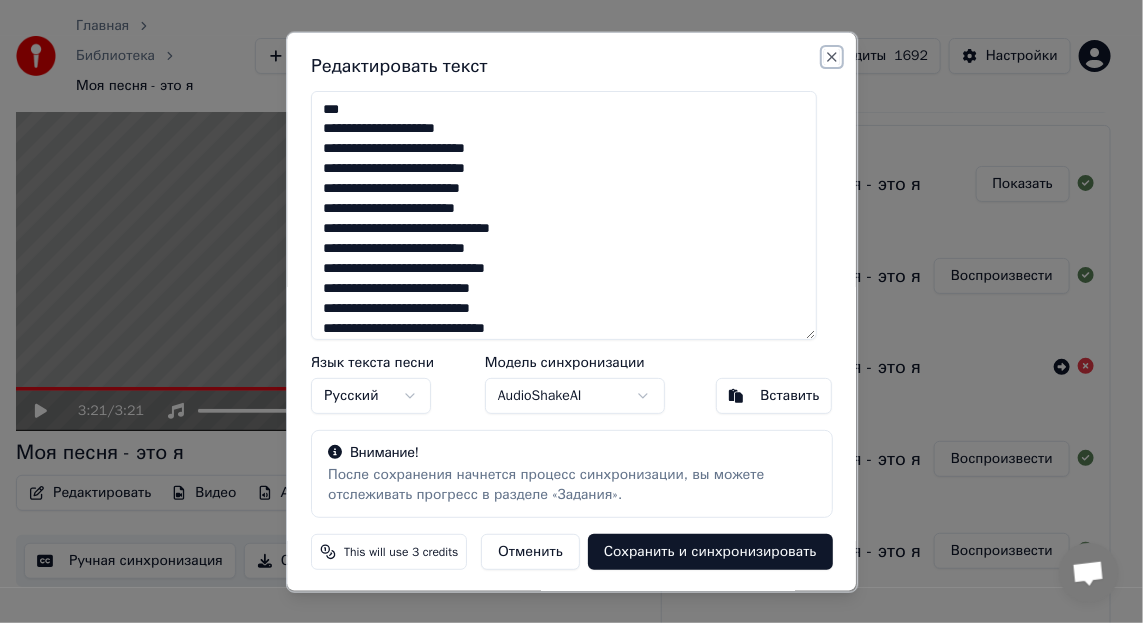 click on "Close" at bounding box center (832, 56) 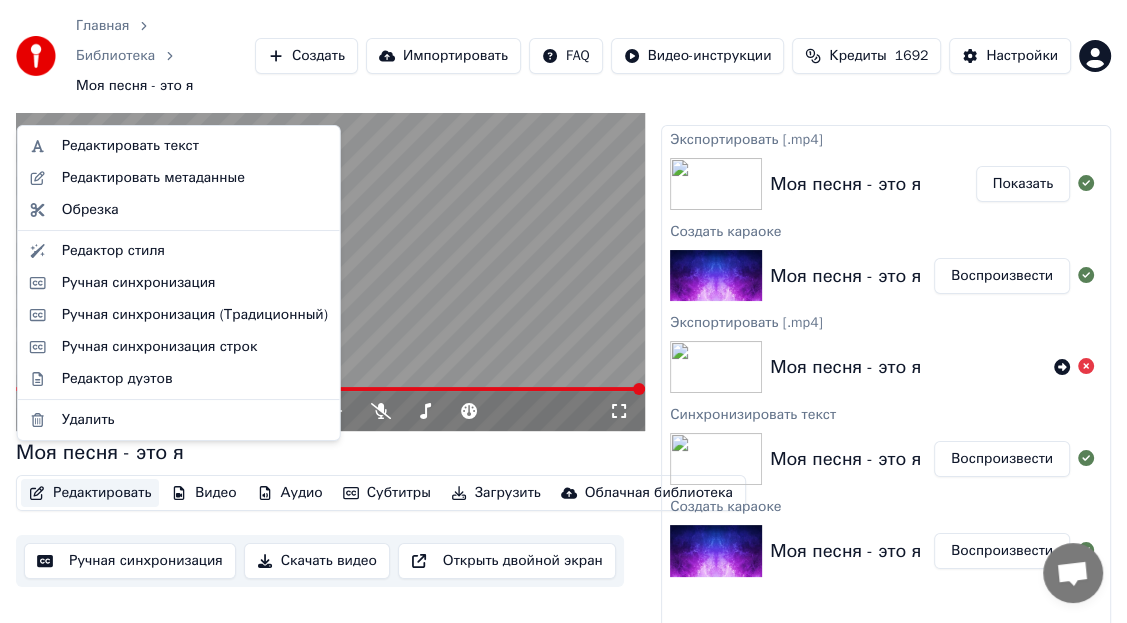 click on "Редактировать" at bounding box center (90, 493) 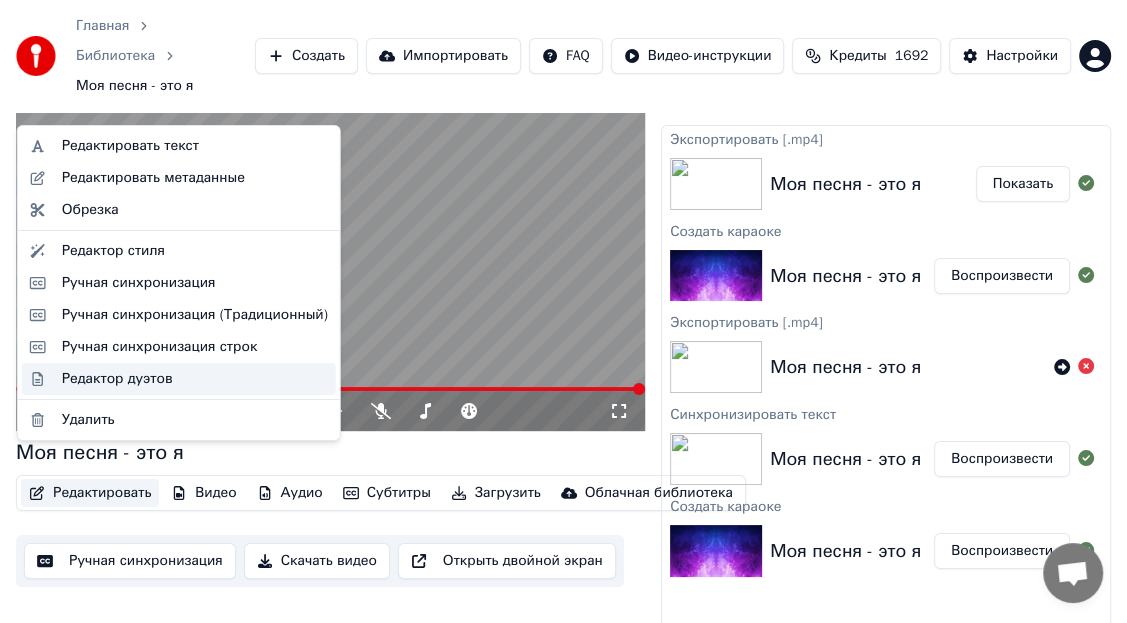 click on "Редактор дуэтов" at bounding box center [117, 379] 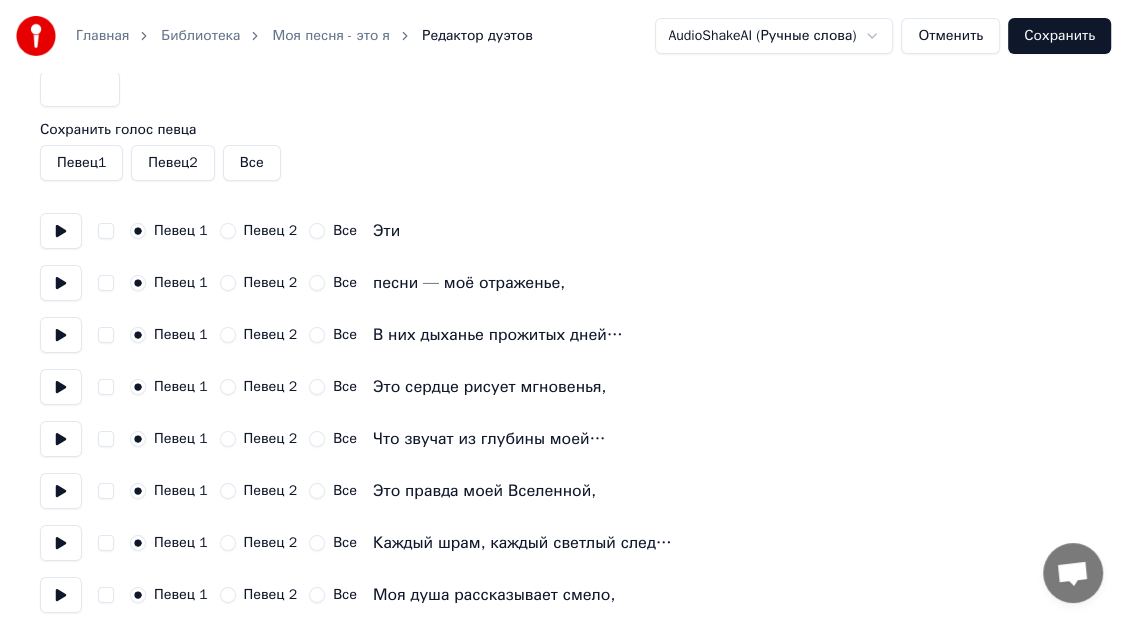 scroll, scrollTop: 0, scrollLeft: 0, axis: both 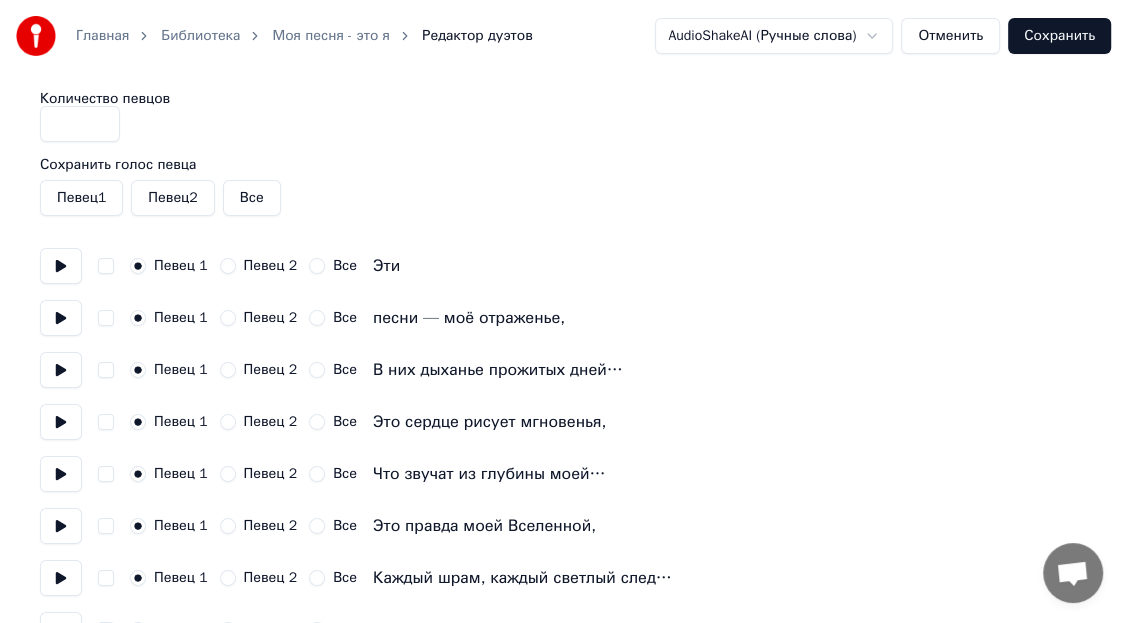 click on "Отменить" at bounding box center (950, 36) 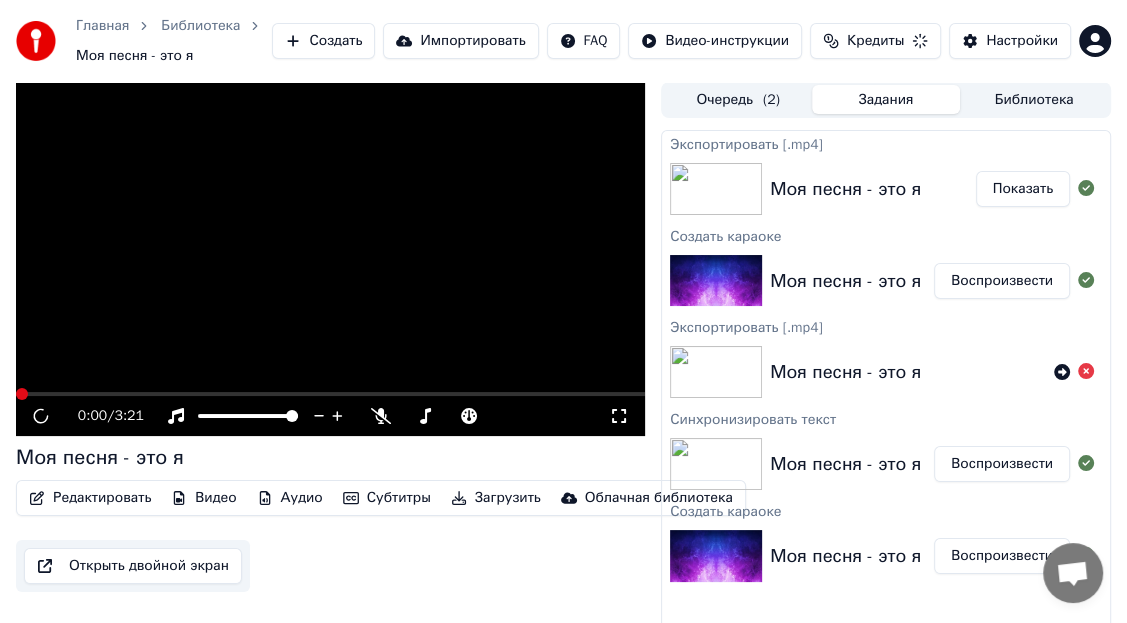 scroll, scrollTop: 36, scrollLeft: 0, axis: vertical 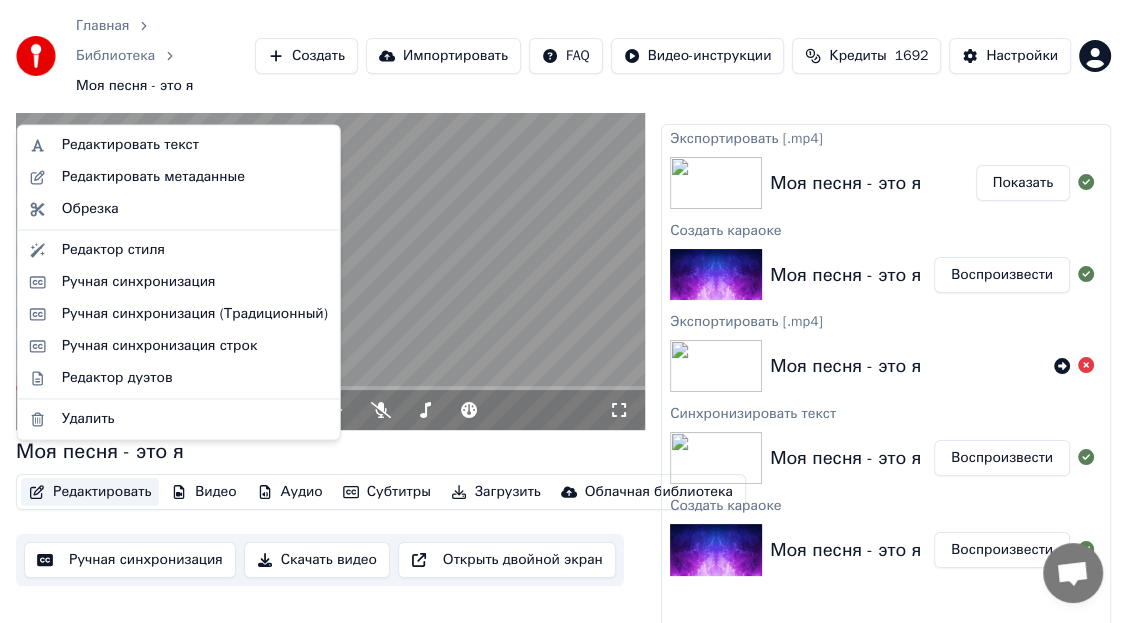 click on "Редактировать" at bounding box center (90, 492) 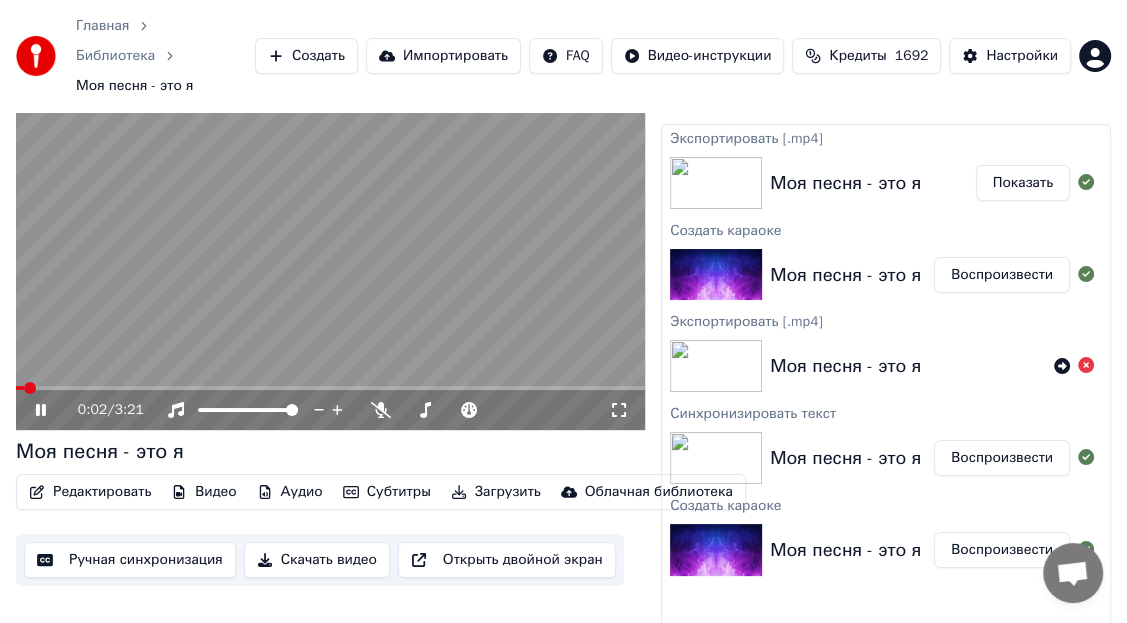 click at bounding box center (330, 253) 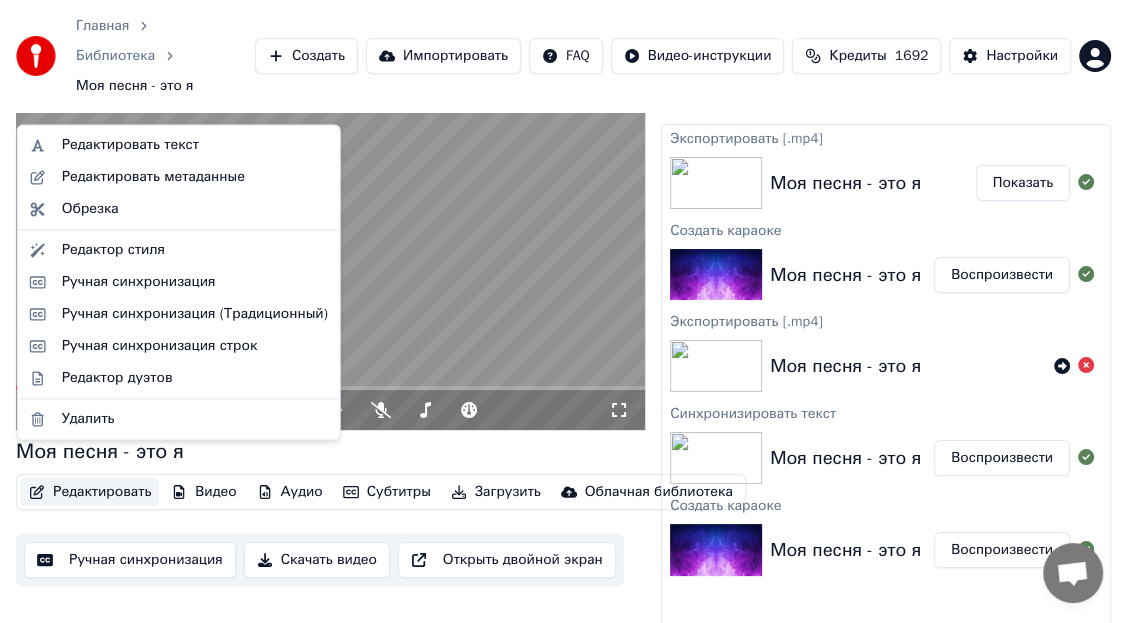 click on "Редактировать" at bounding box center [90, 492] 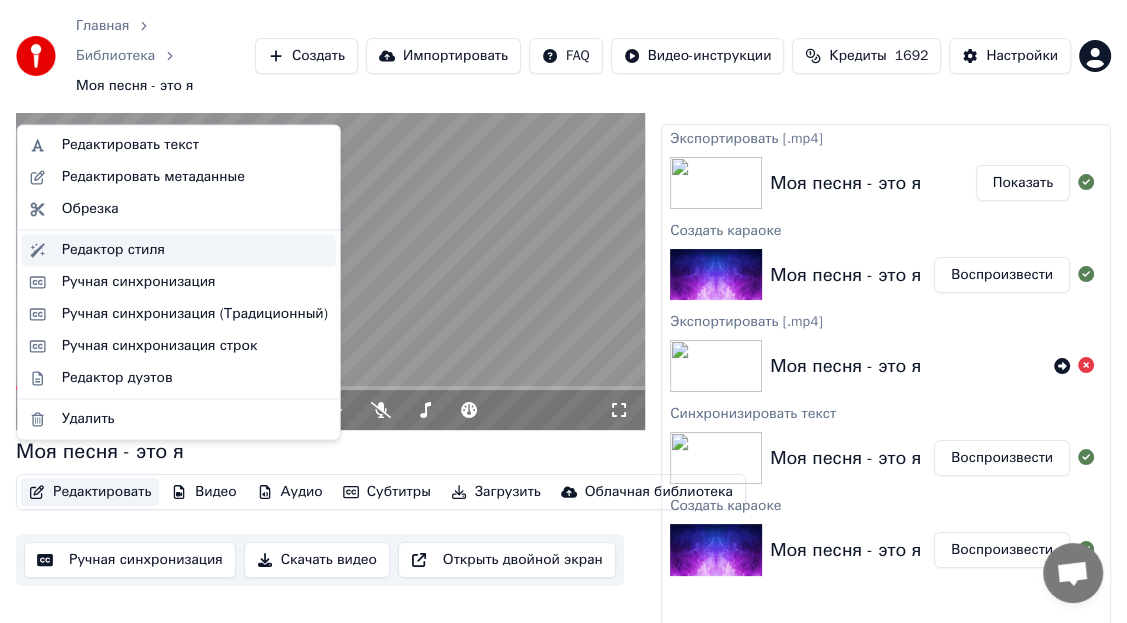 click on "Редактор стиля" at bounding box center (113, 250) 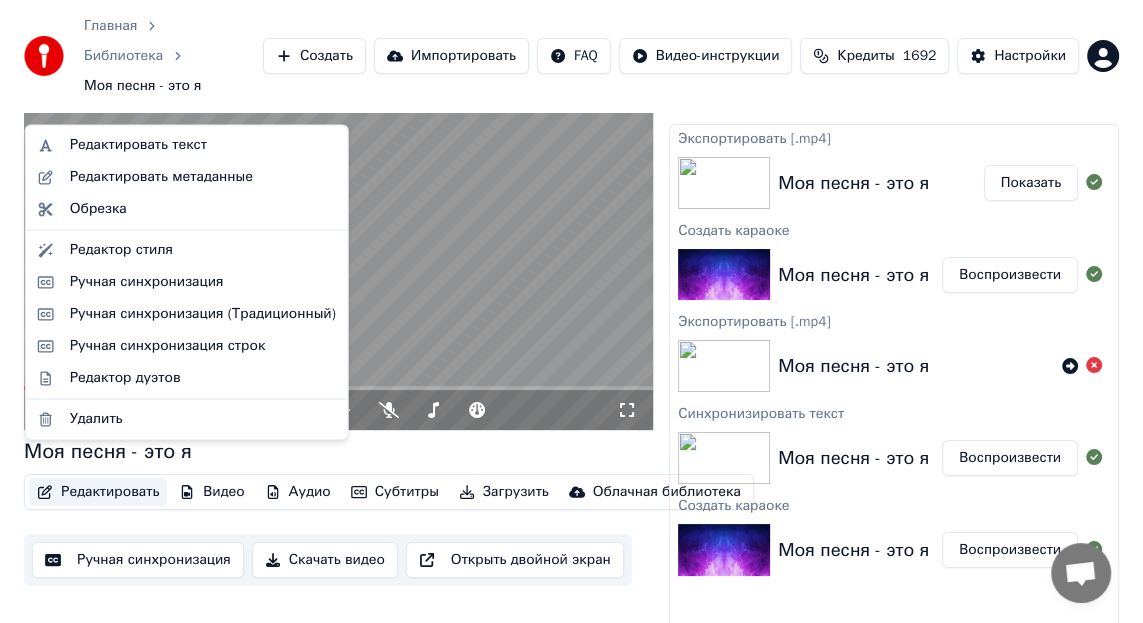 scroll, scrollTop: 0, scrollLeft: 0, axis: both 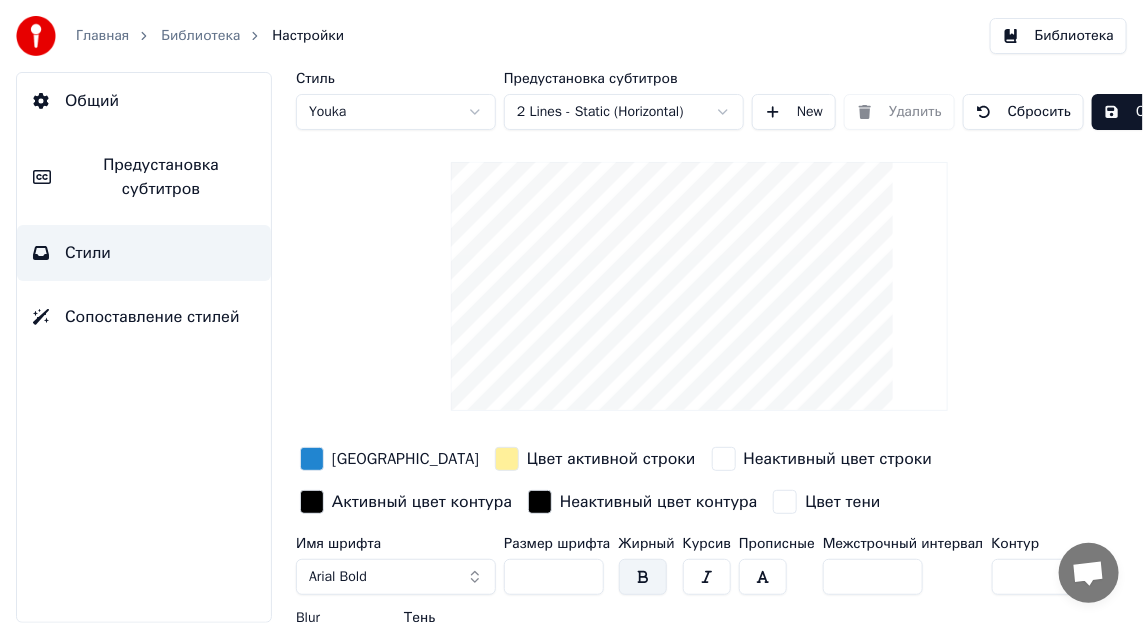 click on "Предустановка субтитров" at bounding box center (161, 177) 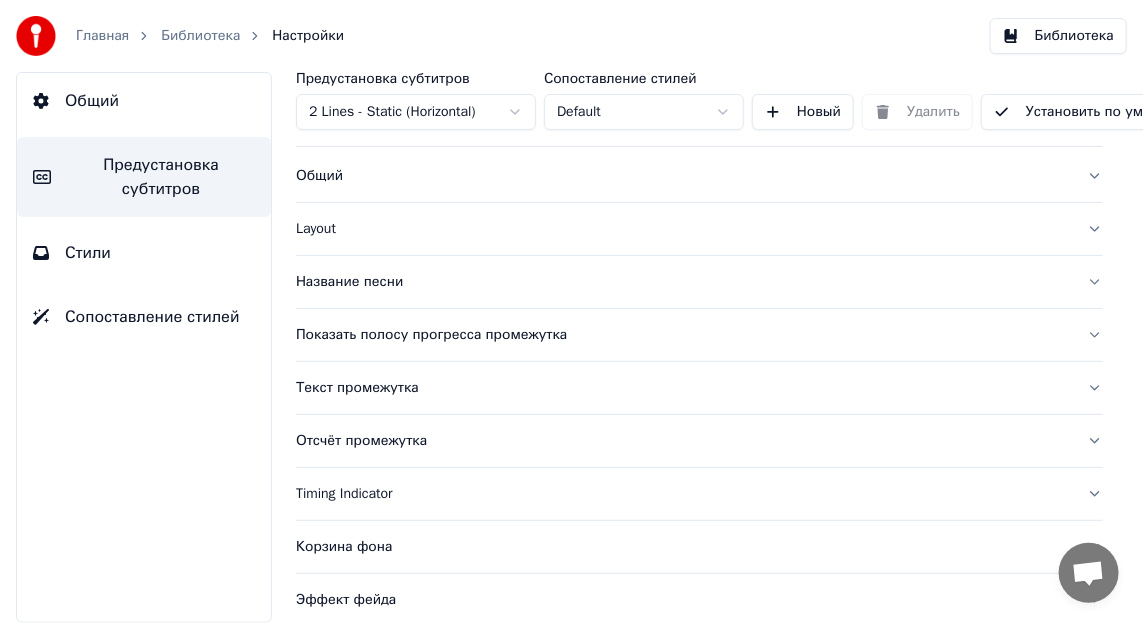 scroll, scrollTop: 0, scrollLeft: 0, axis: both 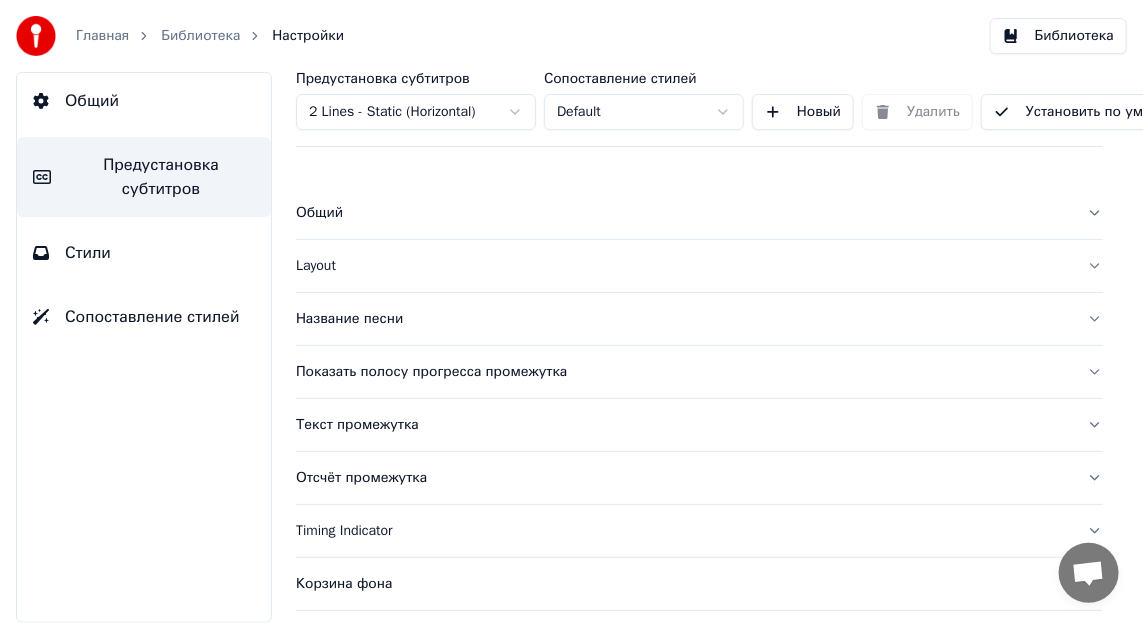 click on "Сопоставление стилей" at bounding box center (152, 317) 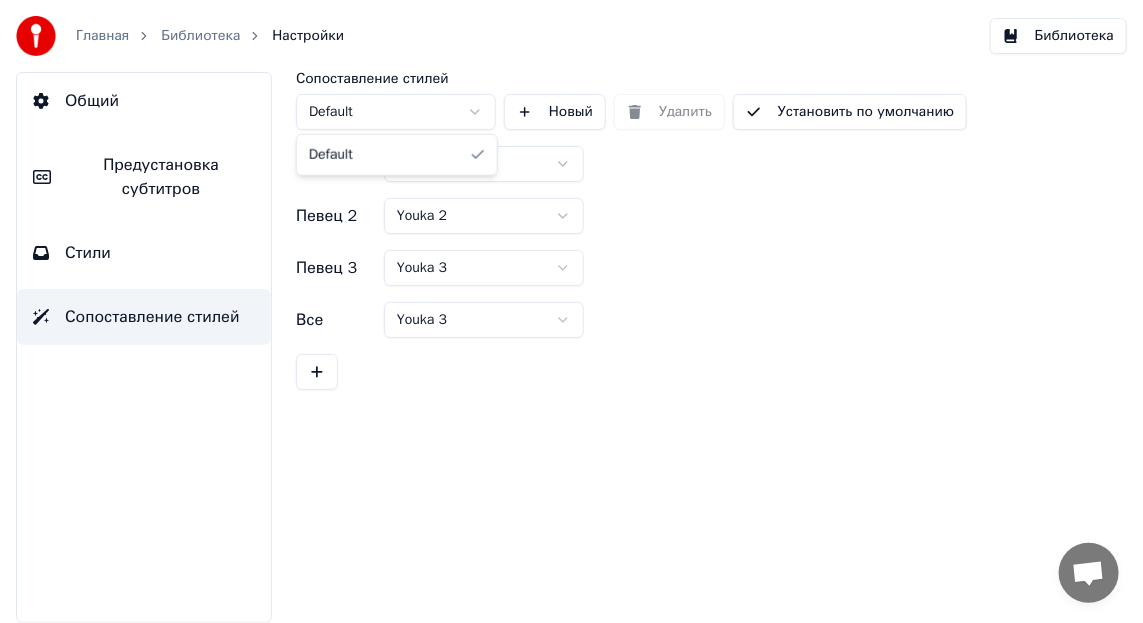 click on "Главная Библиотека Настройки Библиотека Общий Предустановка субтитров Стили Сопоставление стилей Сопоставление стилей Default Новый Удалить Установить по умолчанию Певец   1 [PERSON_NAME]   2 Youka 2 Певец   3 Youka 3 Все Youka 3 Default" at bounding box center (571, 311) 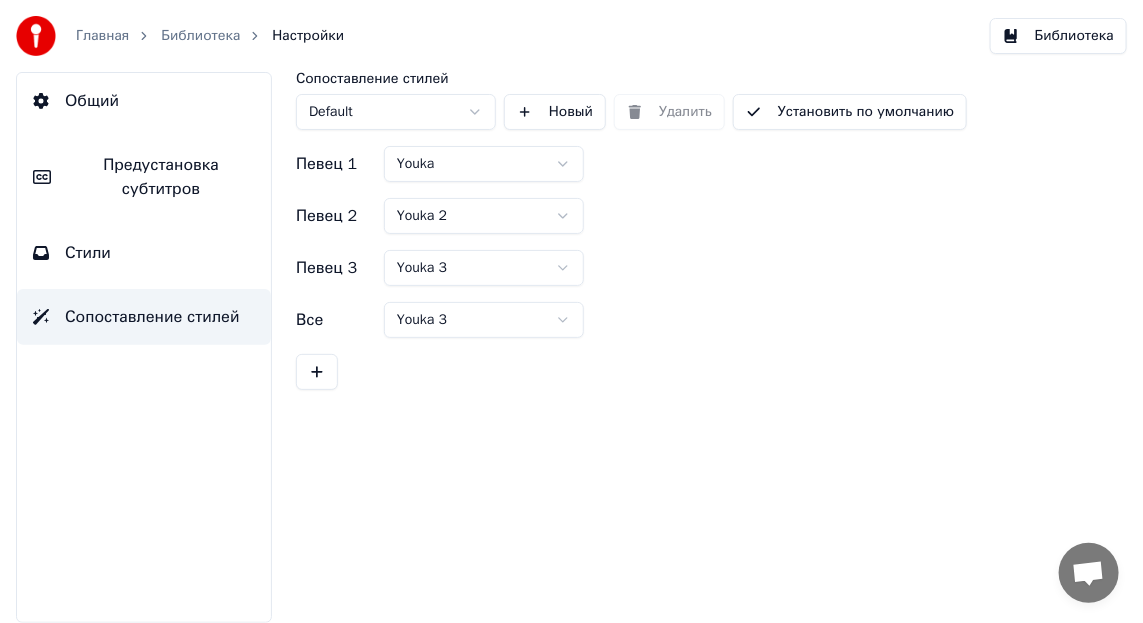 click on "Предустановка субтитров" at bounding box center (161, 177) 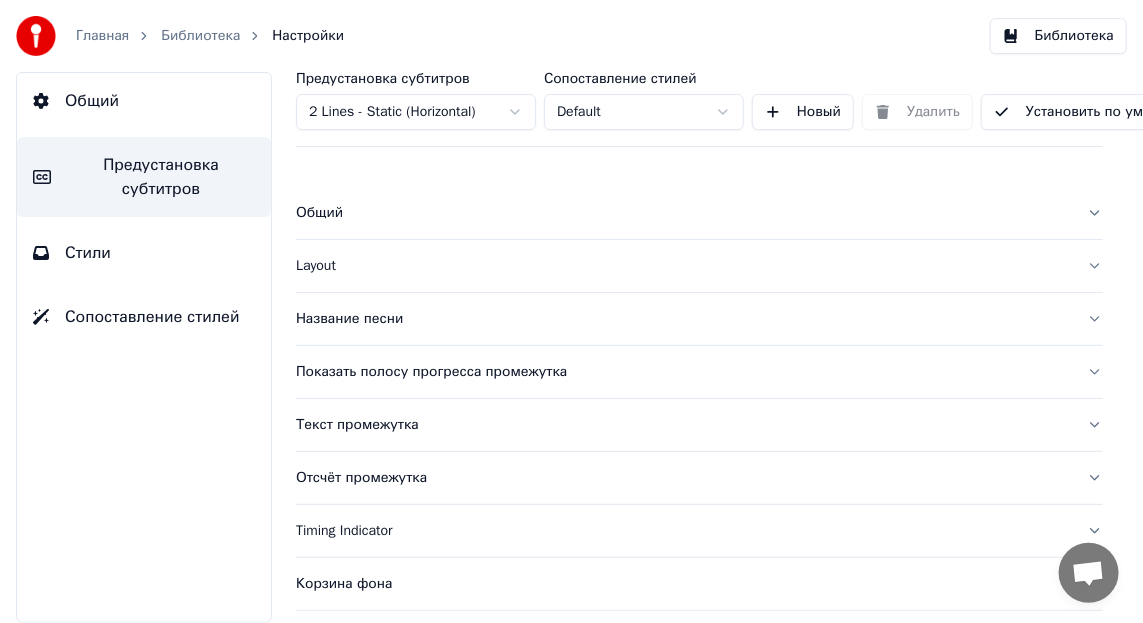 click on "Главная Библиотека Настройки Библиотека Общий Предустановка субтитров Стили Сопоставление стилей Предустановка субтитров 2 Lines - Static (Horizontal) Сопоставление стилей Default Новый Удалить Установить по умолчанию Общий Layout Название песни Показать полосу прогресса промежутка Текст промежутка Отсчёт промежутка Timing Indicator Корзина фона Эффект фейда Смещение Максимум символов на строку Автоматическое разделение строки Advanced Settings" at bounding box center (571, 311) 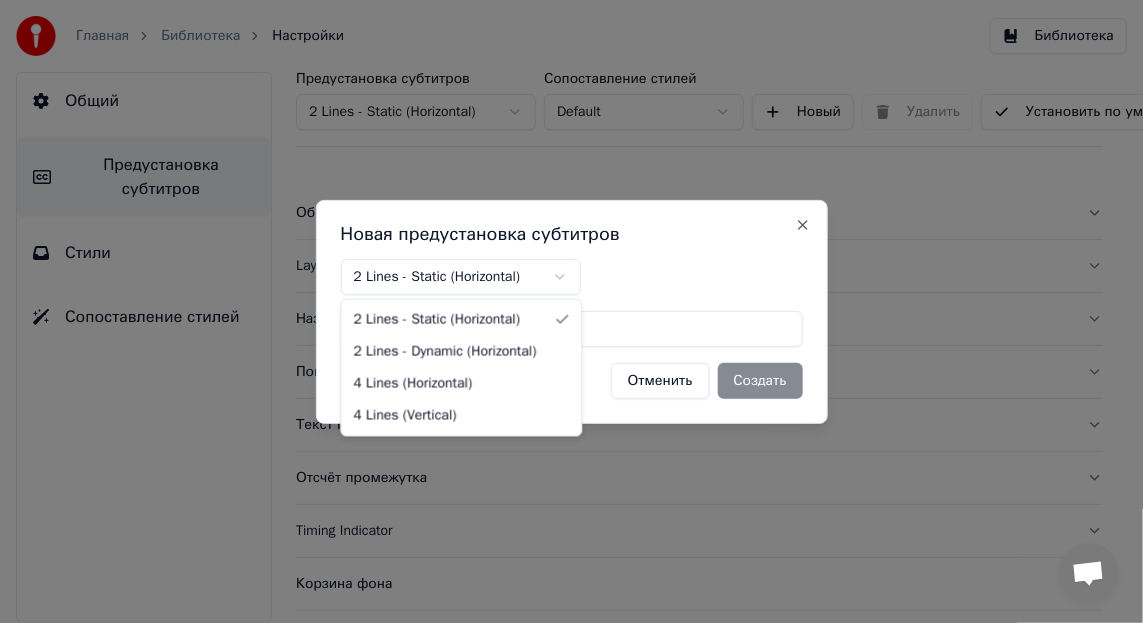 click on "Главная Библиотека Настройки Библиотека Общий Предустановка субтитров Стили Сопоставление стилей Предустановка субтитров 2 Lines - Static (Horizontal) Сопоставление стилей Default Новый Удалить Установить по умолчанию Общий Layout Название песни Показать полосу прогресса промежутка Текст промежутка Отсчёт промежутка Timing Indicator Корзина фона Эффект фейда Смещение Максимум символов на строку Автоматическое разделение строки Advanced Settings Новая предустановка субтитров 2 Lines - Static (Horizontal) Отменить Создать Close 2 Lines - Static (Horizontal) 2 Lines - Dynamic (Horizontal) 4 Lines (Horizontal) 4 Lines (Vertical)" at bounding box center (571, 311) 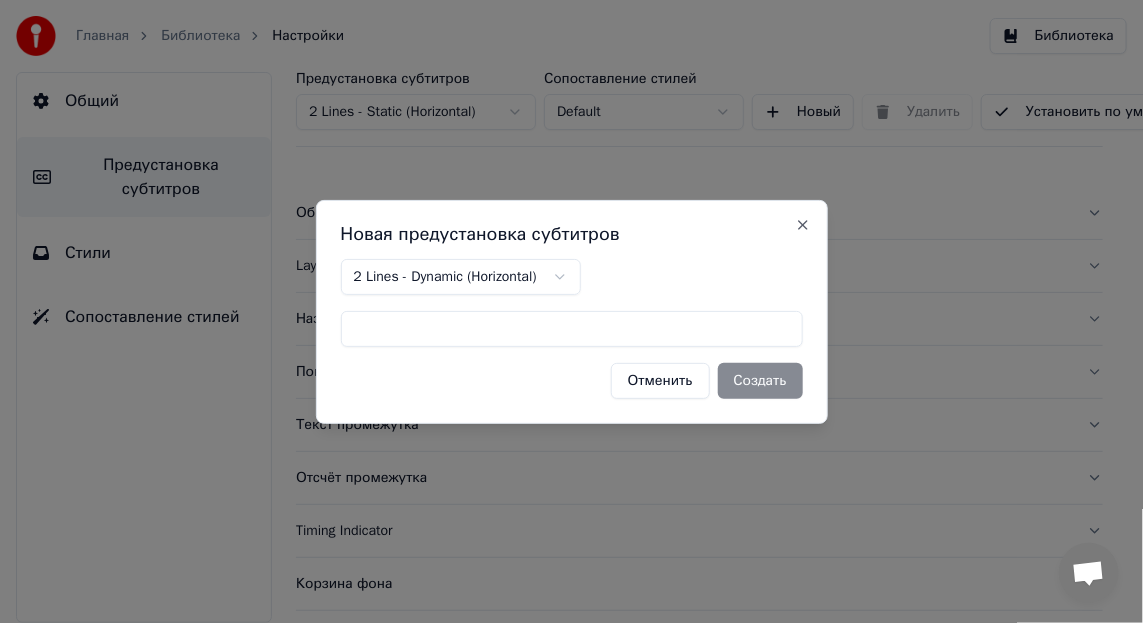 click on "Главная Библиотека Настройки Библиотека Общий Предустановка субтитров Стили Сопоставление стилей Предустановка субтитров 2 Lines - Static (Horizontal) Сопоставление стилей Default Новый Удалить Установить по умолчанию Общий Layout Название песни Показать полосу прогресса промежутка Текст промежутка Отсчёт промежутка Timing Indicator Корзина фона Эффект фейда Смещение Максимум символов на строку Автоматическое разделение строки Advanced Settings Новая предустановка субтитров 2 Lines - Dynamic (Horizontal) Отменить Создать Close" at bounding box center [571, 311] 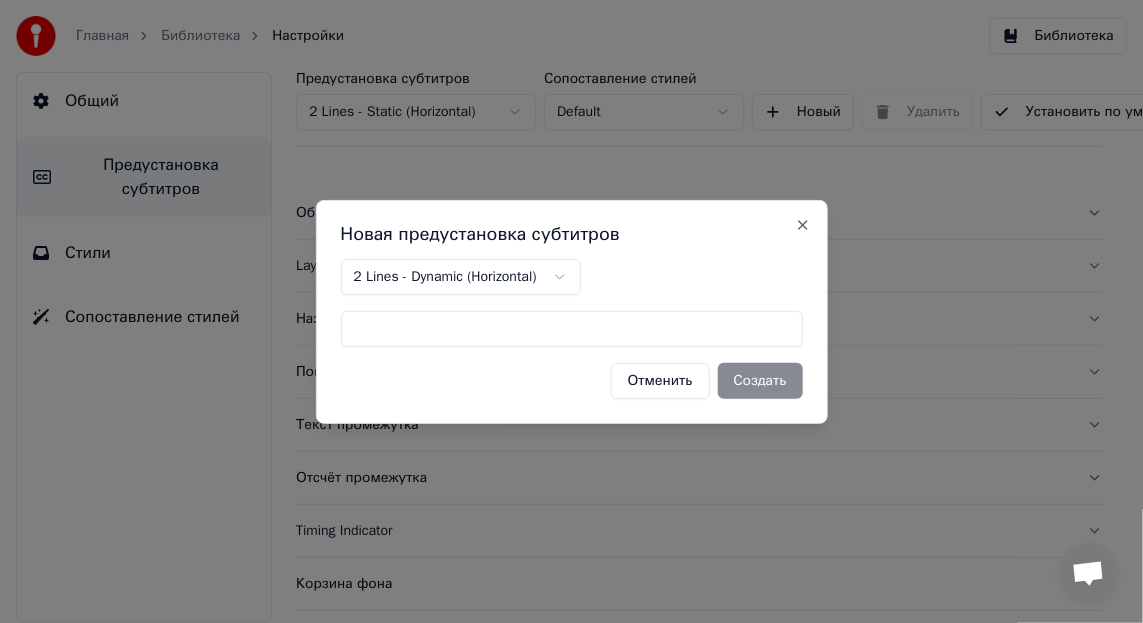 click on "Главная Библиотека Настройки Библиотека Общий Предустановка субтитров Стили Сопоставление стилей Предустановка субтитров 2 Lines - Static (Horizontal) Сопоставление стилей Default Новый Удалить Установить по умолчанию Общий Layout Название песни Показать полосу прогресса промежутка Текст промежутка Отсчёт промежутка Timing Indicator Корзина фона Эффект фейда Смещение Максимум символов на строку Автоматическое разделение строки Advanced Settings Новая предустановка субтитров 2 Lines - Dynamic (Horizontal) Отменить Создать Close" at bounding box center [571, 311] 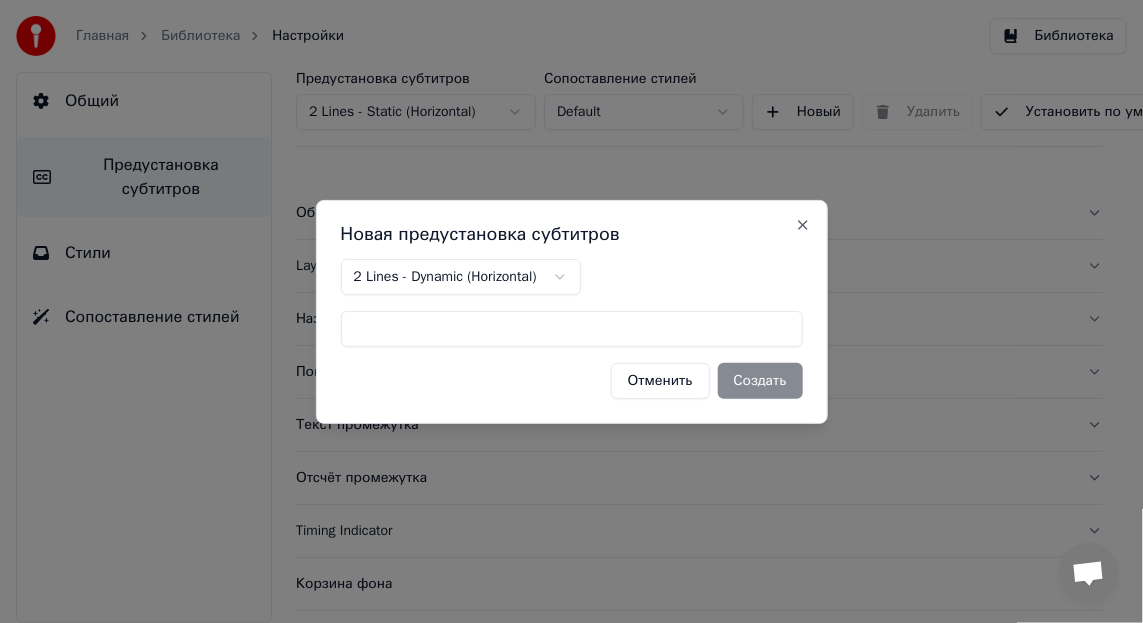click on "Отменить Создать" at bounding box center (572, 381) 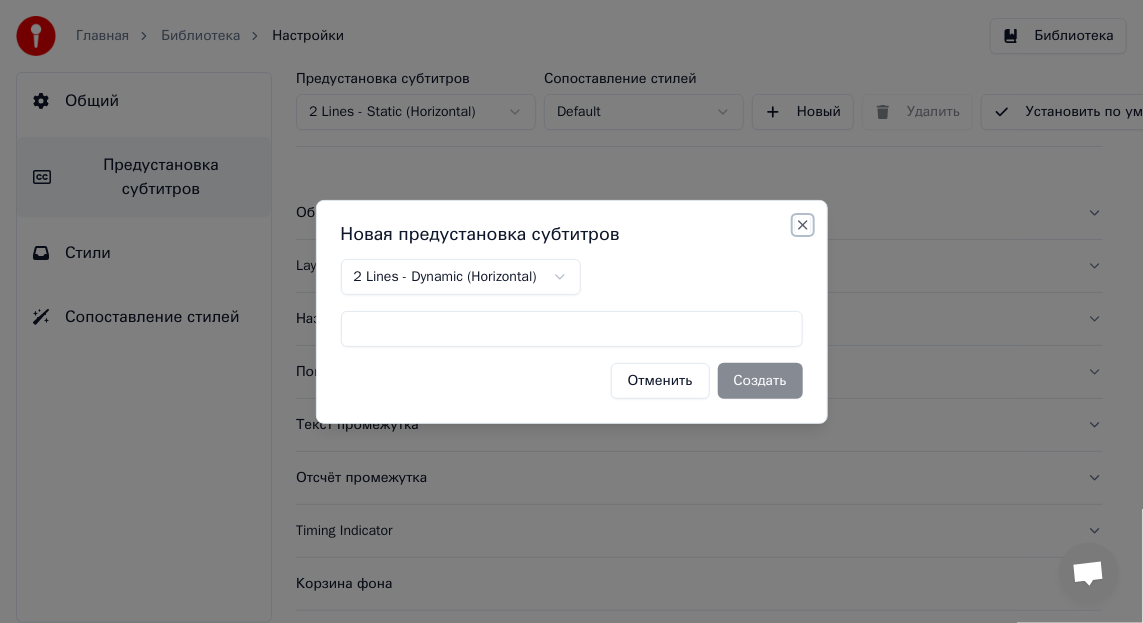 click on "Close" at bounding box center (803, 225) 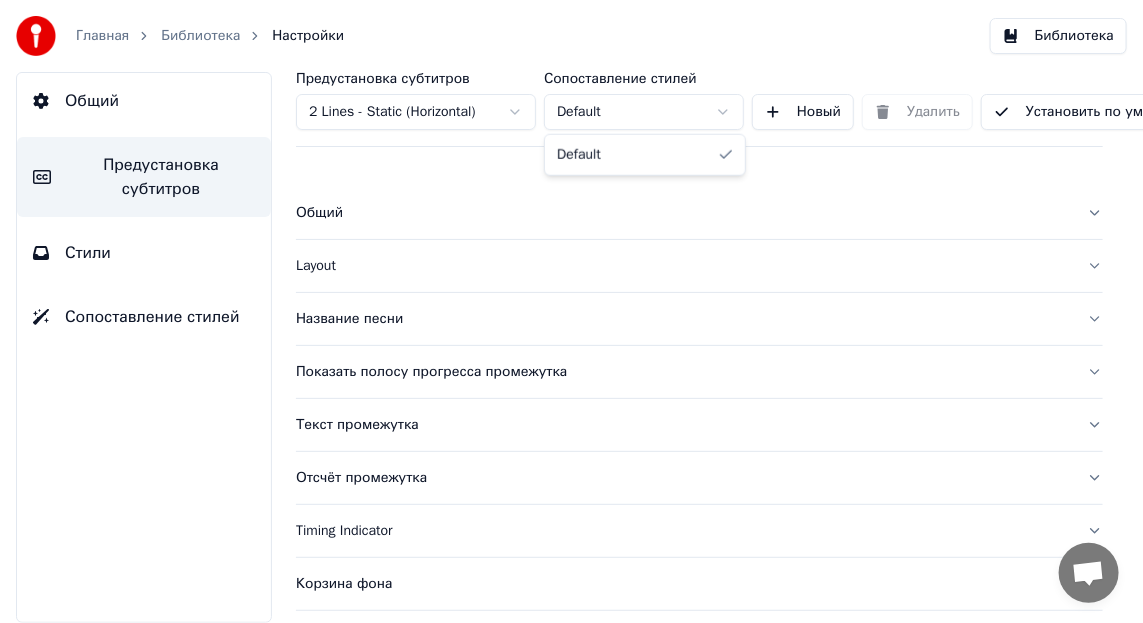 click on "Главная Библиотека Настройки Библиотека Общий Предустановка субтитров Стили Сопоставление стилей Предустановка субтитров 2 Lines - Static (Horizontal) Сопоставление стилей Default Новый Удалить Установить по умолчанию Общий Layout Название песни Показать полосу прогресса промежутка Текст промежутка Отсчёт промежутка Timing Indicator Корзина фона Эффект фейда Смещение Максимум символов на строку Автоматическое разделение строки Advanced Settings Default" at bounding box center [571, 311] 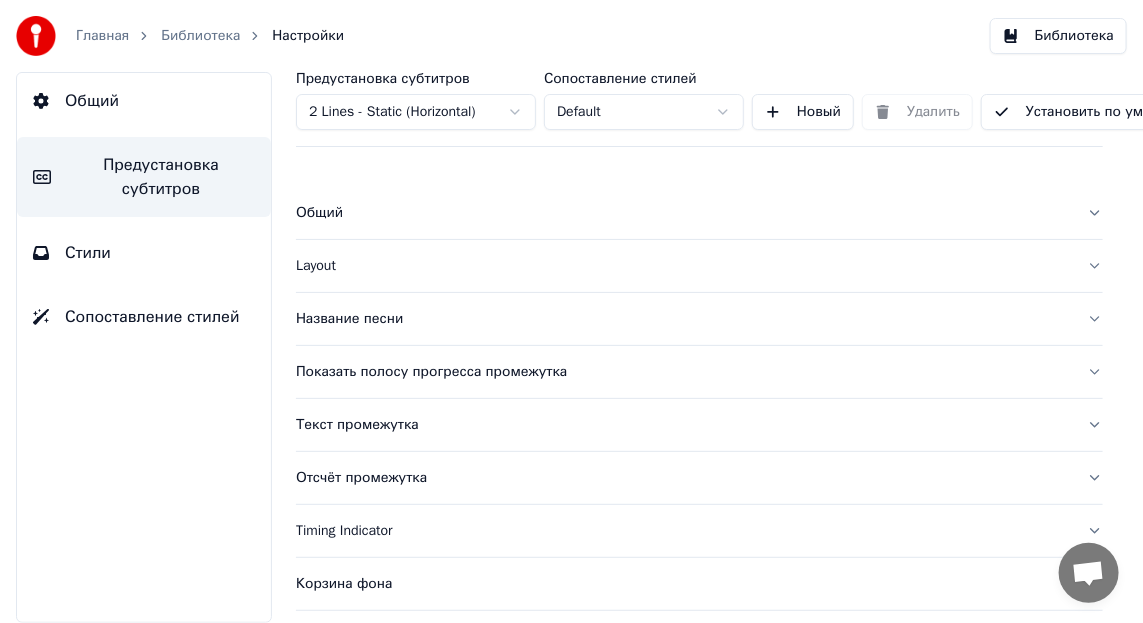 click on "Главная Библиотека Настройки Библиотека Общий Предустановка субтитров Стили Сопоставление стилей Предустановка субтитров 2 Lines - Static (Horizontal) Сопоставление стилей Default Новый Удалить Установить по умолчанию Общий Layout Название песни Показать полосу прогресса промежутка Текст промежутка Отсчёт промежутка Timing Indicator Корзина фона Эффект фейда Смещение Максимум символов на строку Автоматическое разделение строки Advanced Settings" at bounding box center [571, 311] 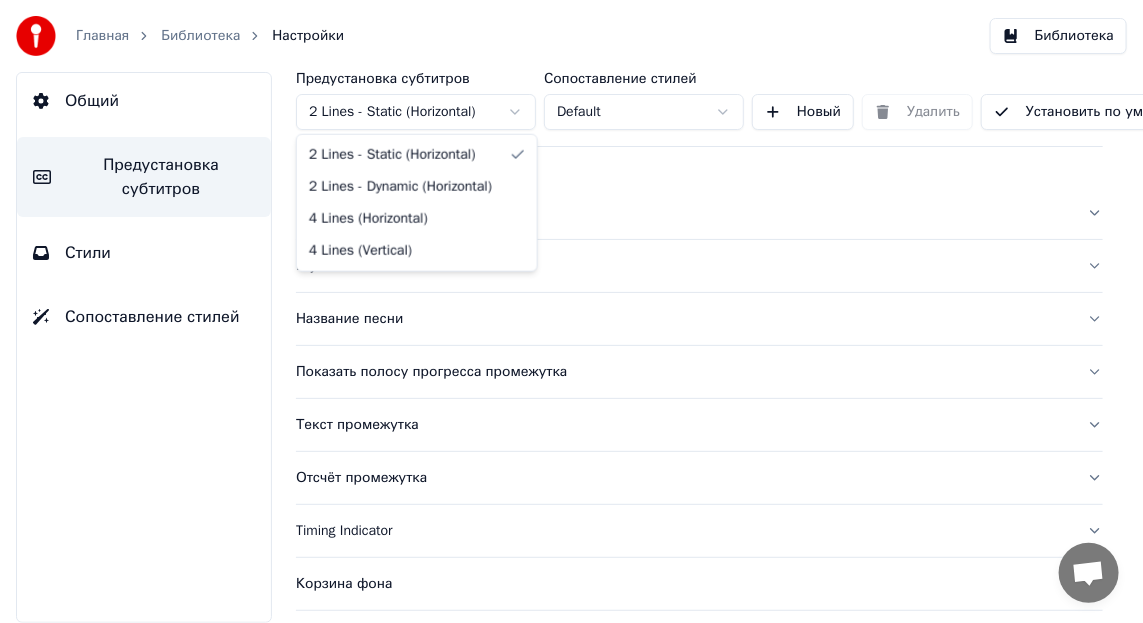 click on "Главная Библиотека Настройки Библиотека Общий Предустановка субтитров Стили Сопоставление стилей Предустановка субтитров 2 Lines - Static (Horizontal) Сопоставление стилей Default Новый Удалить Установить по умолчанию Общий Layout Название песни Показать полосу прогресса промежутка Текст промежутка Отсчёт промежутка Timing Indicator Корзина фона Эффект фейда Смещение Максимум символов на строку Автоматическое разделение строки Advanced Settings 2 Lines - Static (Horizontal) 2 Lines - Dynamic (Horizontal) 4 Lines (Horizontal) 4 Lines (Vertical)" at bounding box center [571, 311] 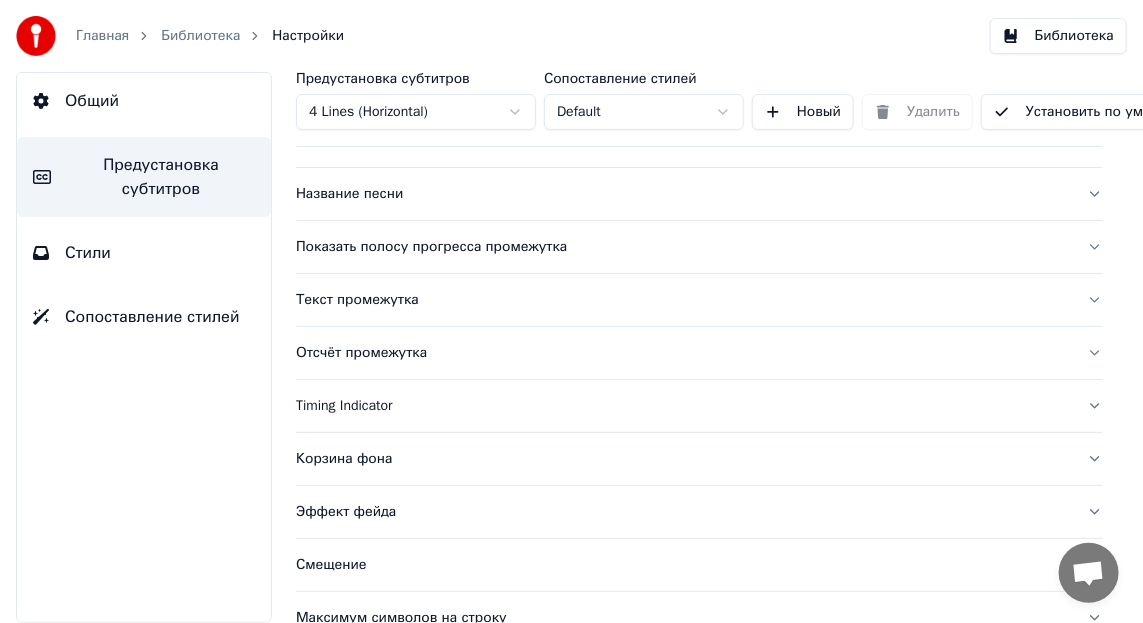 scroll, scrollTop: 99, scrollLeft: 0, axis: vertical 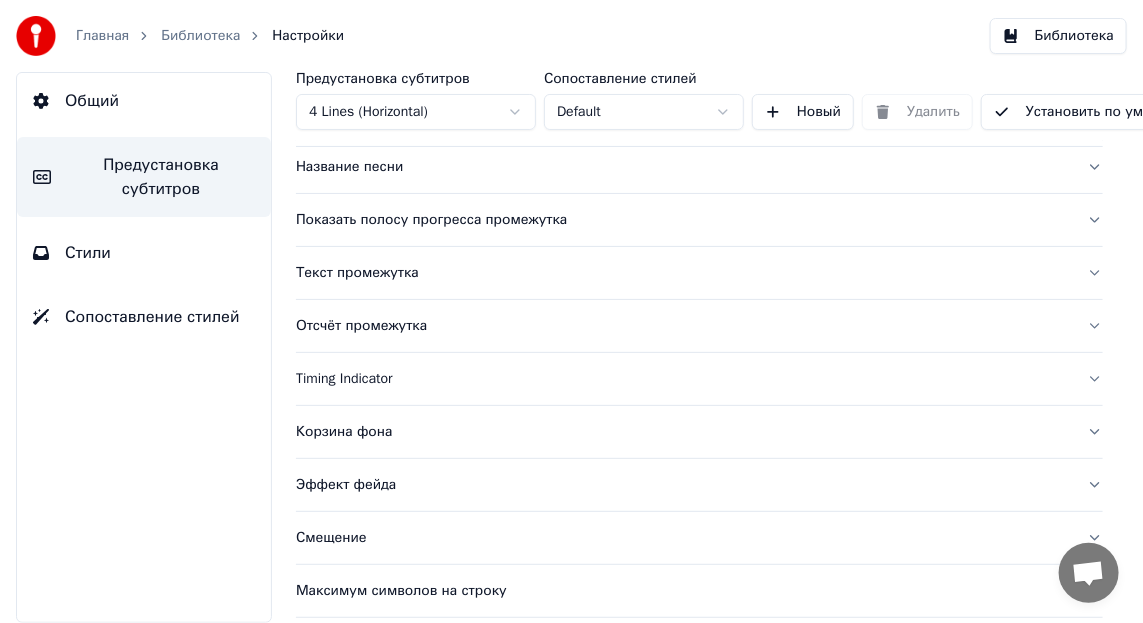 click on "Показать полосу прогресса промежутка" at bounding box center (683, 220) 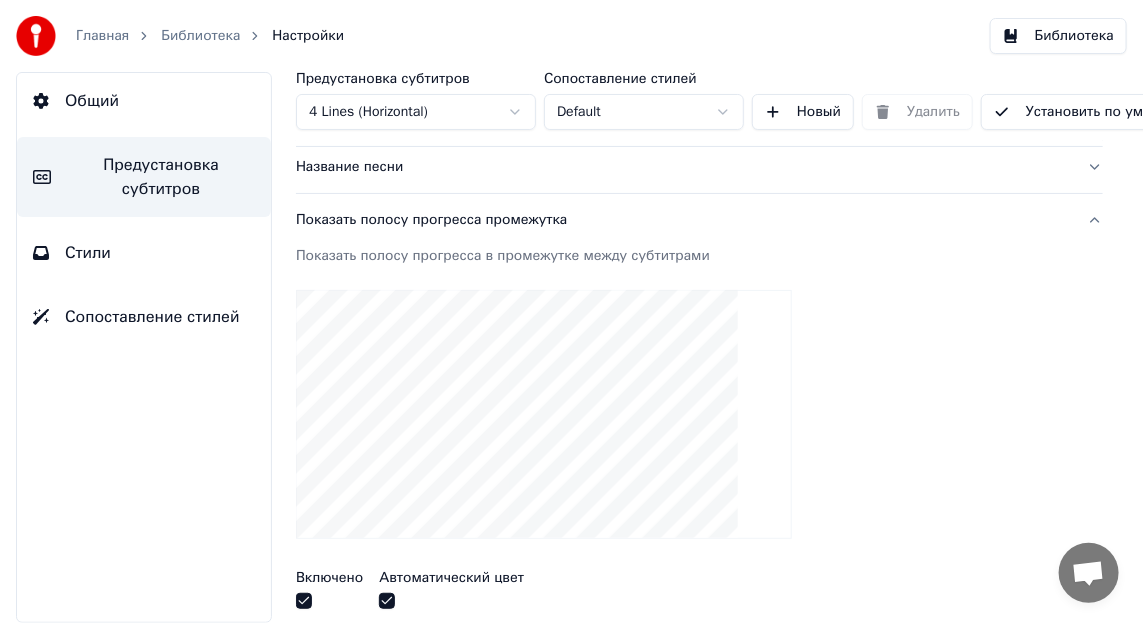 click at bounding box center [544, 414] 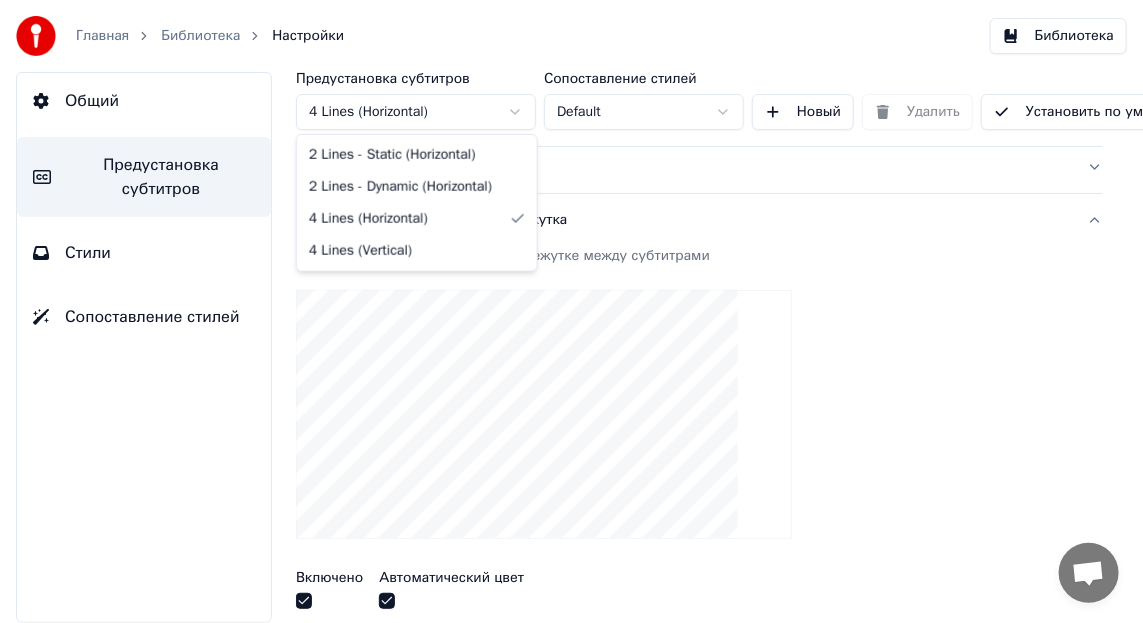 click on "Главная Библиотека Настройки Библиотека Общий Предустановка субтитров Стили Сопоставление стилей Предустановка субтитров 4 Lines (Horizontal) Сопоставление стилей Default Новый Удалить Установить по умолчанию Общий Название песни Показать полосу прогресса промежутка Показать полосу прогресса в промежутке между субтитрами Включено Автоматический цвет Стиль Контур * Альфа * Нижний отступ * Выравнивание [GEOGRAPHIC_DATA] Минимальная длительность  Секунды ** Максимальная длительность  Секунды ** Ширина *** Высота ** Фейд-ин (Миллисекунды) * Фейд-аут (Миллисекунды) * * * *" at bounding box center [571, 311] 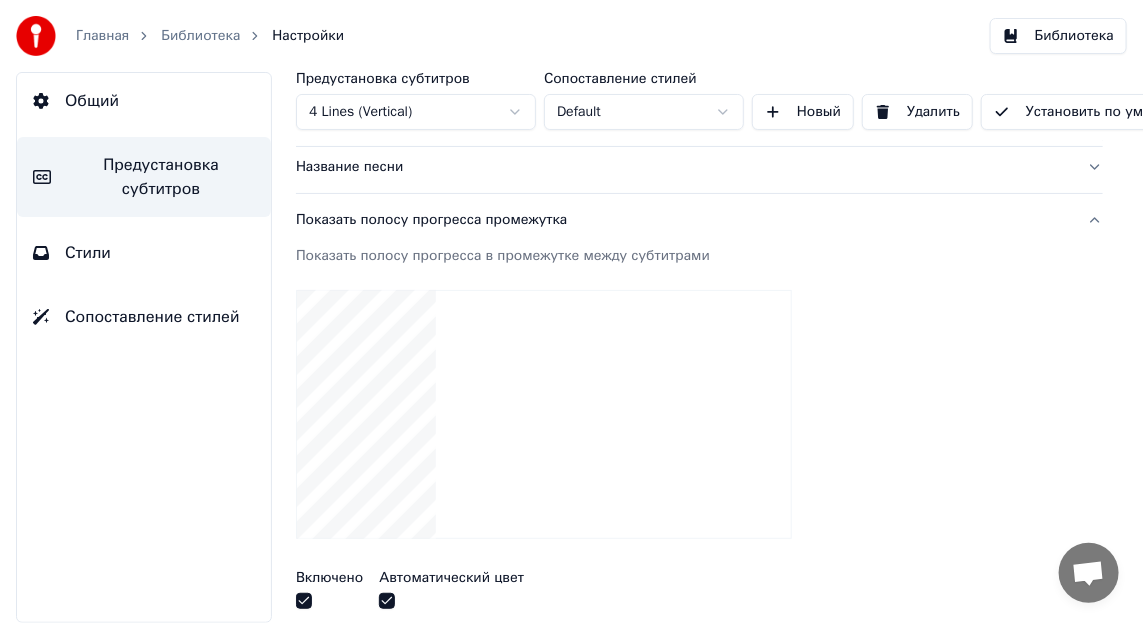 click on "Показать полосу прогресса промежутка" at bounding box center (683, 220) 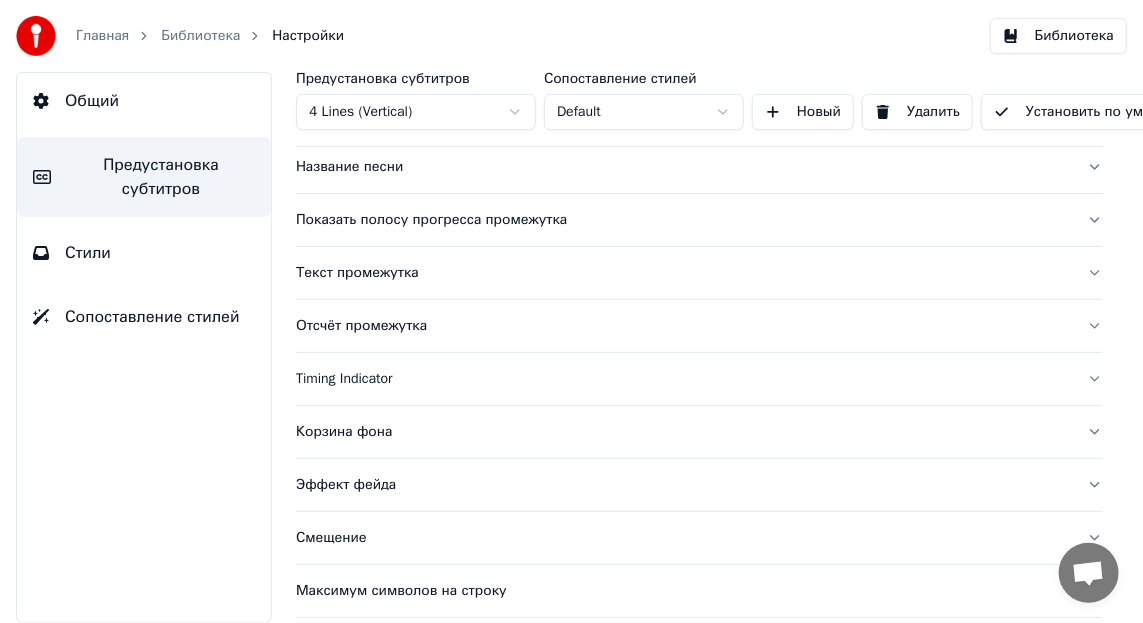 click on "Главная Библиотека Настройки Библиотека Общий Предустановка субтитров Стили Сопоставление стилей Предустановка субтитров 4 Lines (Vertical) Сопоставление стилей Default Новый Удалить Установить по умолчанию Общий Название песни Показать полосу прогресса промежутка Текст промежутка Отсчёт промежутка Timing Indicator Корзина фона Эффект фейда Смещение Максимум символов на строку Автоматическое разделение строки Advanced Settings" at bounding box center [571, 311] 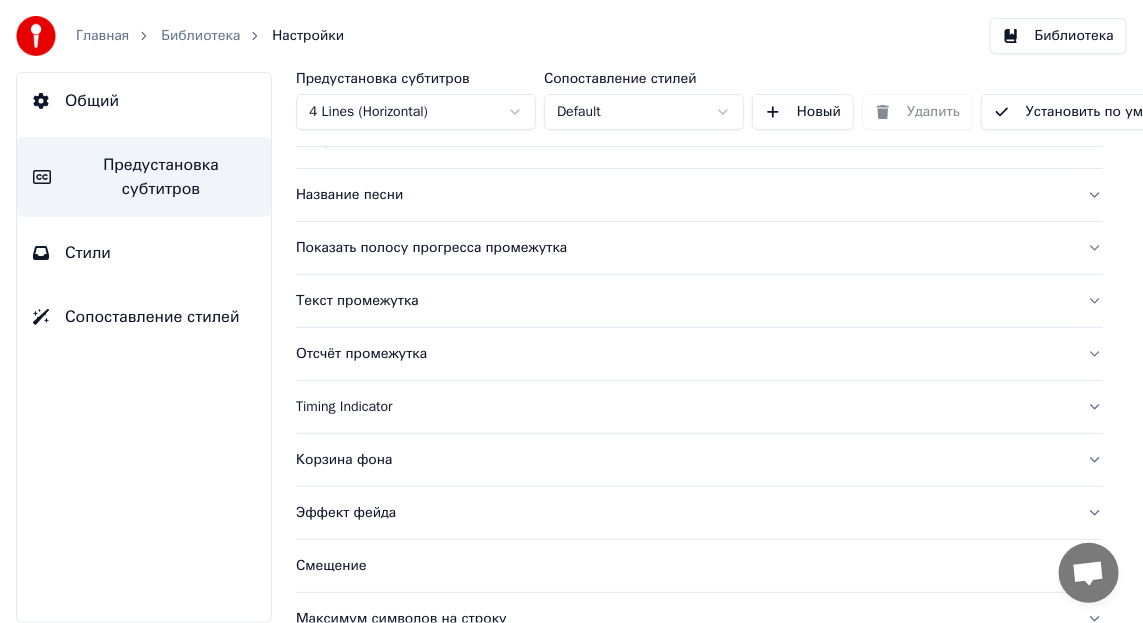 scroll, scrollTop: 0, scrollLeft: 0, axis: both 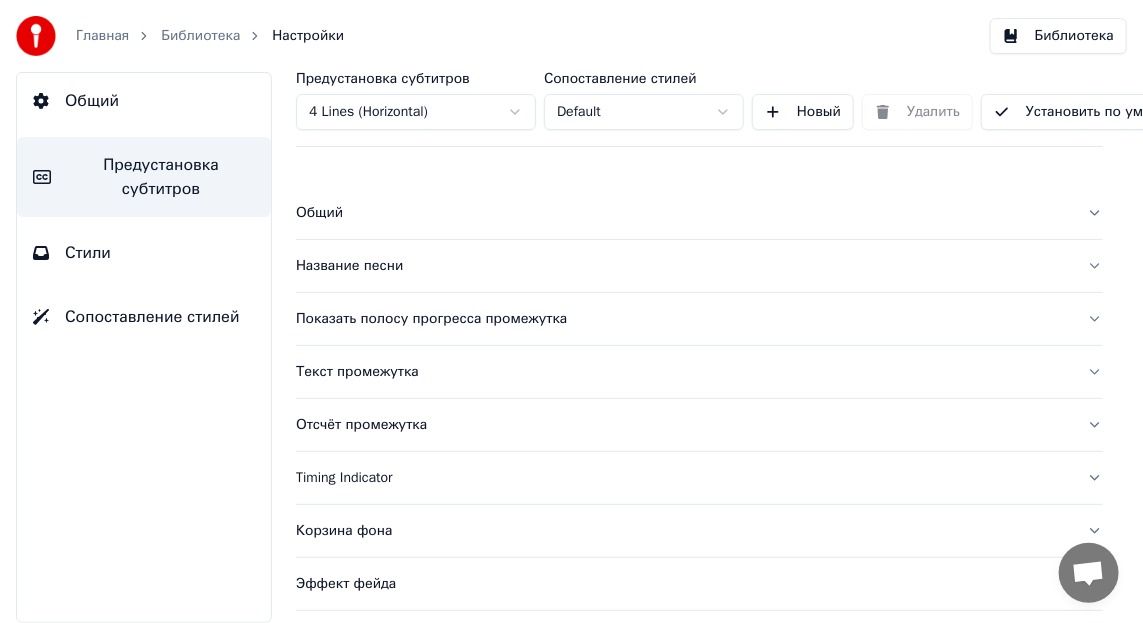 click on "Новый" at bounding box center [803, 112] 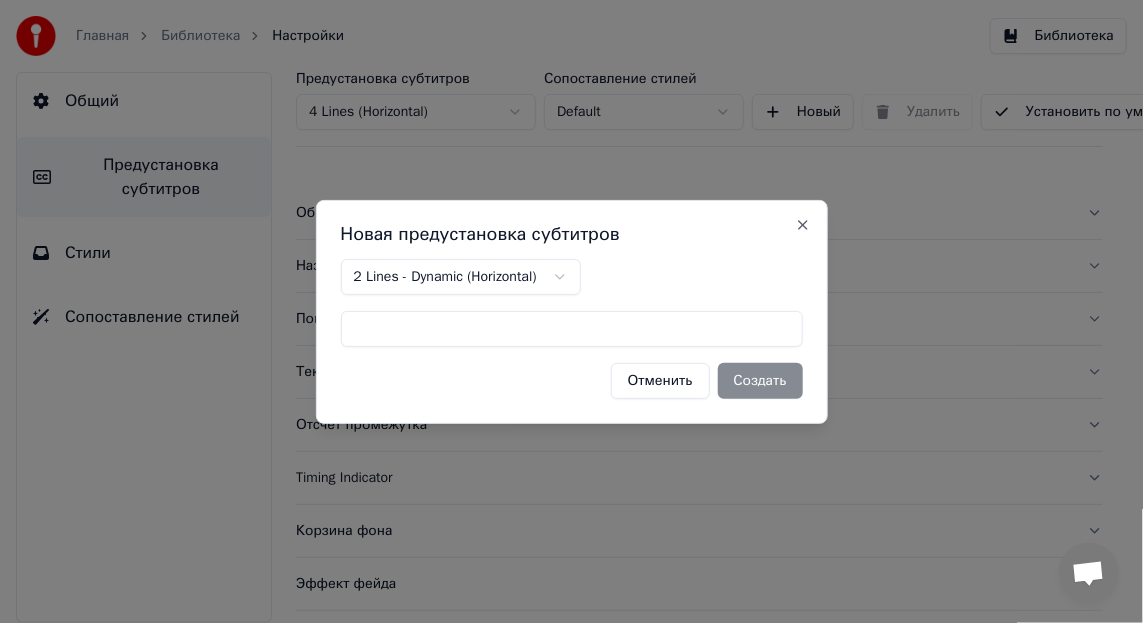 click on "Главная Библиотека Настройки Библиотека Общий Предустановка субтитров Стили Сопоставление стилей Предустановка субтитров 4 Lines (Horizontal) Сопоставление стилей Default Новый Удалить Установить по умолчанию Общий Название песни Показать полосу прогресса промежутка Текст промежутка Отсчёт промежутка Timing Indicator Корзина фона Эффект фейда Смещение Максимум символов на строку Автоматическое разделение строки Advanced Settings Новая предустановка субтитров 2 Lines - Dynamic (Horizontal) Отменить Создать Close" at bounding box center [571, 311] 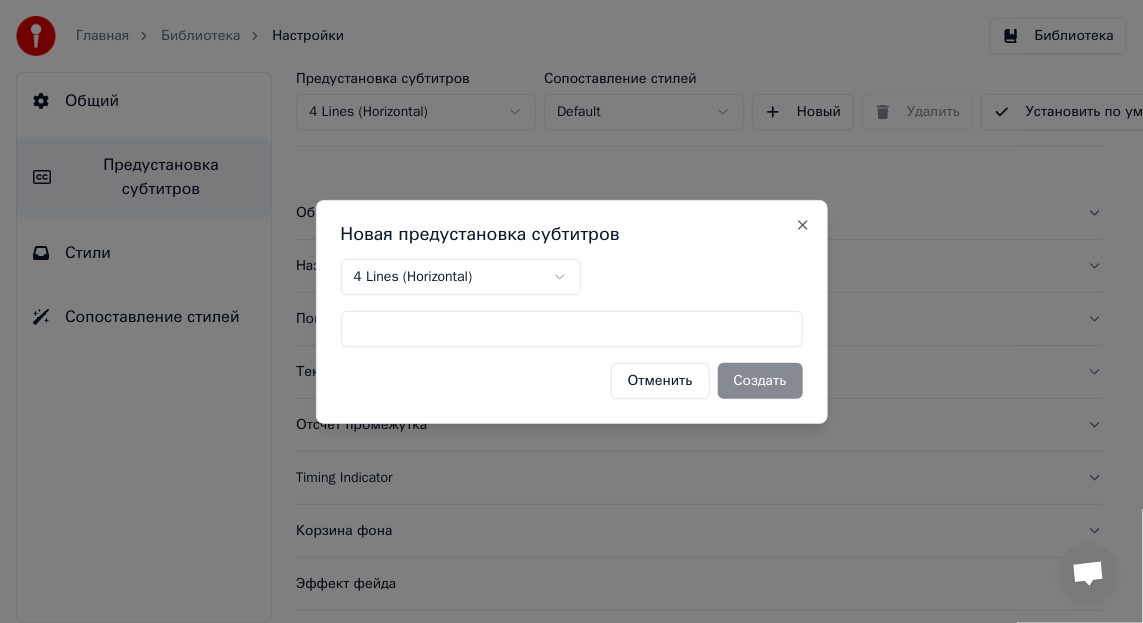 click on "Отменить Создать" at bounding box center [572, 381] 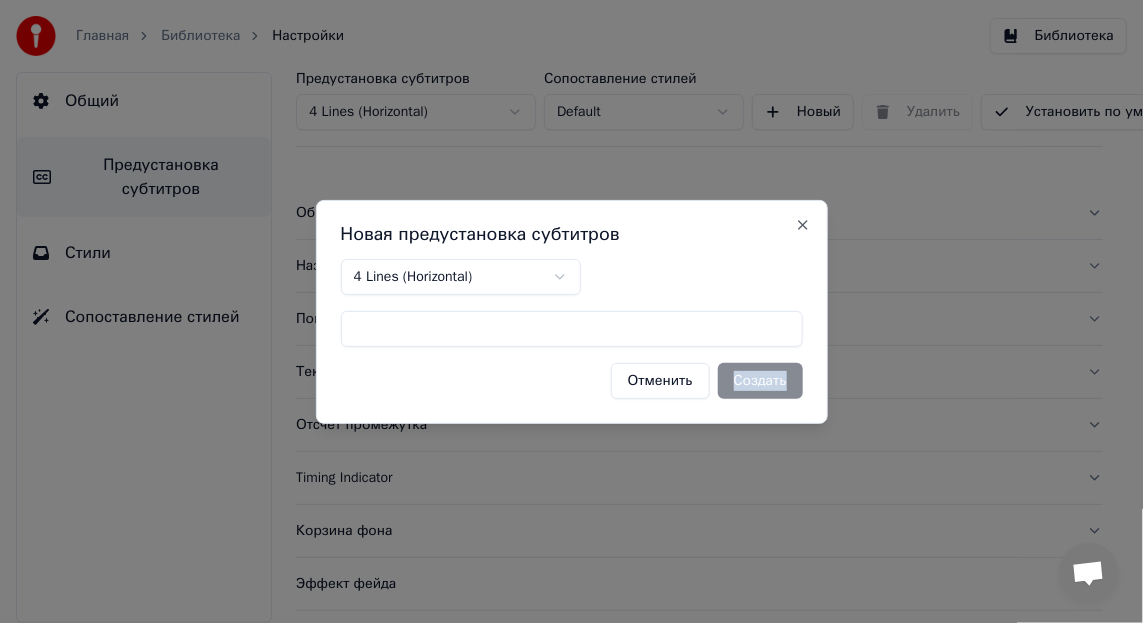 click on "Отменить Создать" at bounding box center [572, 381] 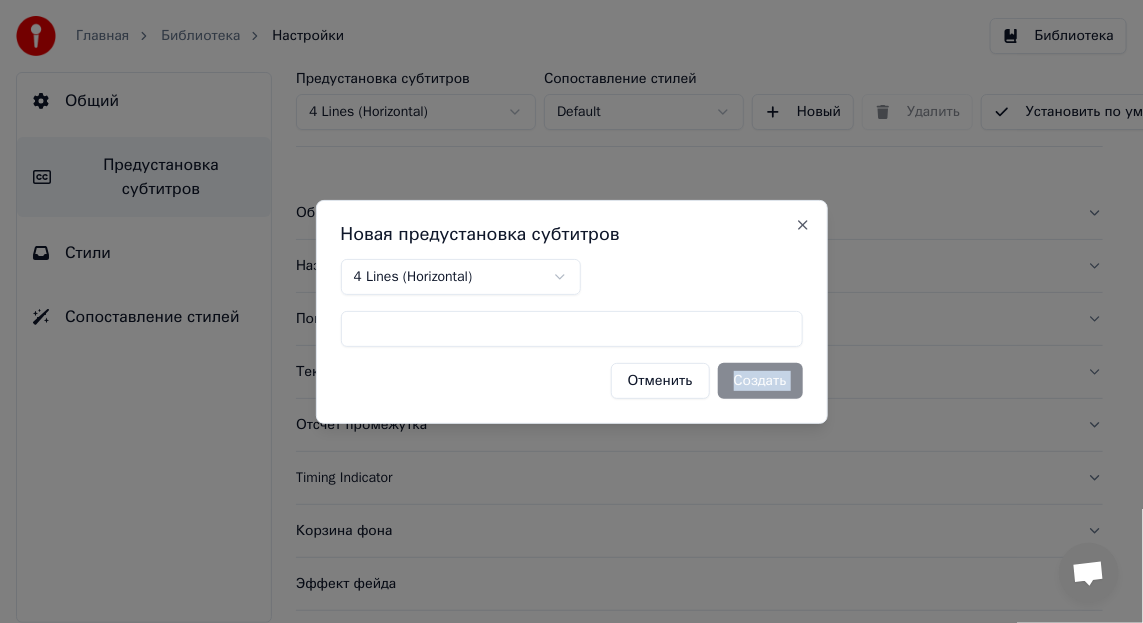 click on "Отменить Создать" at bounding box center (572, 381) 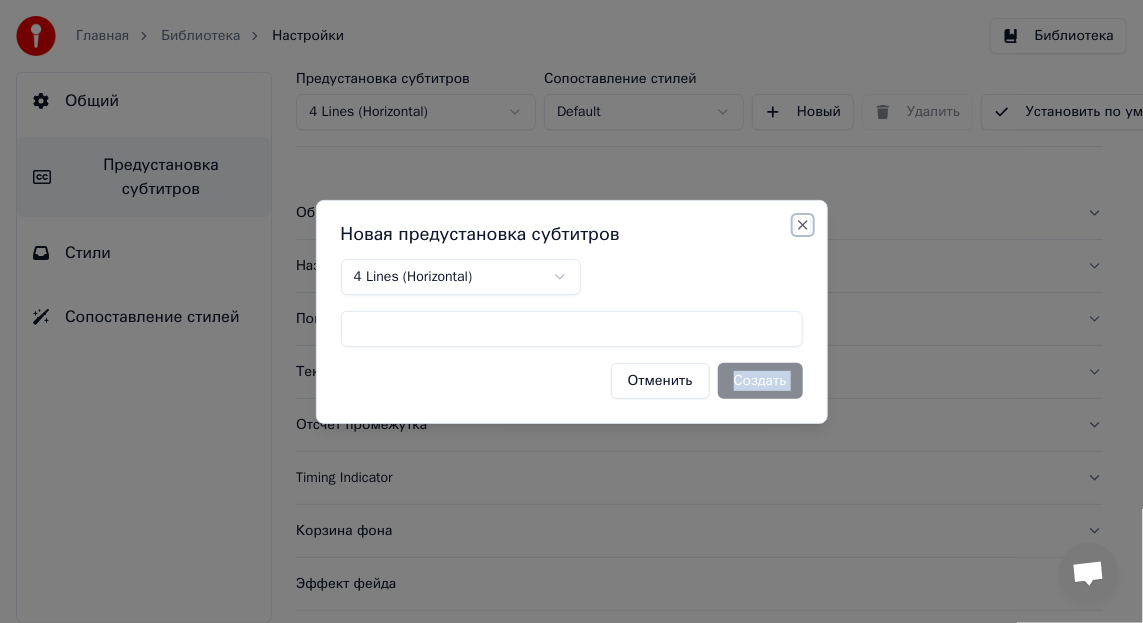 click on "Close" at bounding box center (803, 225) 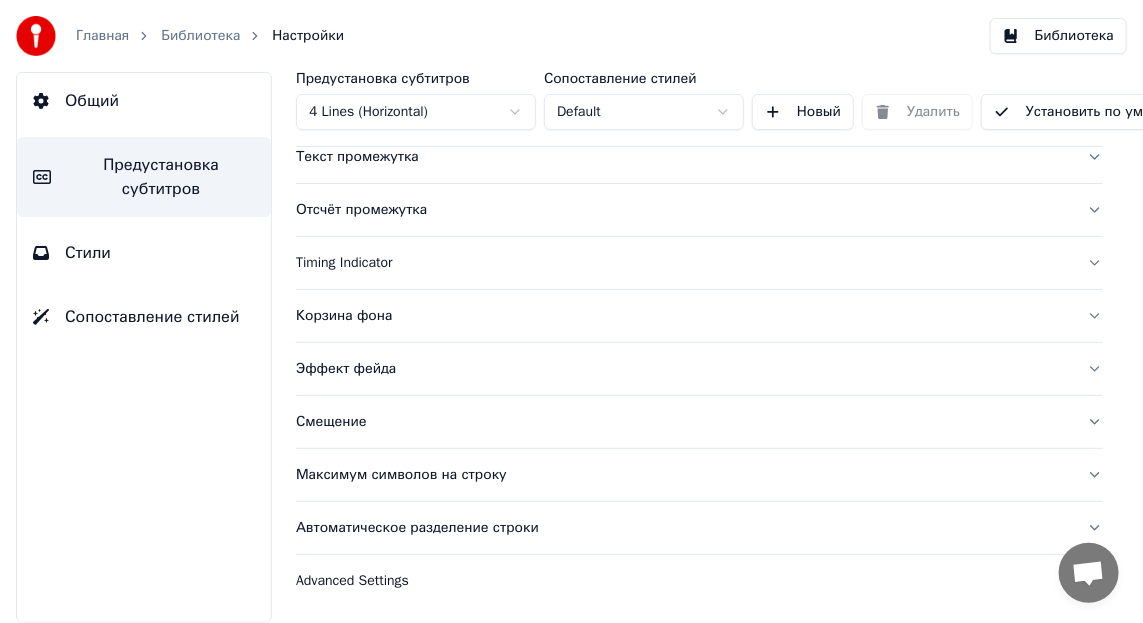scroll, scrollTop: 226, scrollLeft: 0, axis: vertical 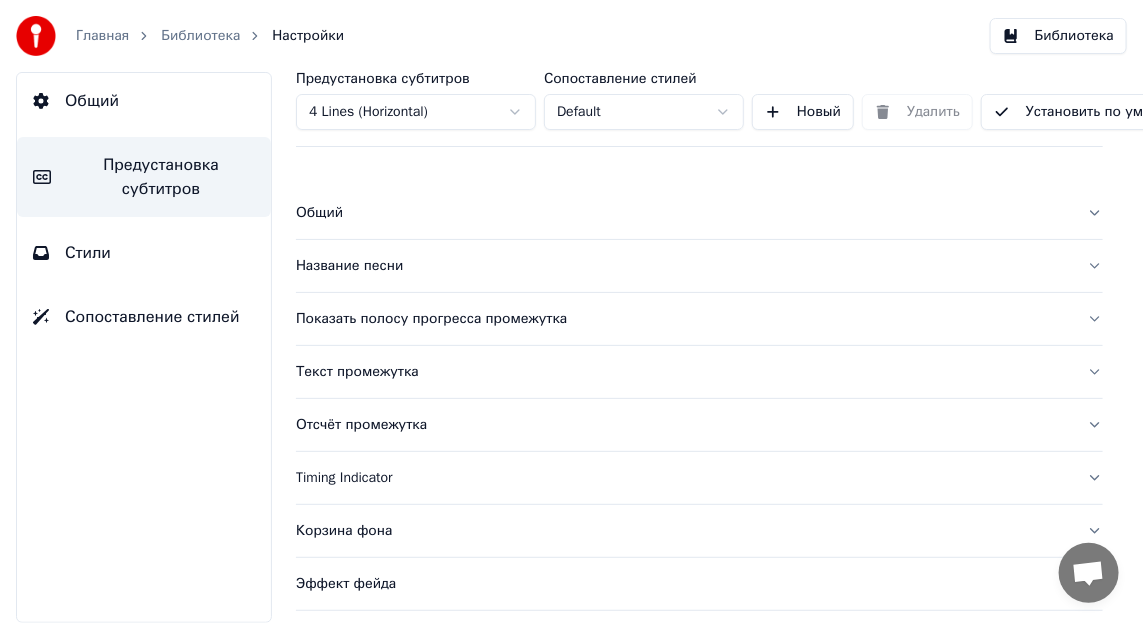 click on "Название песни" at bounding box center (683, 266) 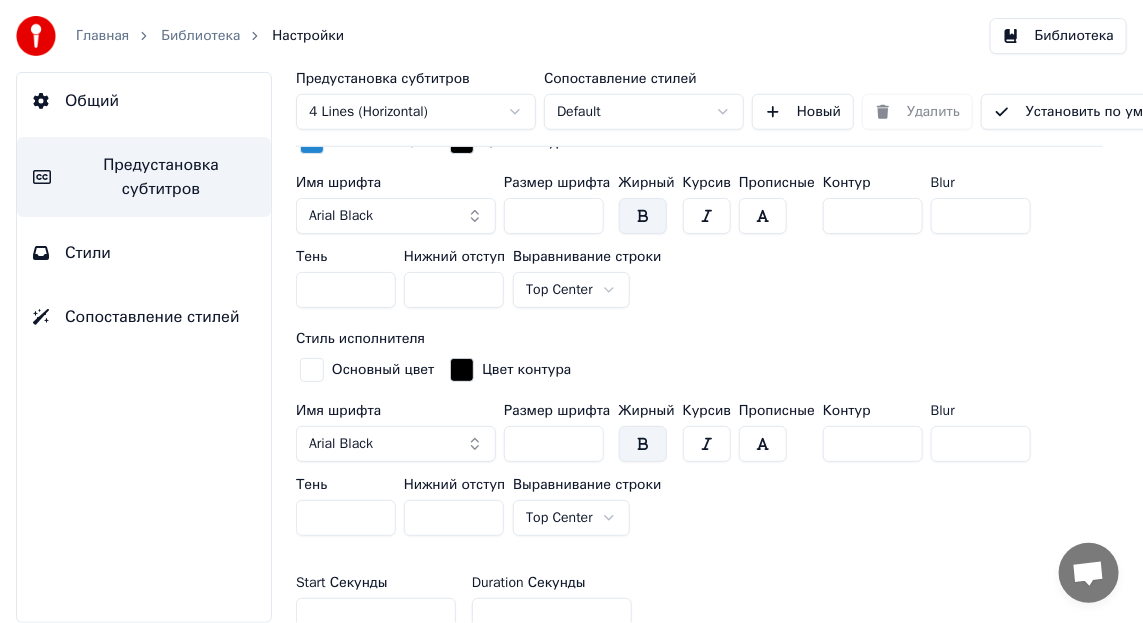 scroll, scrollTop: 600, scrollLeft: 0, axis: vertical 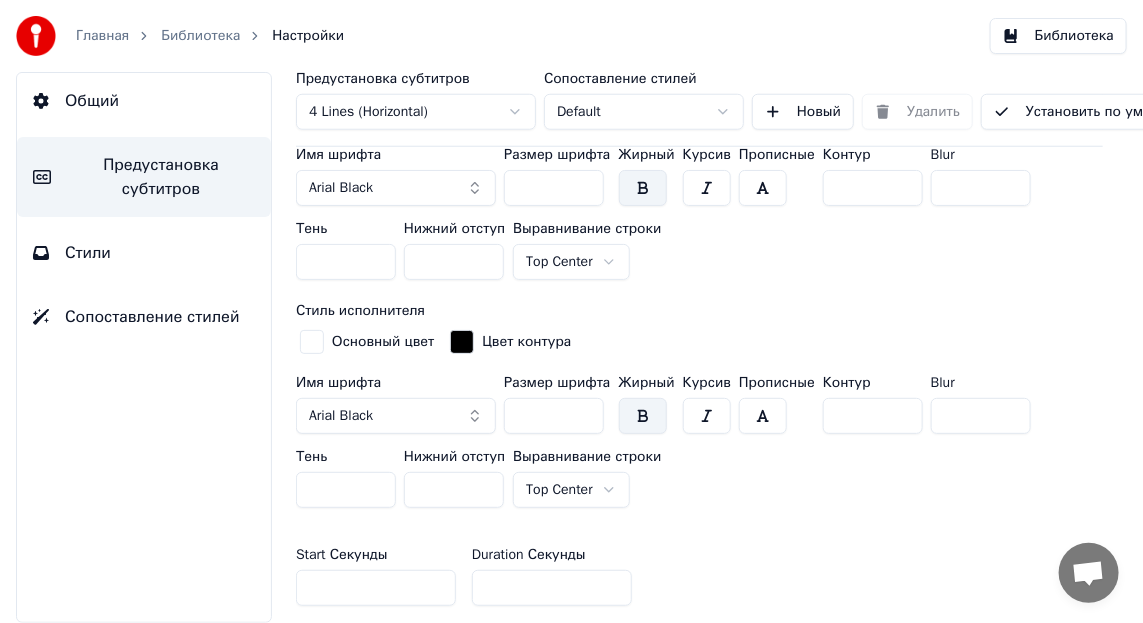 click at bounding box center [643, 416] 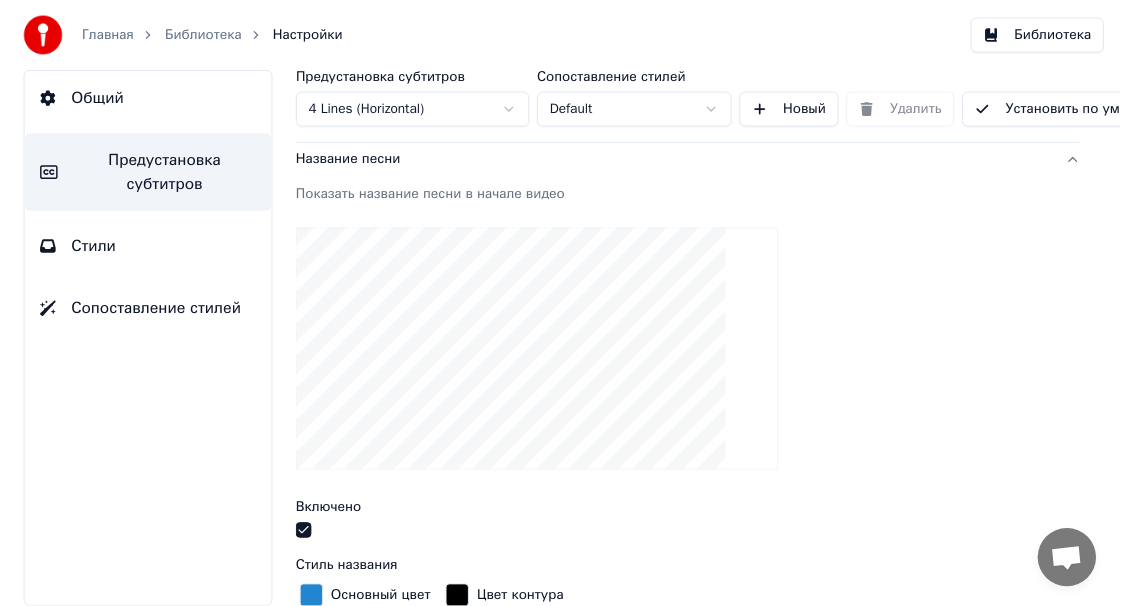 scroll, scrollTop: 0, scrollLeft: 0, axis: both 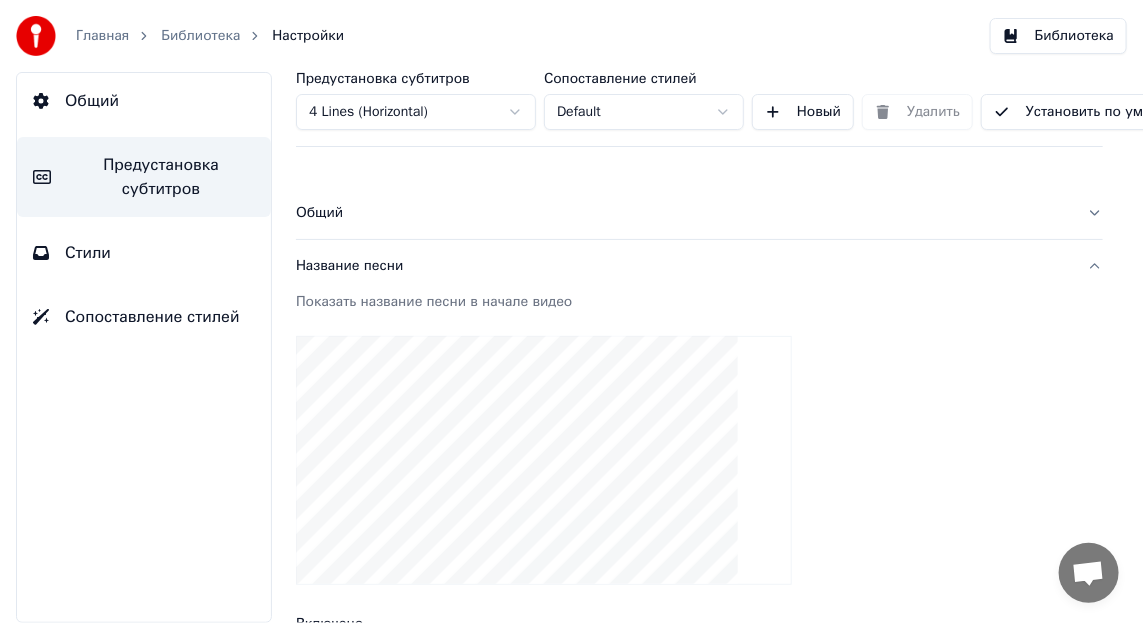 click on "Библиотека" at bounding box center (1058, 36) 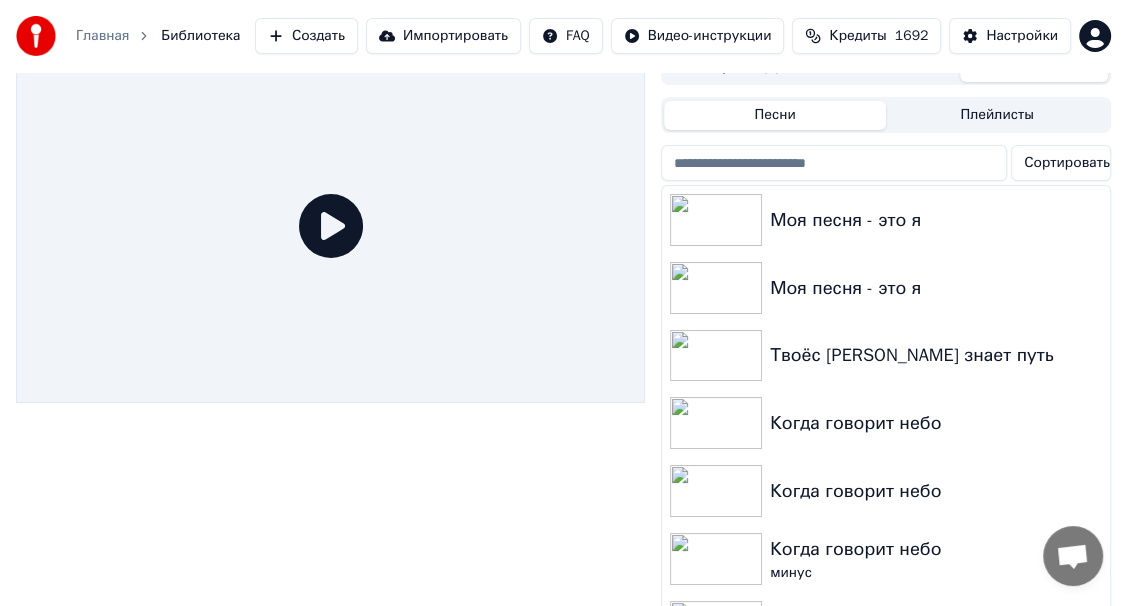 scroll, scrollTop: 0, scrollLeft: 0, axis: both 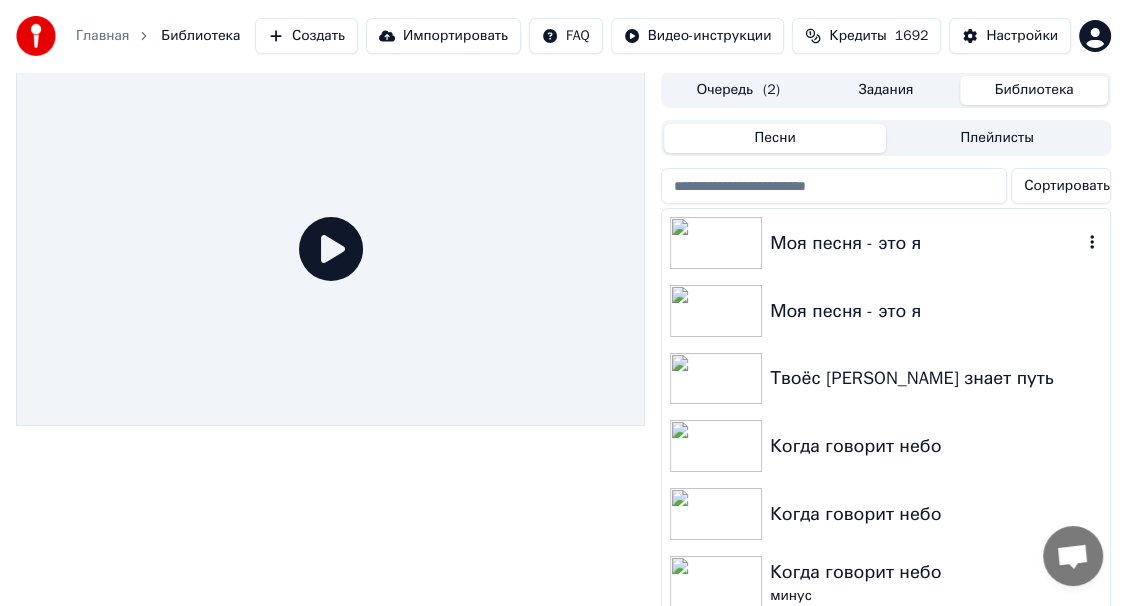 click on "Моя песня - это я" at bounding box center [926, 243] 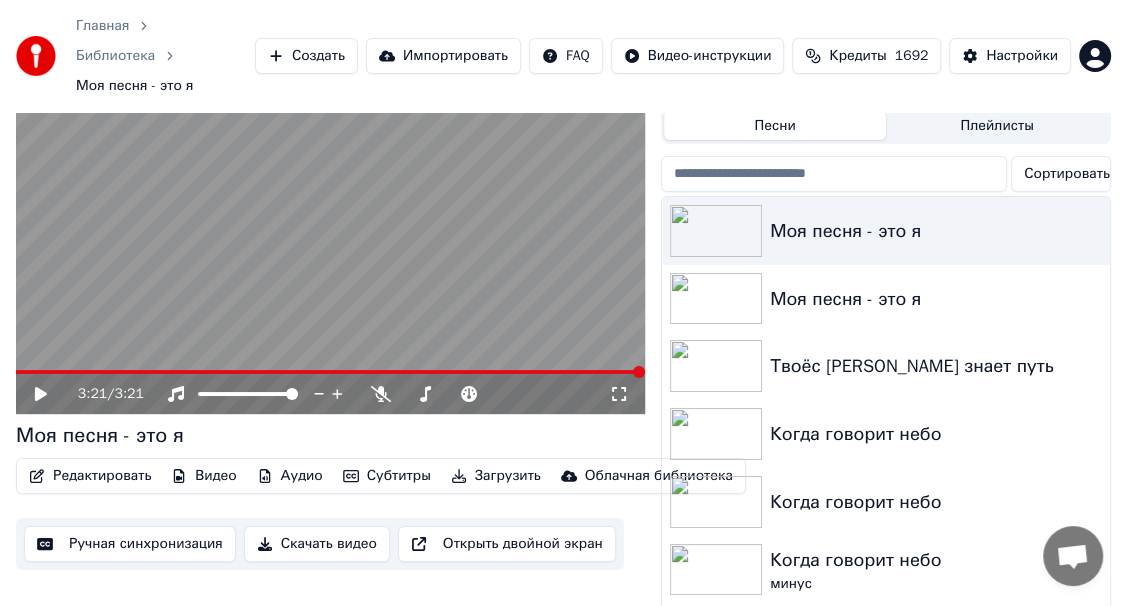 scroll, scrollTop: 78, scrollLeft: 0, axis: vertical 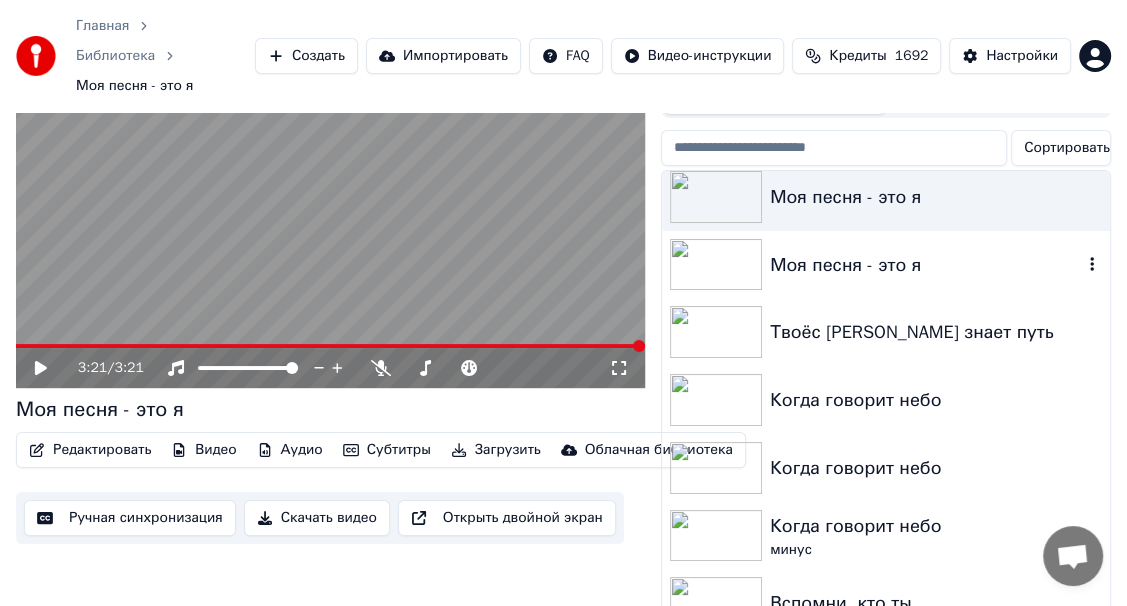 click on "Моя песня - это я" at bounding box center (926, 265) 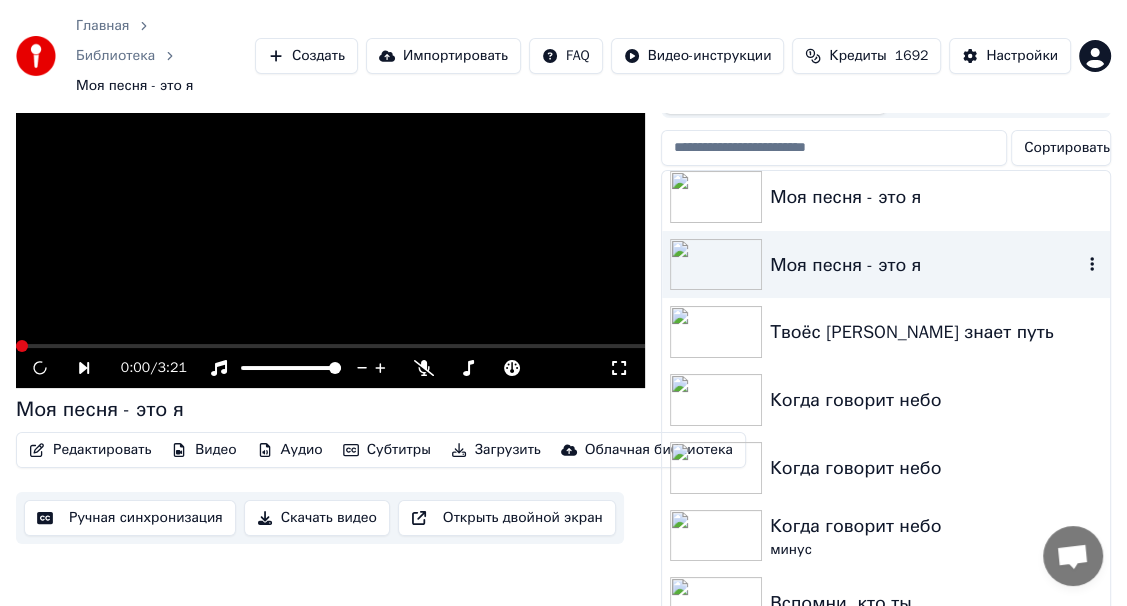 click on "Моя песня - это я" at bounding box center (926, 265) 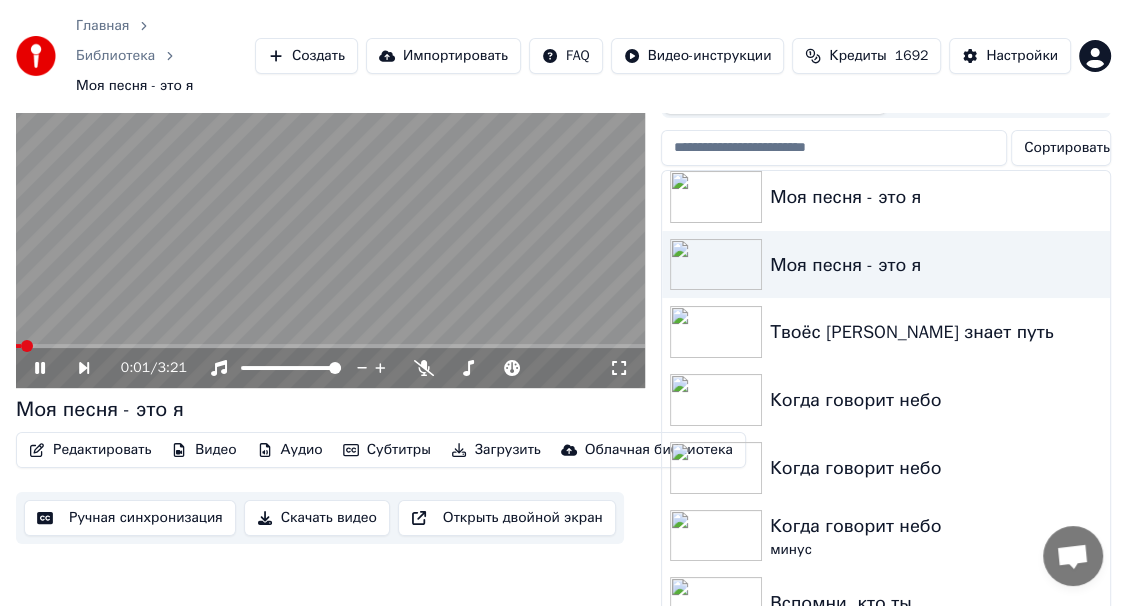 click at bounding box center [330, 211] 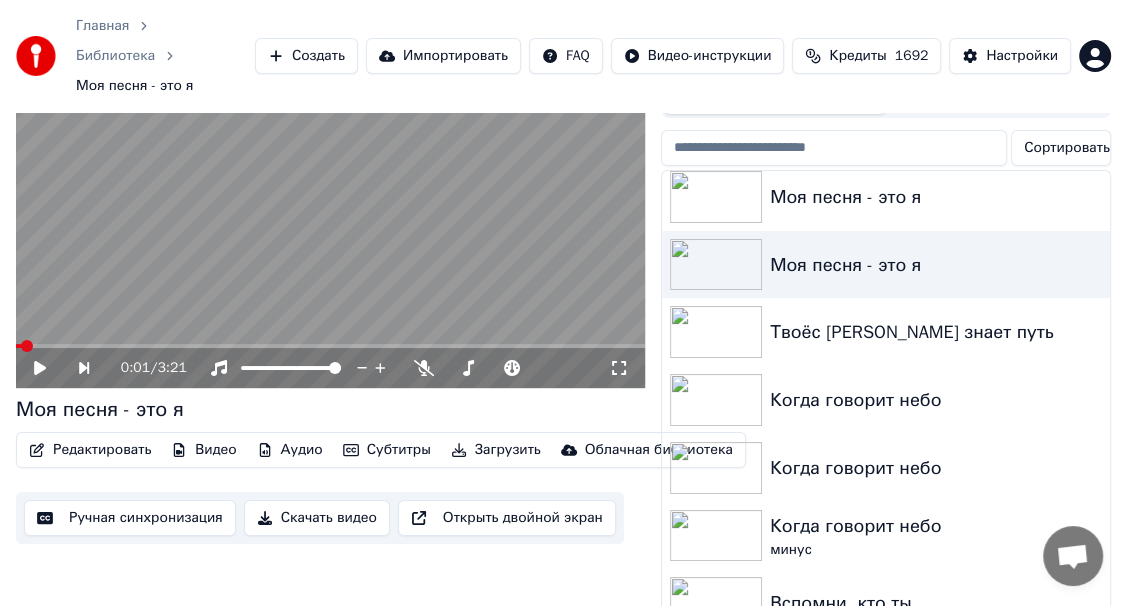 click at bounding box center (330, 346) 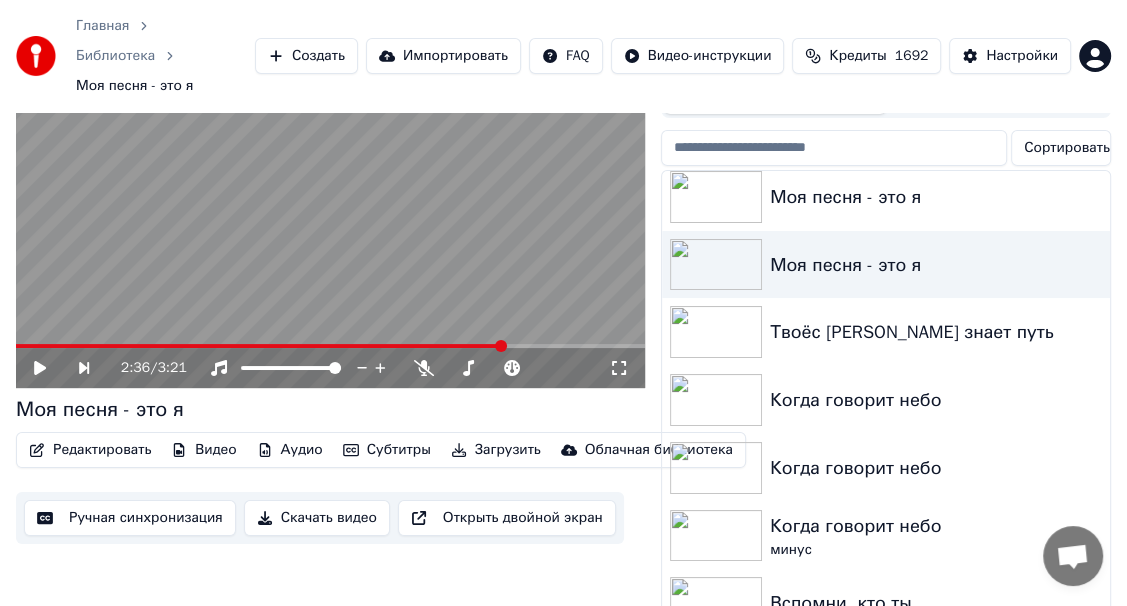 click 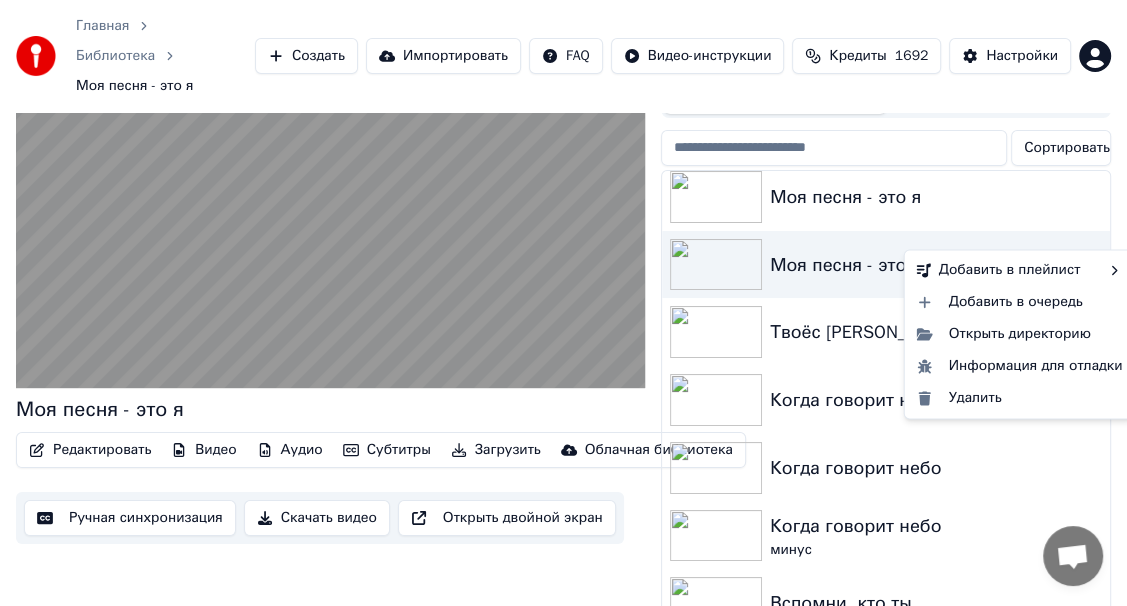 click 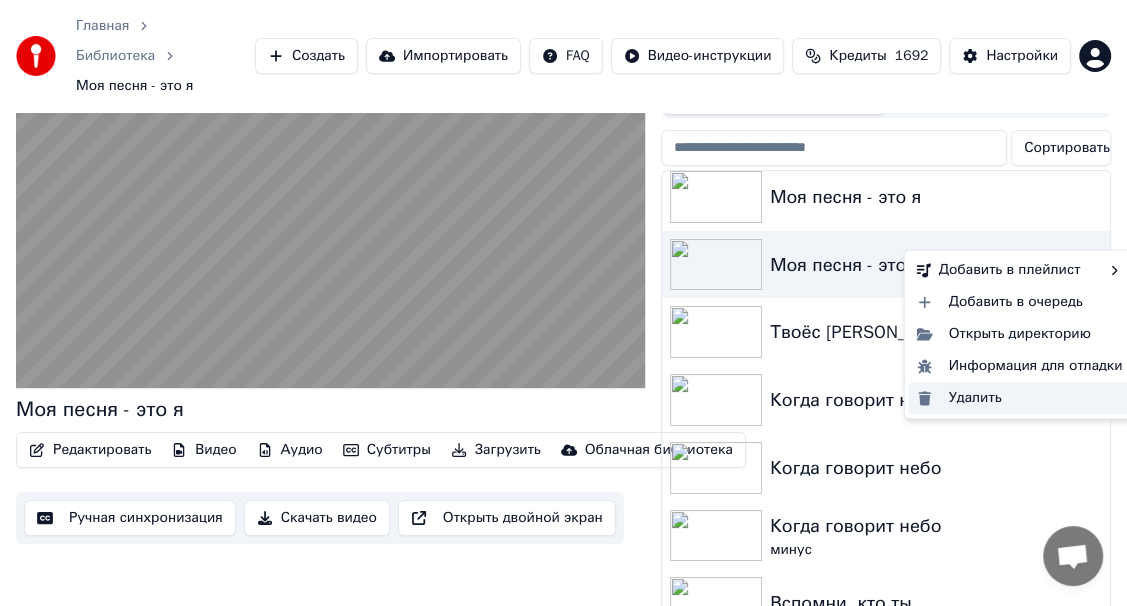 click on "Удалить" at bounding box center (1020, 398) 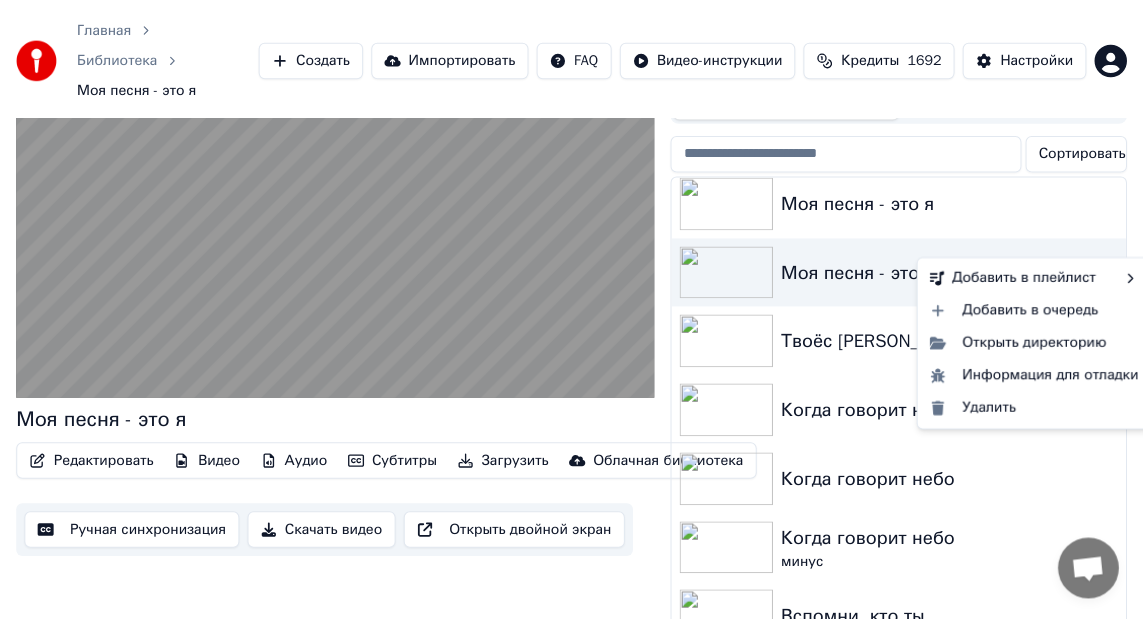 scroll, scrollTop: 61, scrollLeft: 0, axis: vertical 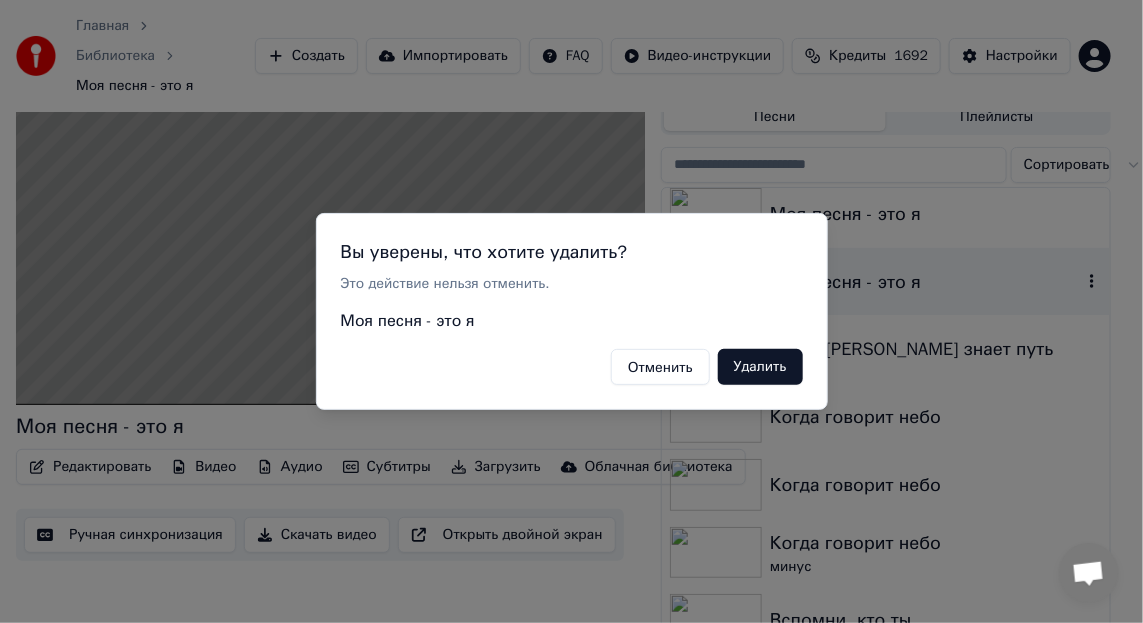 click on "Удалить" at bounding box center [760, 367] 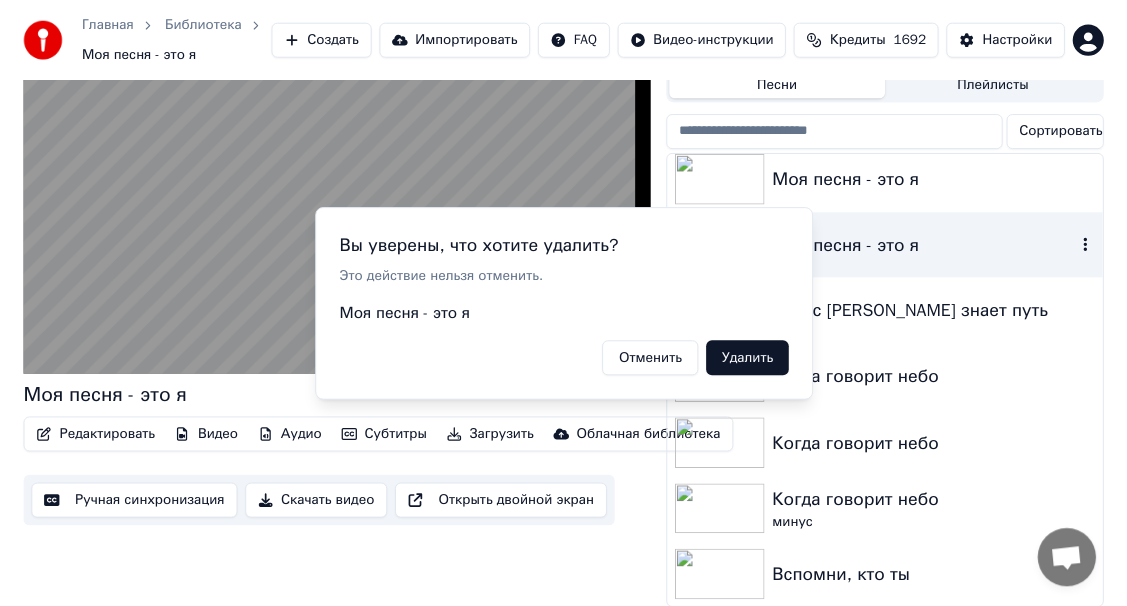 scroll, scrollTop: 51, scrollLeft: 0, axis: vertical 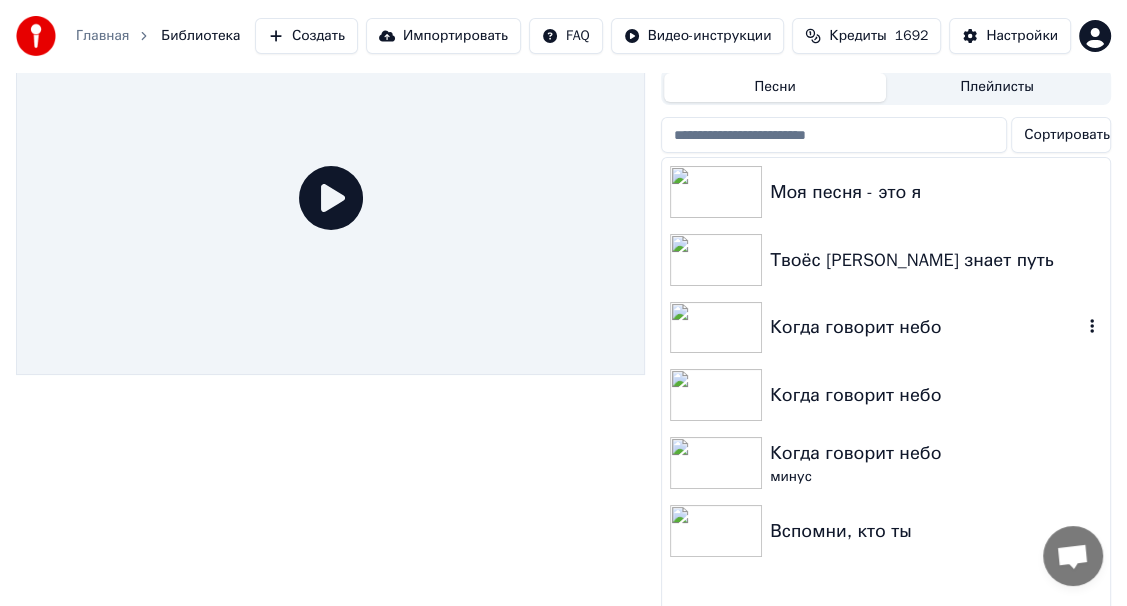 click on "Когда говорит небо" at bounding box center [926, 327] 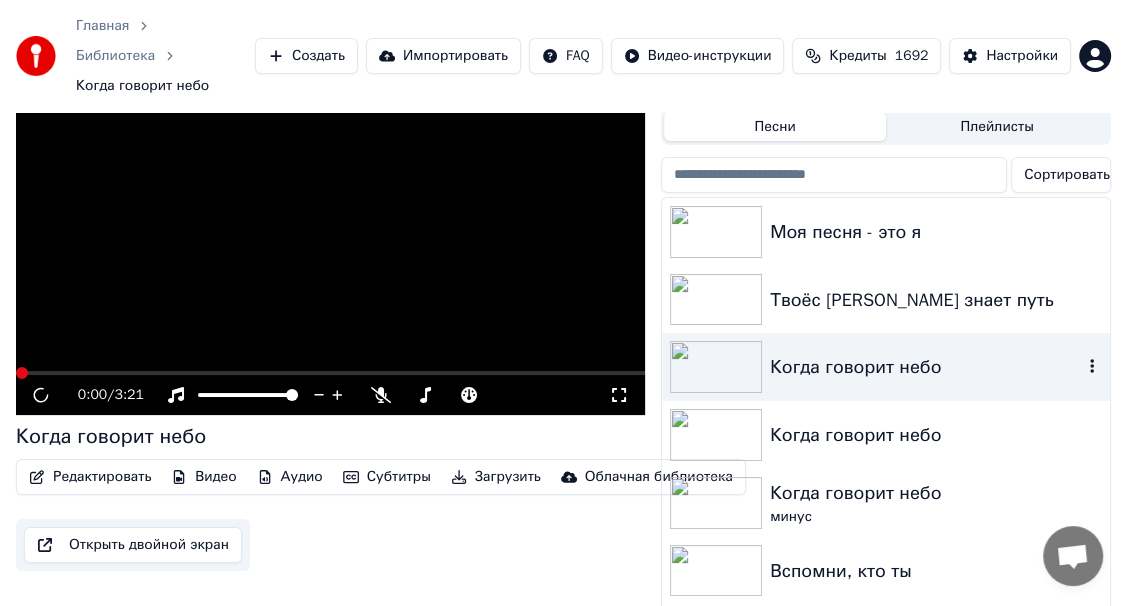 scroll, scrollTop: 61, scrollLeft: 0, axis: vertical 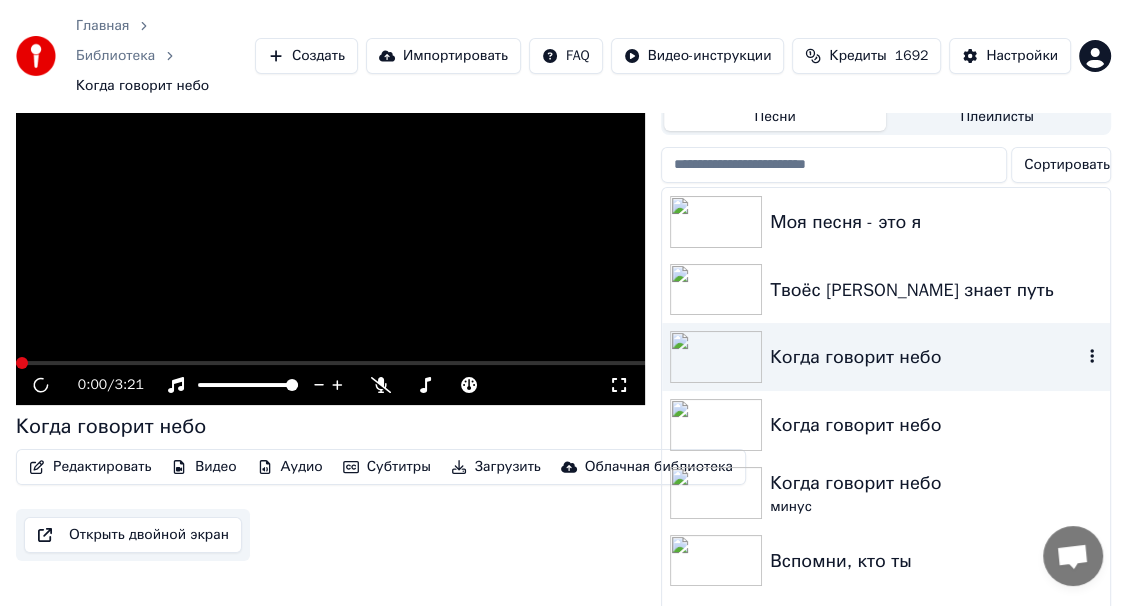 click on "Когда говорит небо" at bounding box center (926, 357) 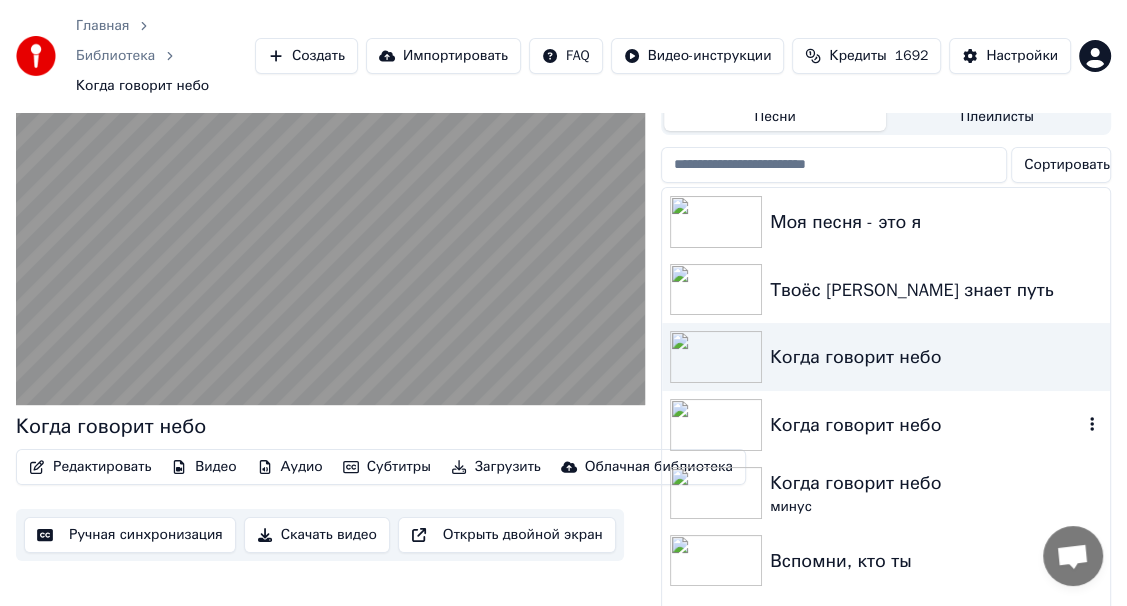 click on "Когда говорит небо" at bounding box center [926, 425] 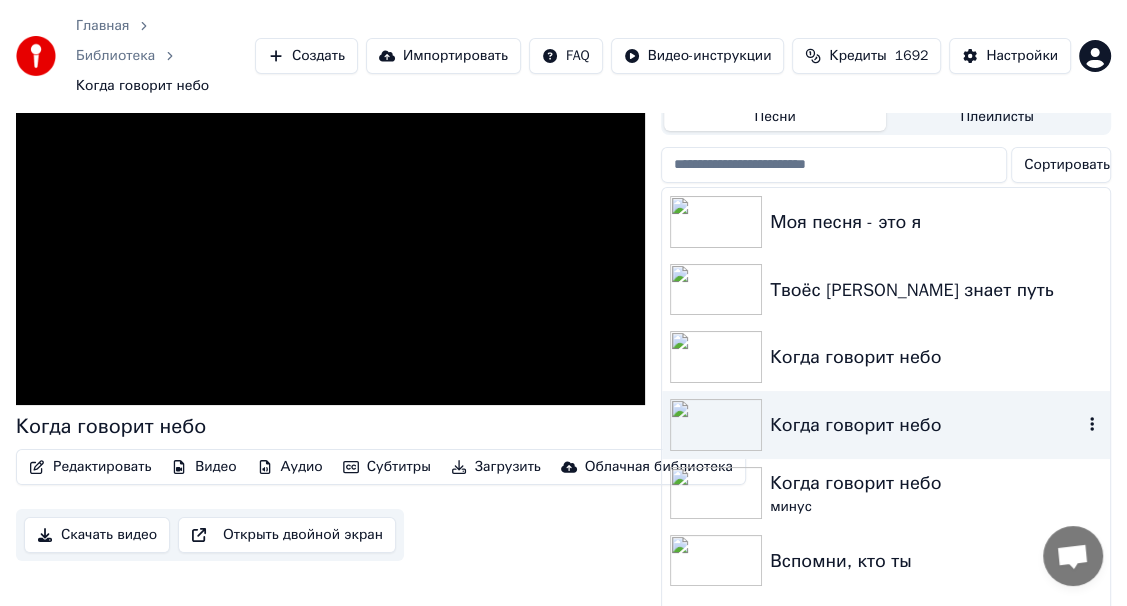 click on "Когда говорит небо" at bounding box center [926, 425] 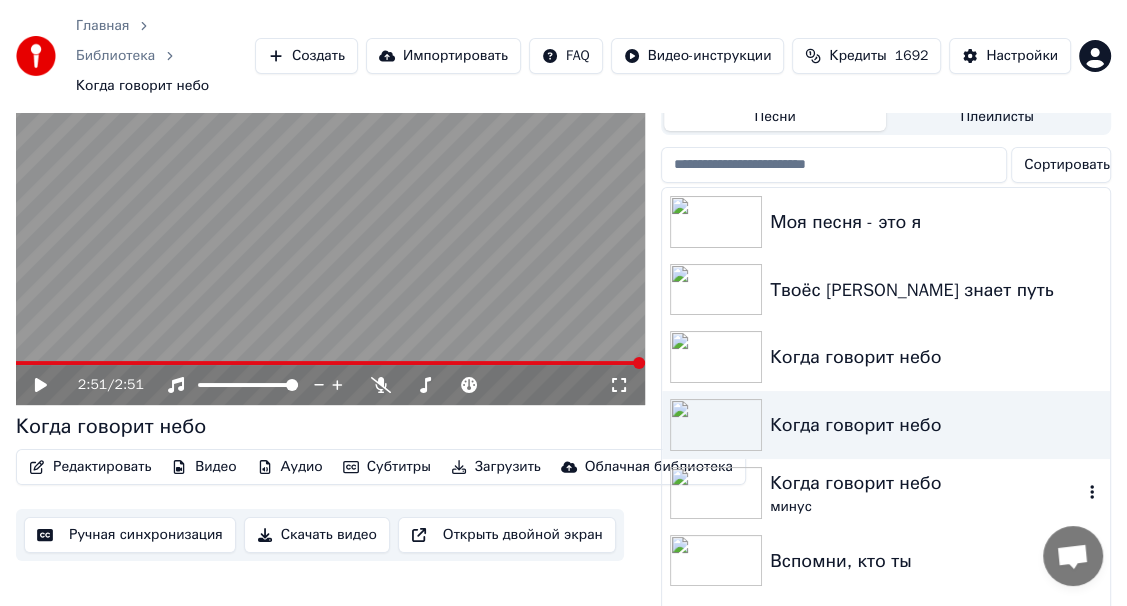 click 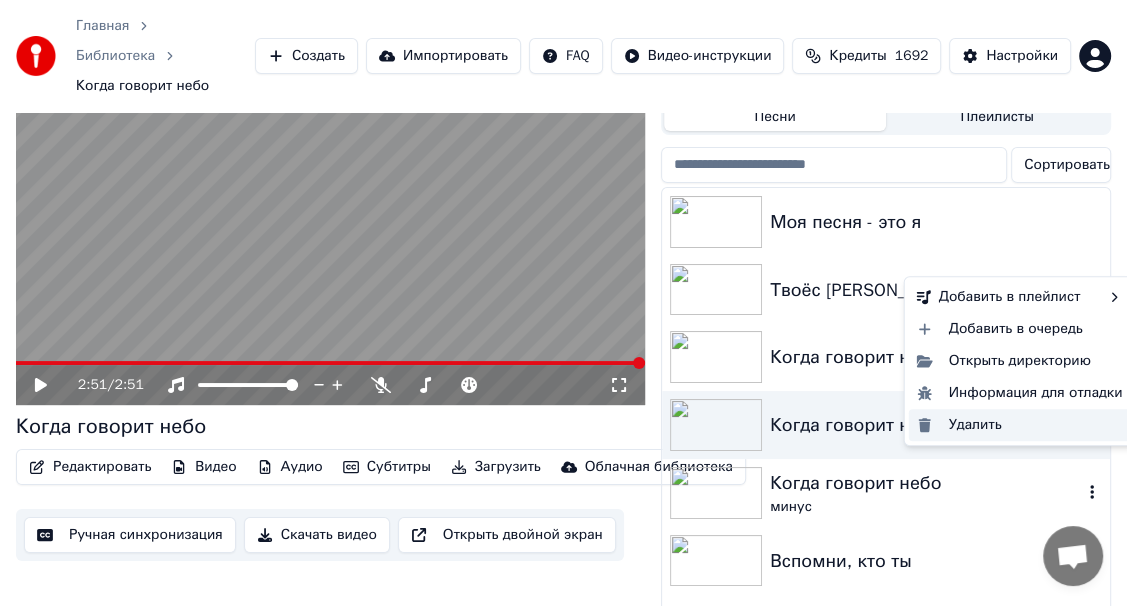 click on "Удалить" at bounding box center [1020, 425] 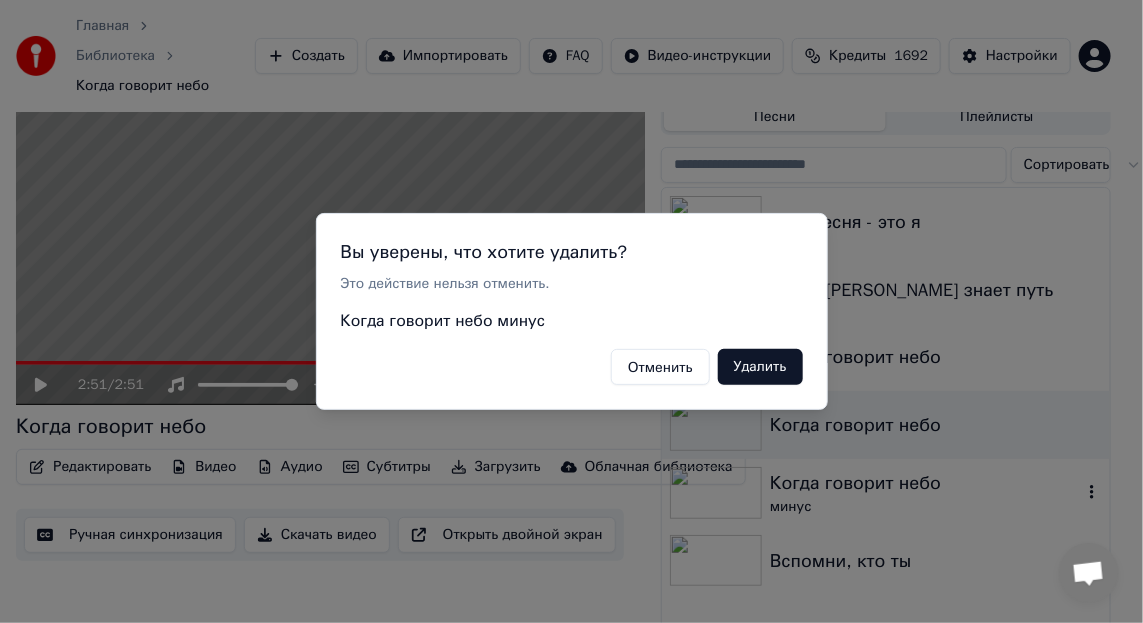 click on "Удалить" at bounding box center (760, 367) 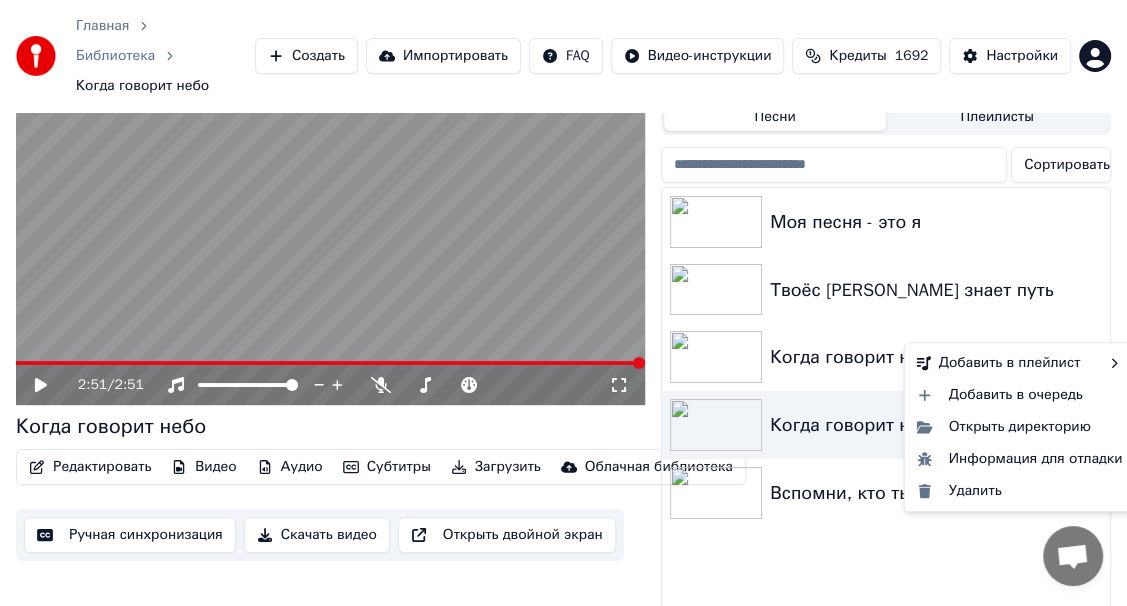 click 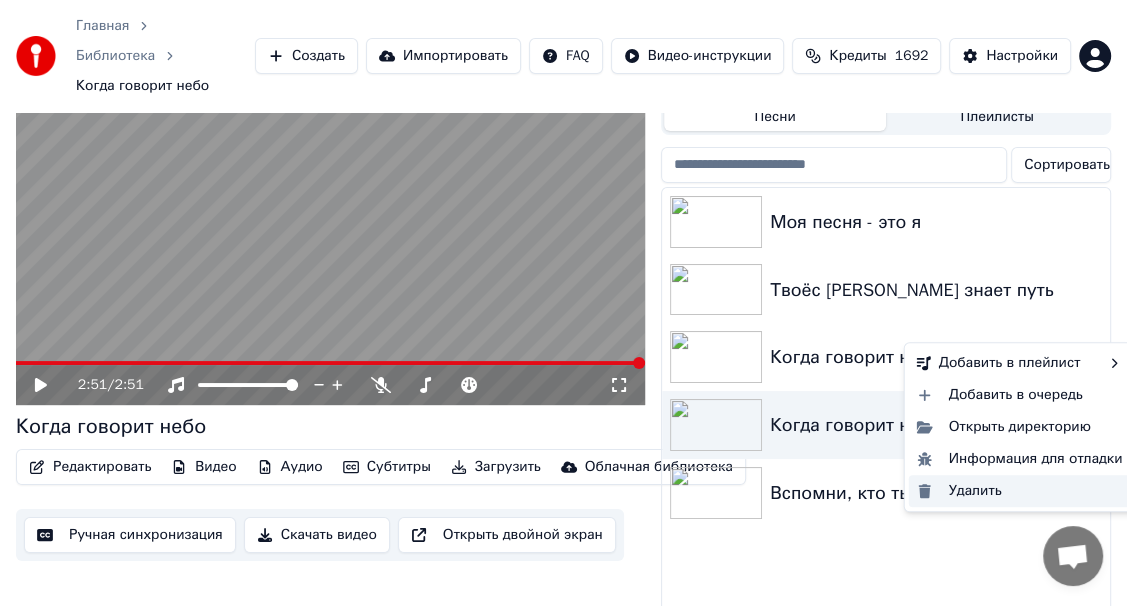 click on "Удалить" at bounding box center (1020, 491) 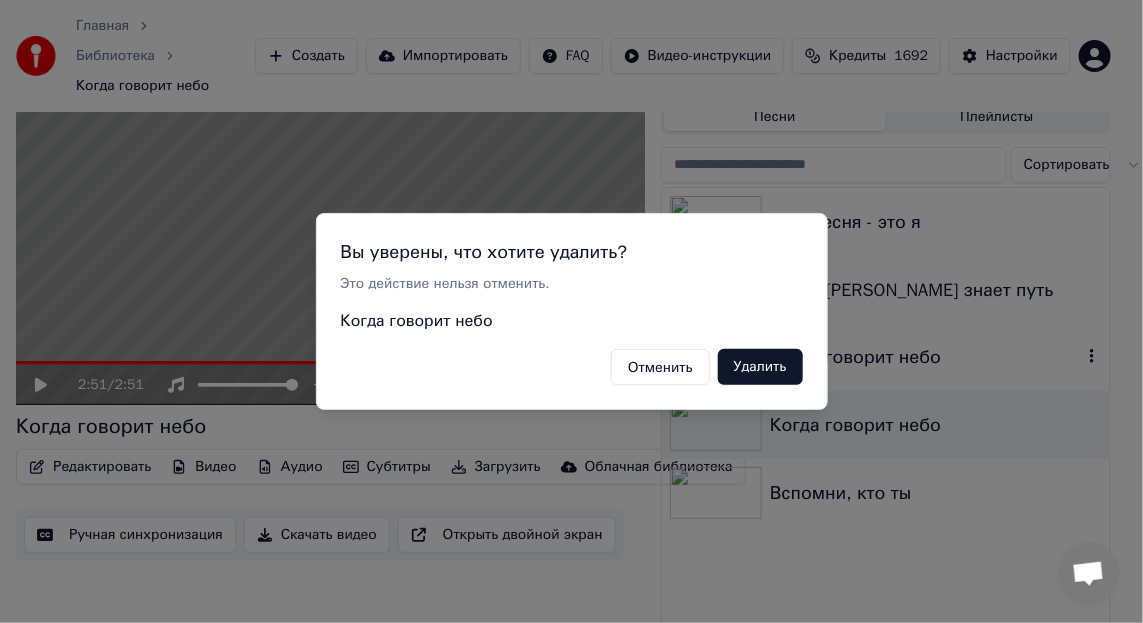 click on "Удалить" at bounding box center (760, 367) 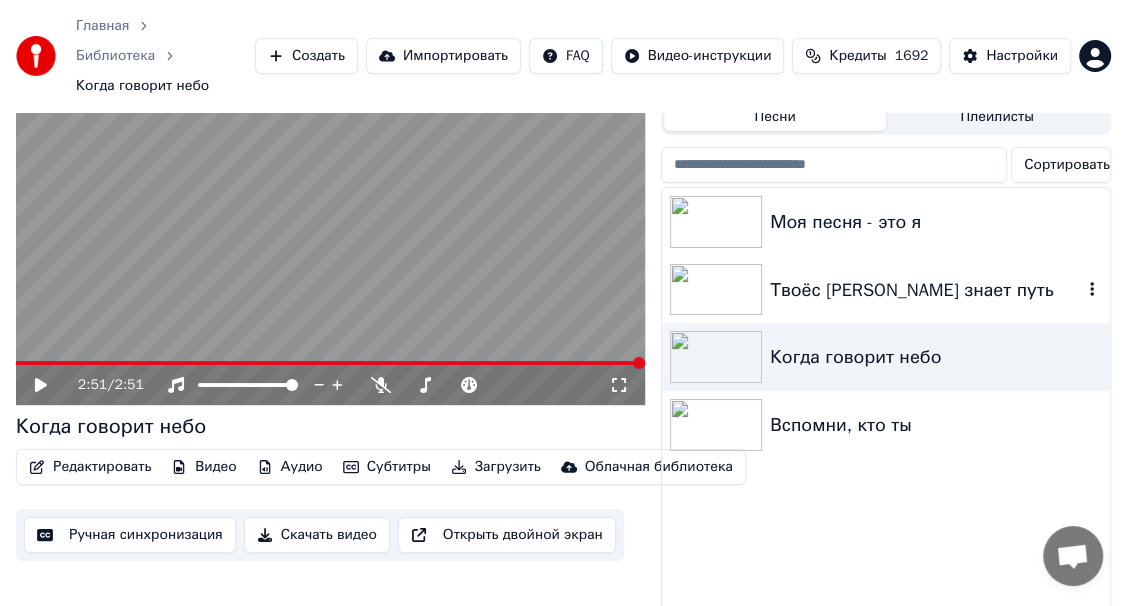 click on "Твоёс [PERSON_NAME] знает путь" at bounding box center [926, 290] 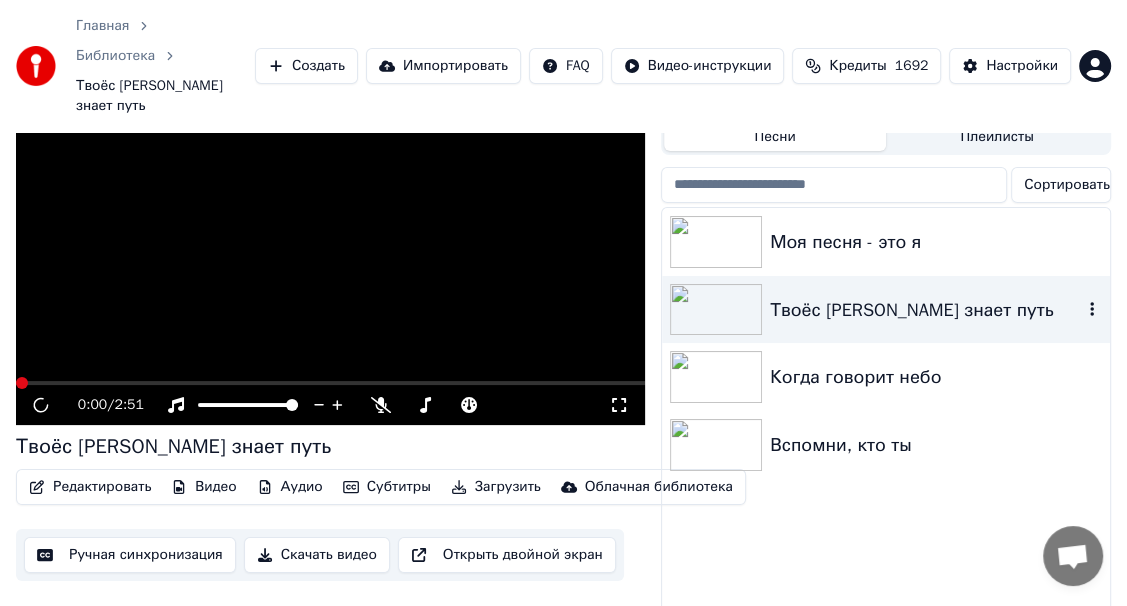 click on "Твоёс [PERSON_NAME] знает путь" at bounding box center (926, 310) 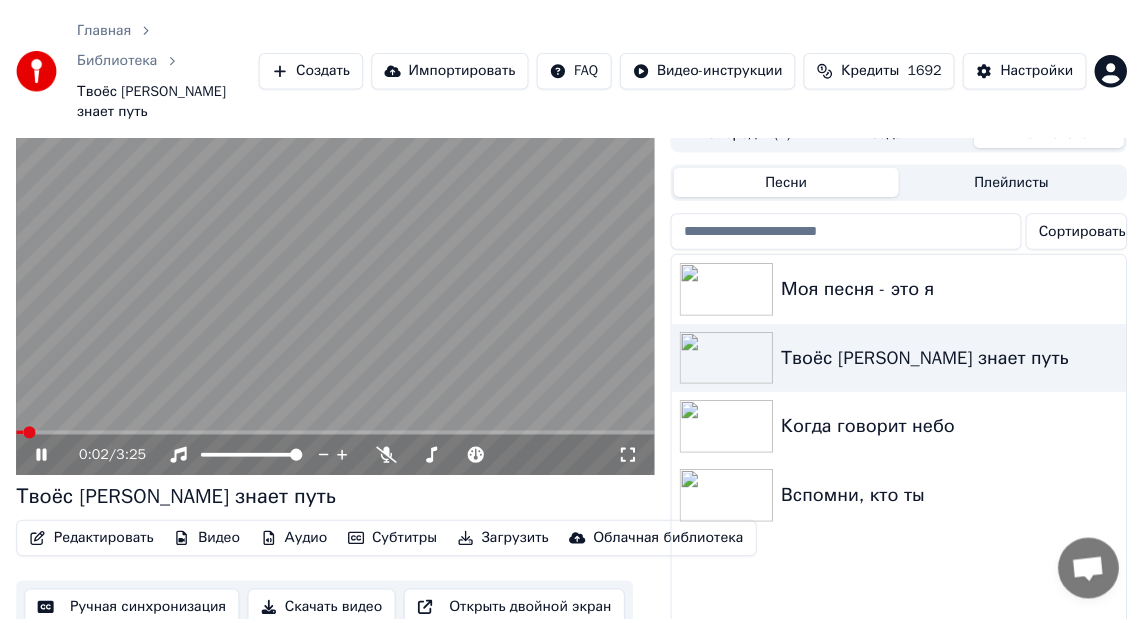 scroll, scrollTop: 0, scrollLeft: 0, axis: both 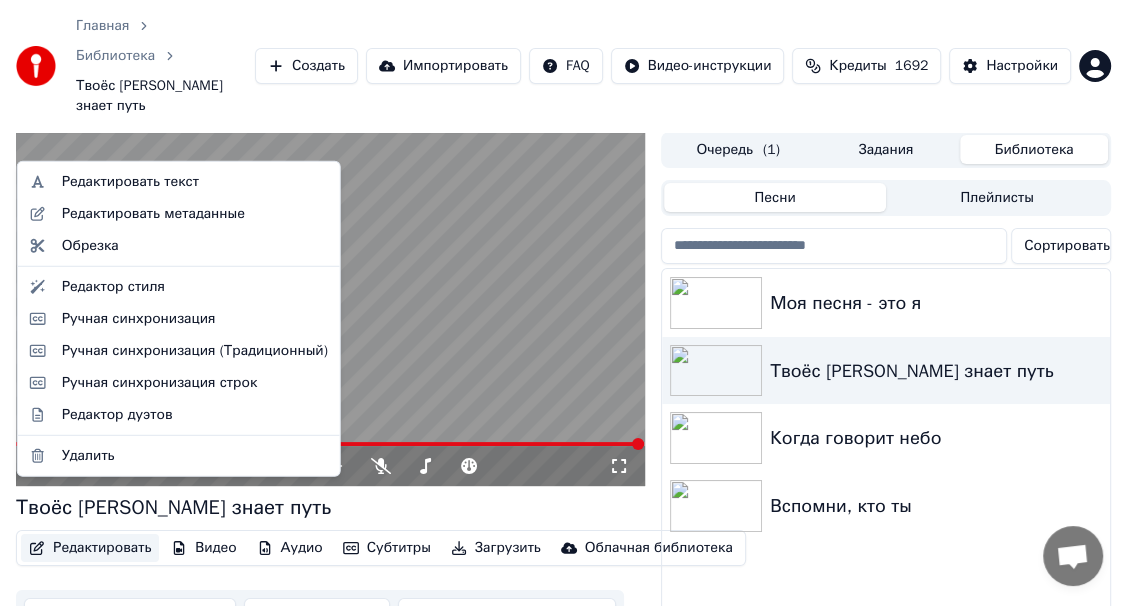 click on "Редактировать" at bounding box center (90, 548) 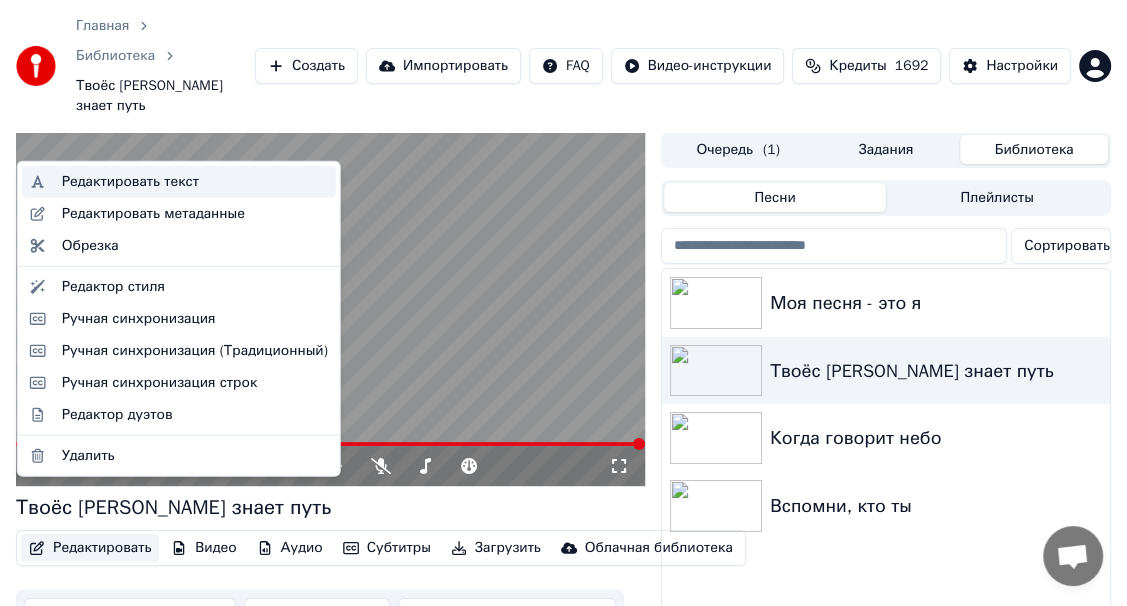 click on "Редактировать текст" at bounding box center (130, 182) 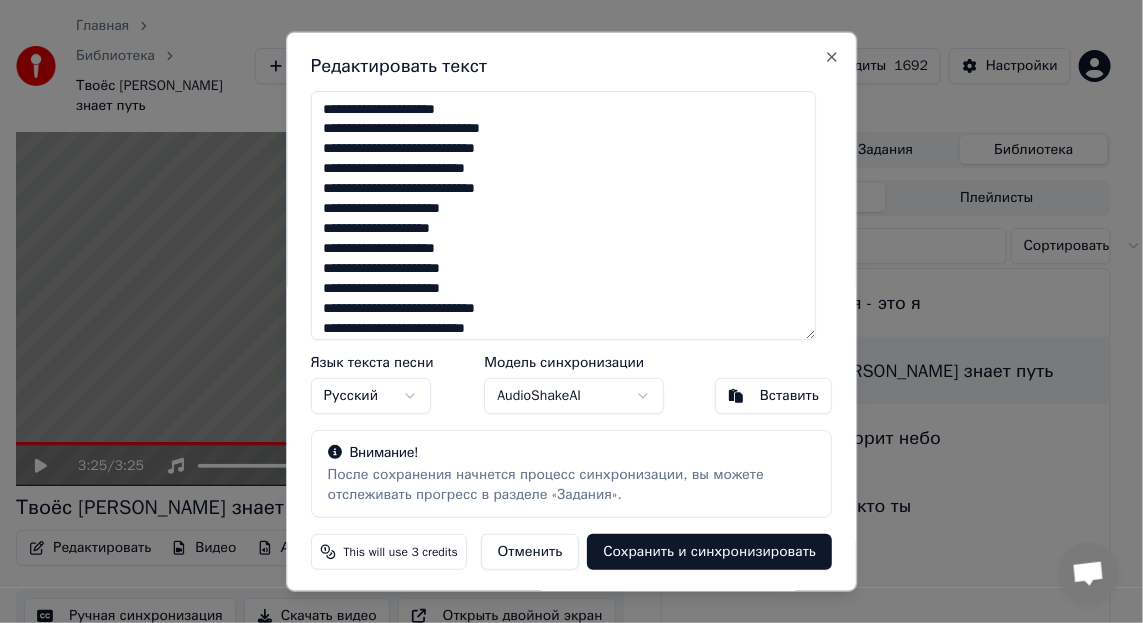 drag, startPoint x: 480, startPoint y: 104, endPoint x: 319, endPoint y: 100, distance: 161.04968 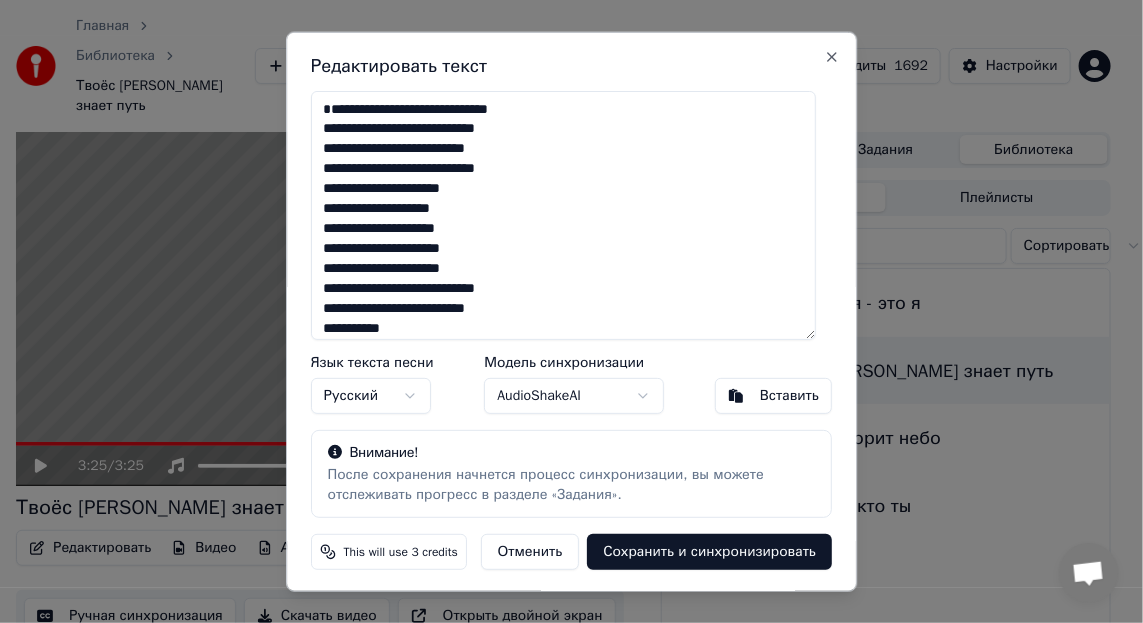 click on "**********" at bounding box center (564, 214) 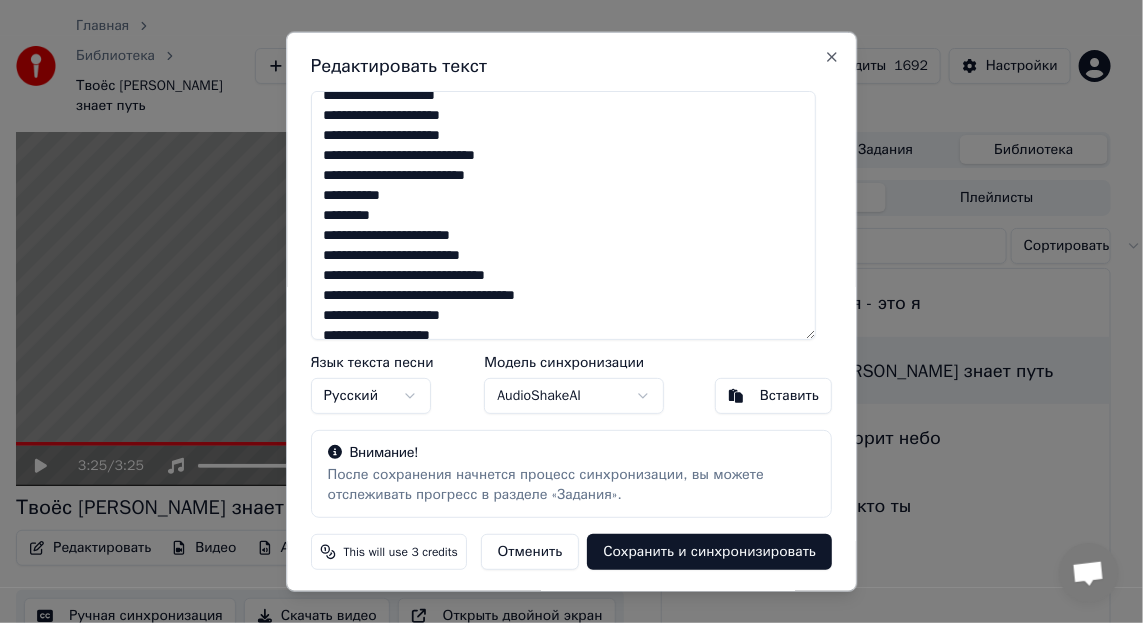 scroll, scrollTop: 399, scrollLeft: 0, axis: vertical 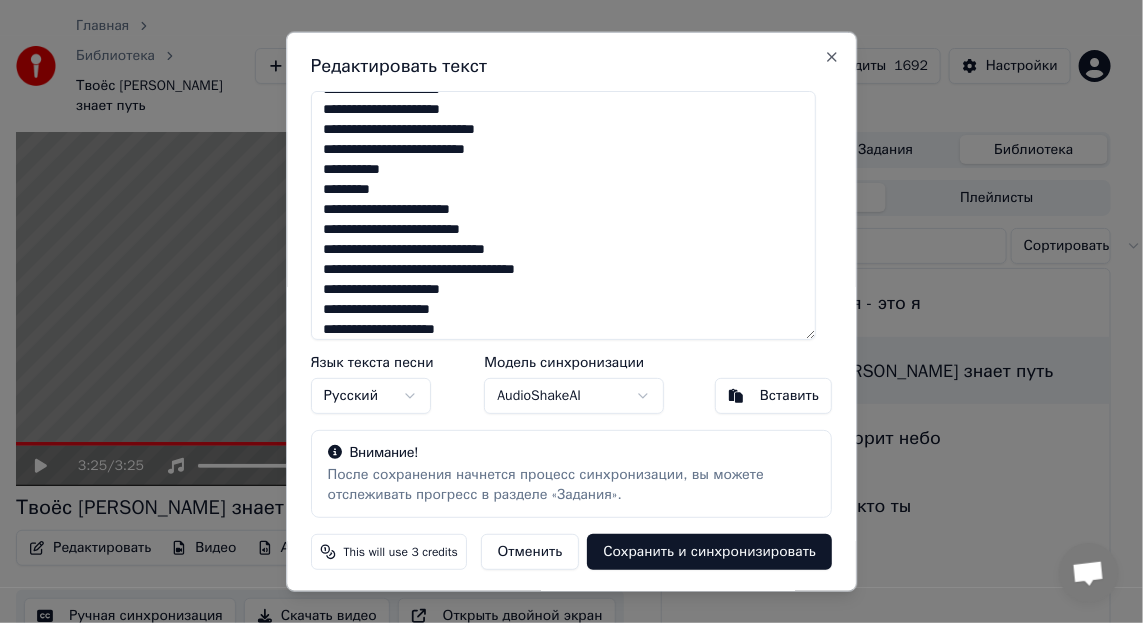 drag, startPoint x: 393, startPoint y: 197, endPoint x: 319, endPoint y: 192, distance: 74.168724 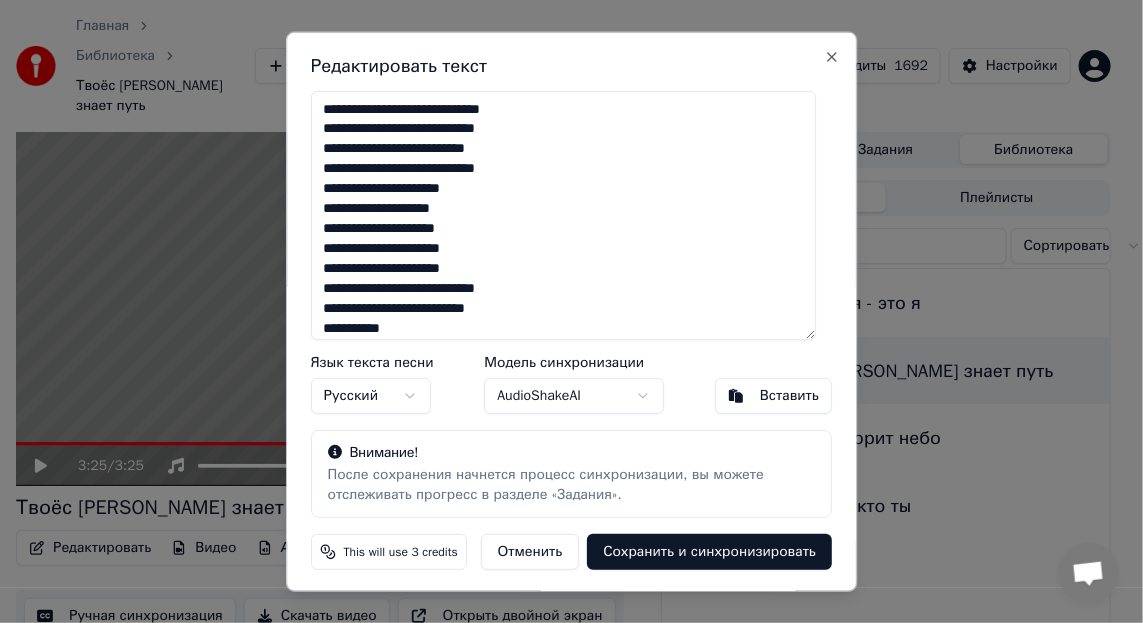scroll, scrollTop: 99, scrollLeft: 0, axis: vertical 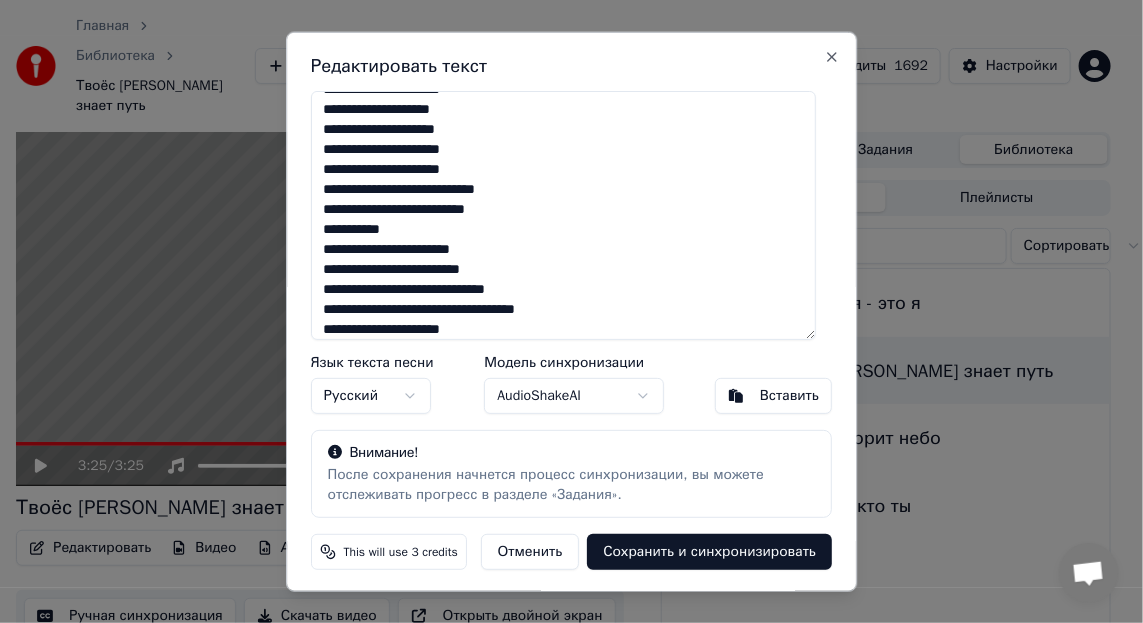 click on "**********" at bounding box center (564, 214) 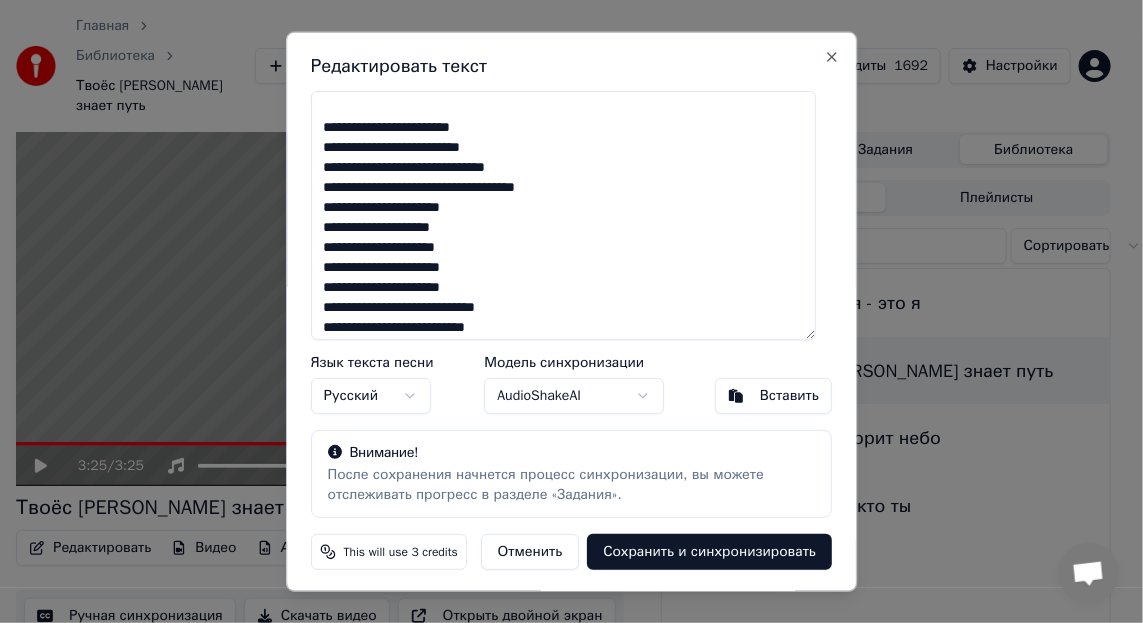 scroll, scrollTop: 527, scrollLeft: 0, axis: vertical 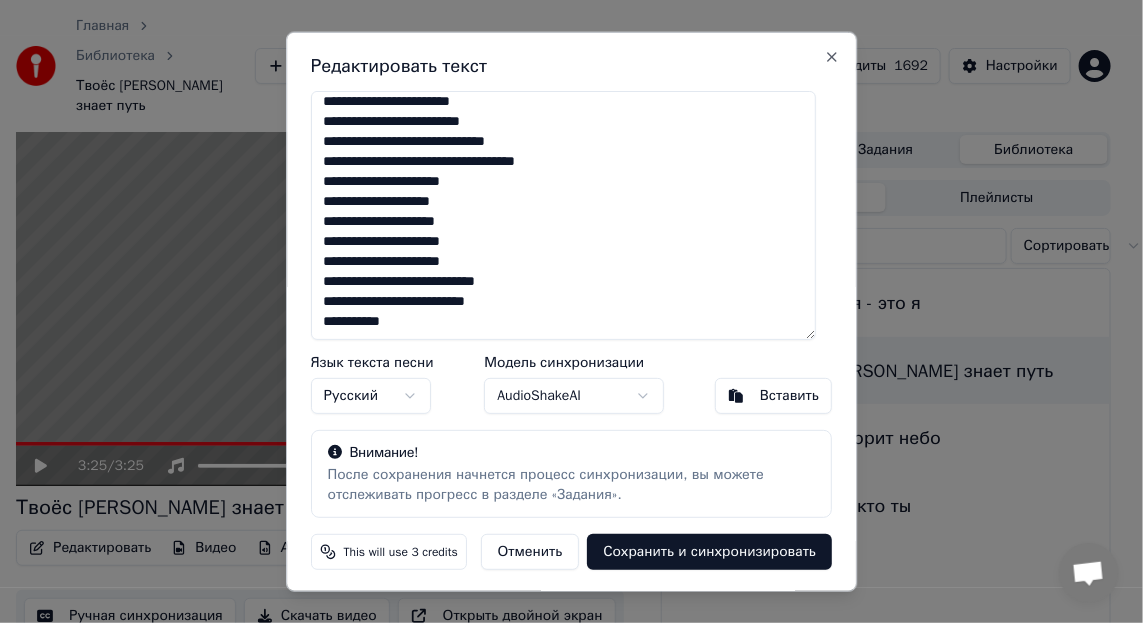 click on "**********" at bounding box center [564, 214] 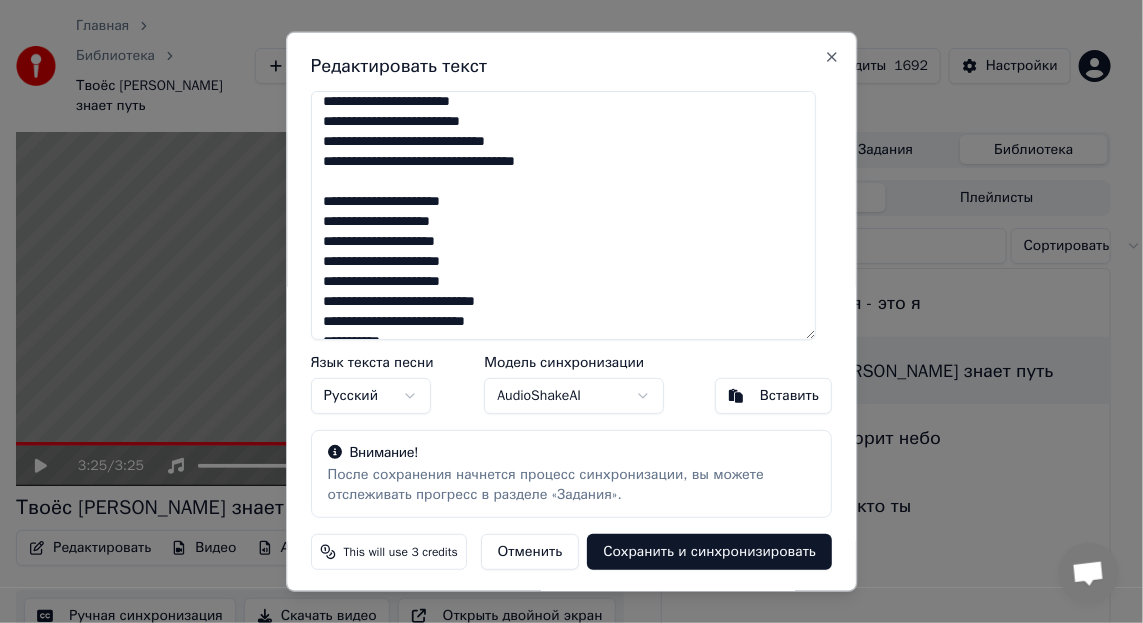 scroll, scrollTop: 547, scrollLeft: 0, axis: vertical 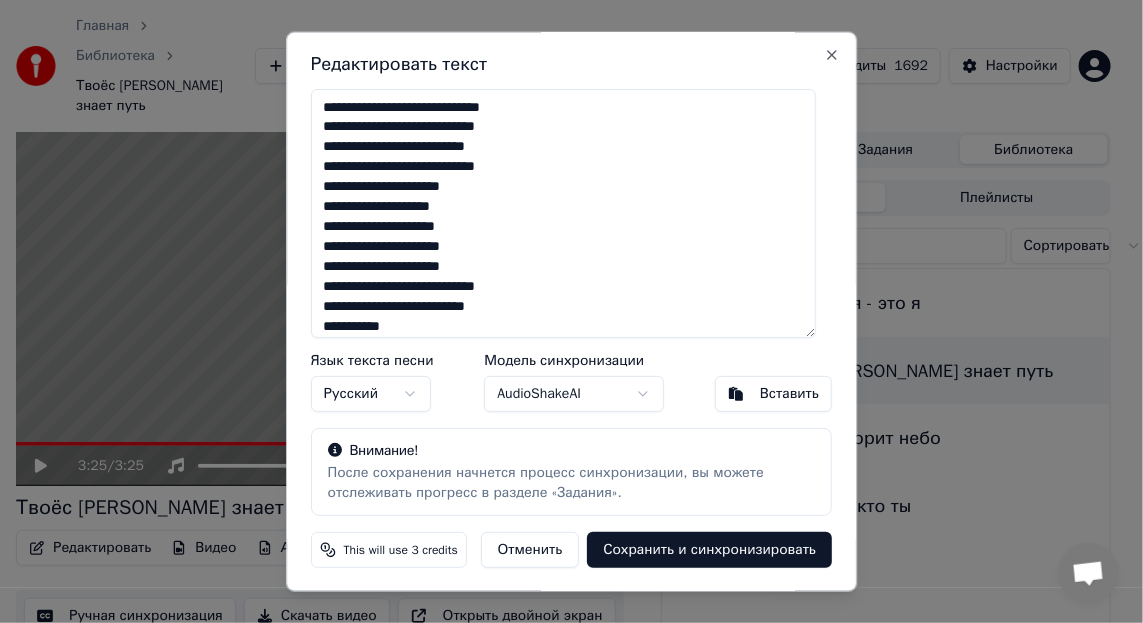 click on "**********" at bounding box center (564, 212) 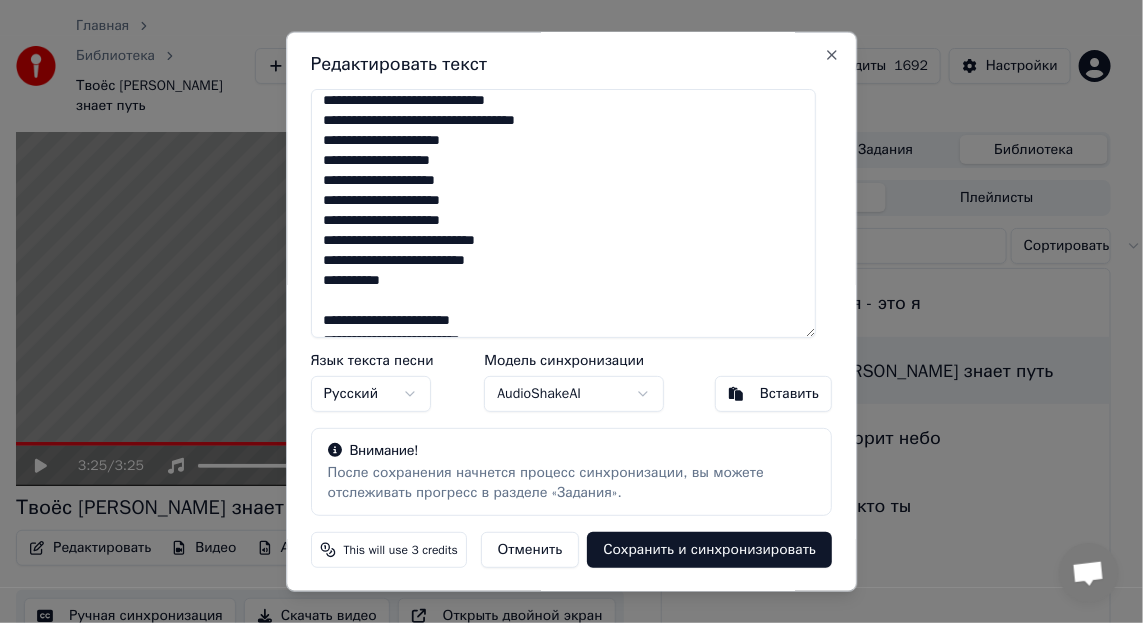 scroll, scrollTop: 300, scrollLeft: 0, axis: vertical 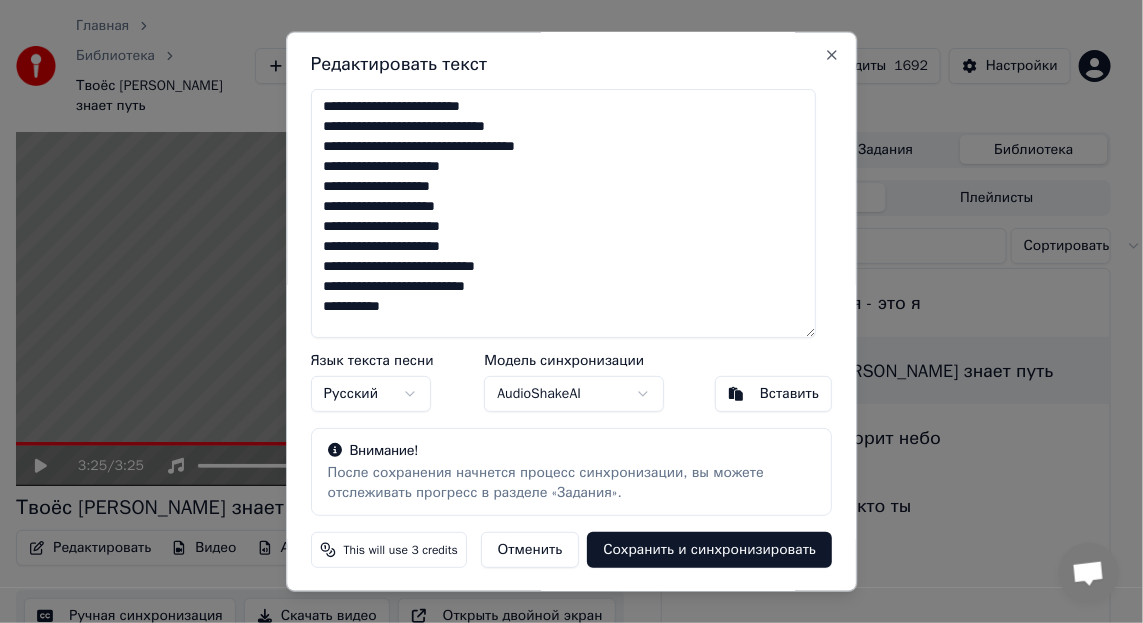 click on "**********" at bounding box center [564, 212] 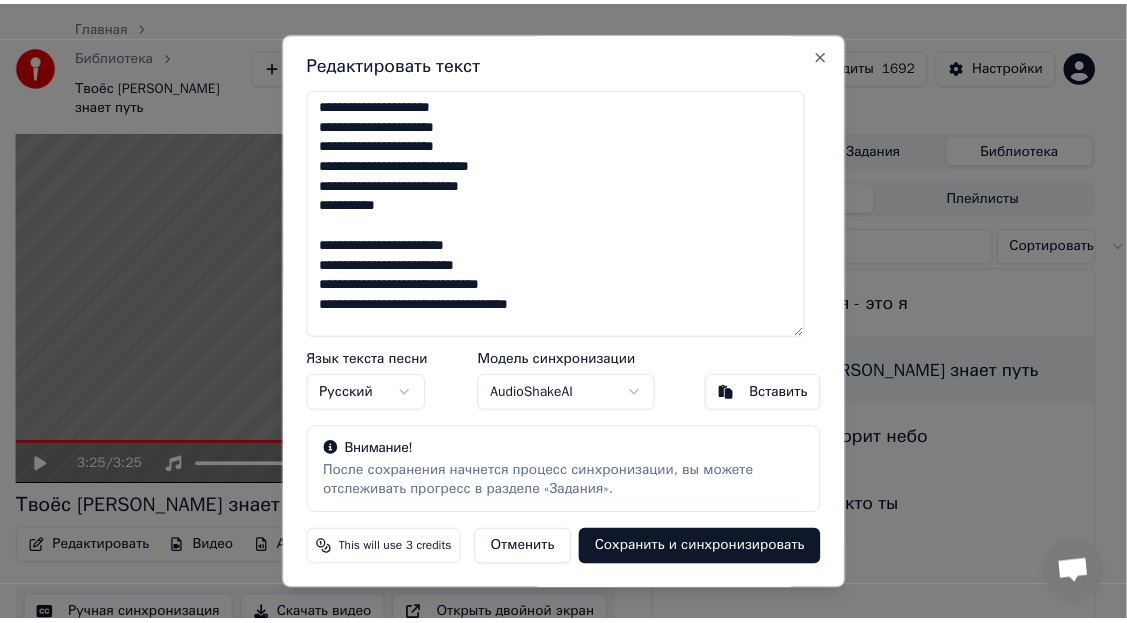 scroll, scrollTop: 199, scrollLeft: 0, axis: vertical 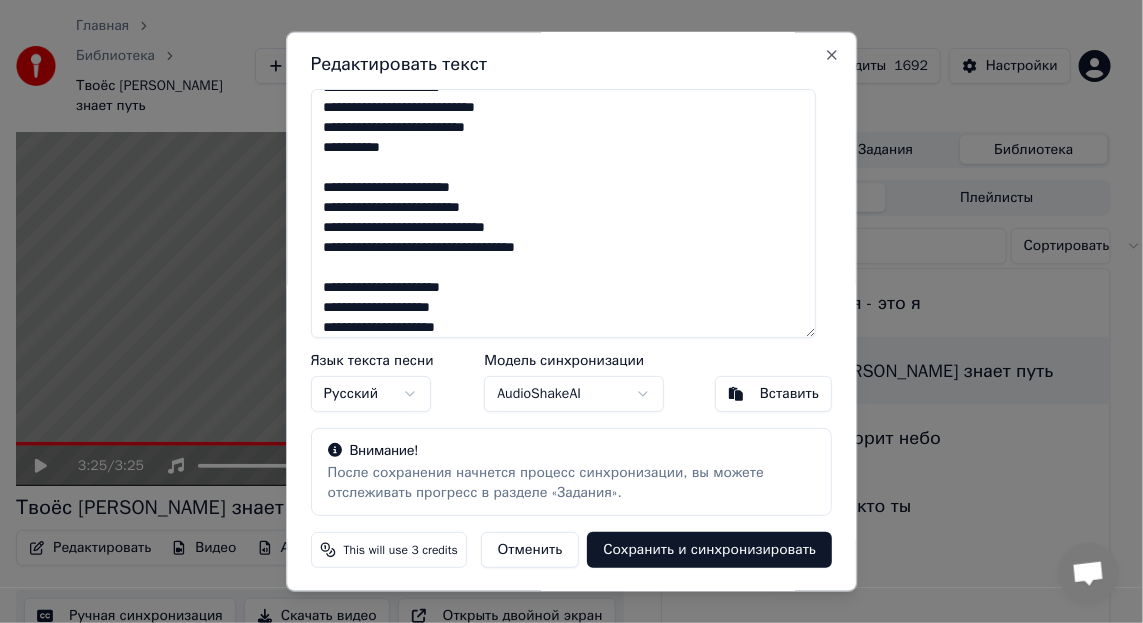 type on "**********" 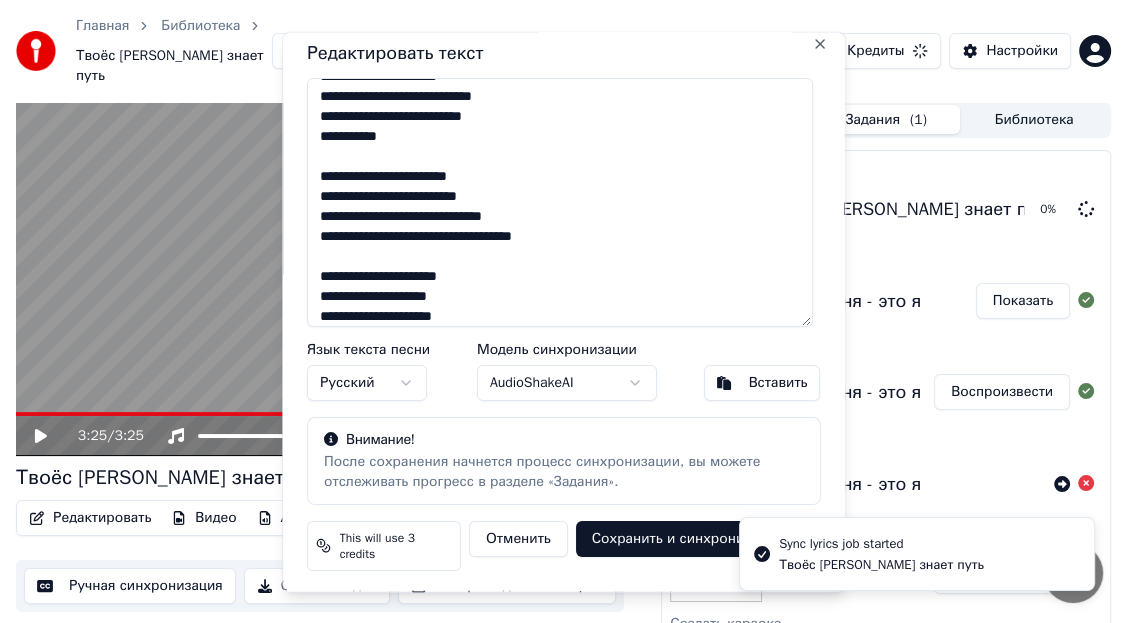 scroll, scrollTop: 0, scrollLeft: 0, axis: both 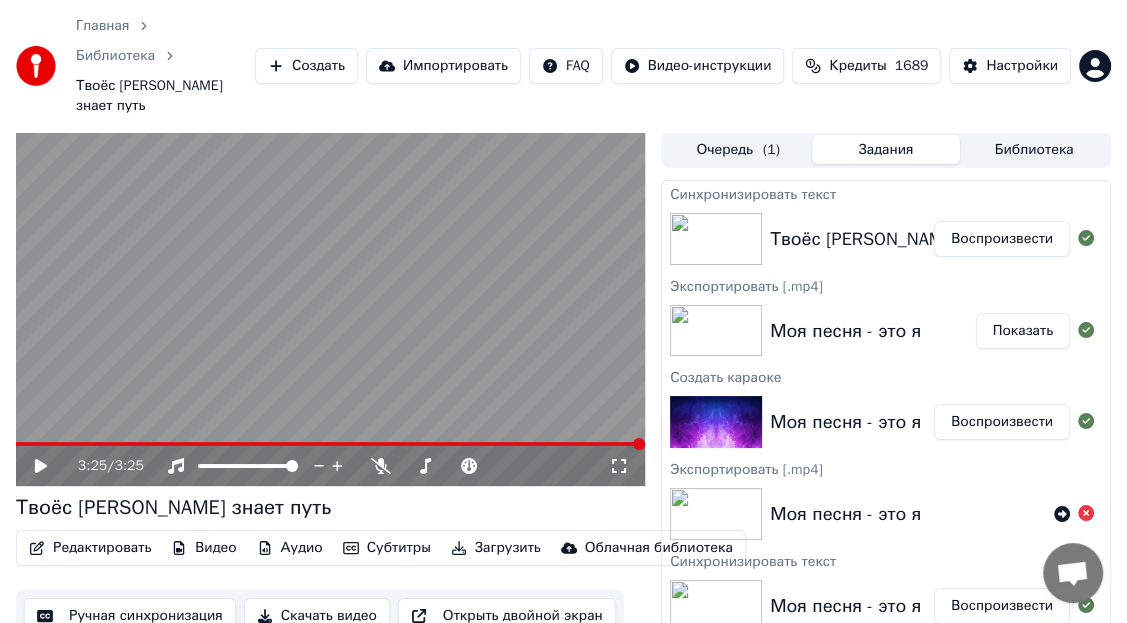 click on "Скачать видео" at bounding box center (317, 616) 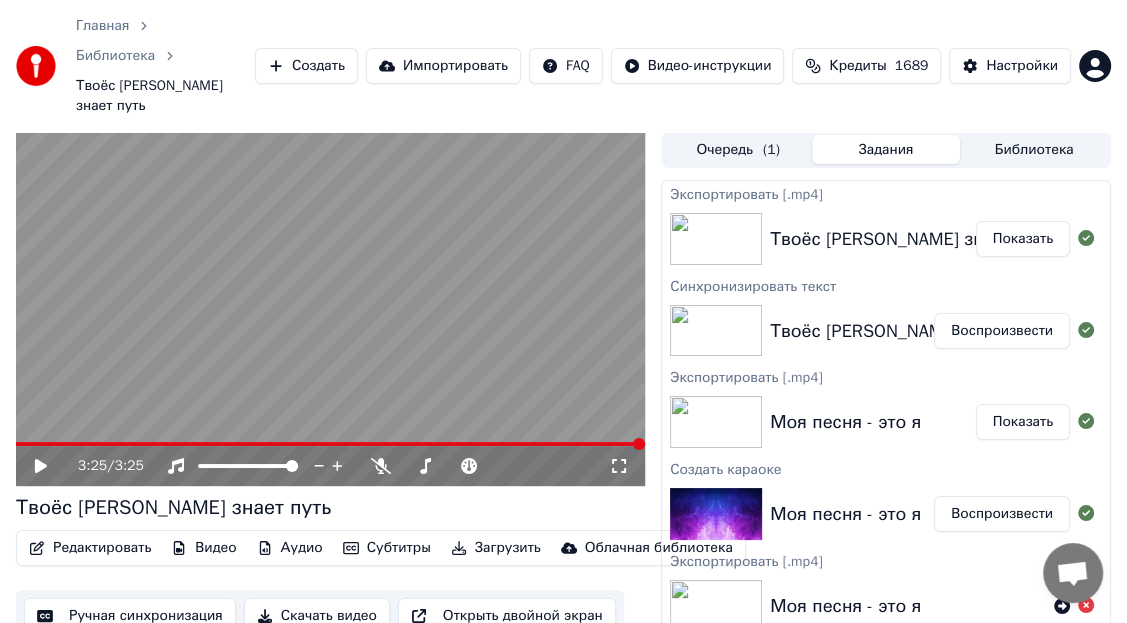 click on "Показать" at bounding box center [1023, 239] 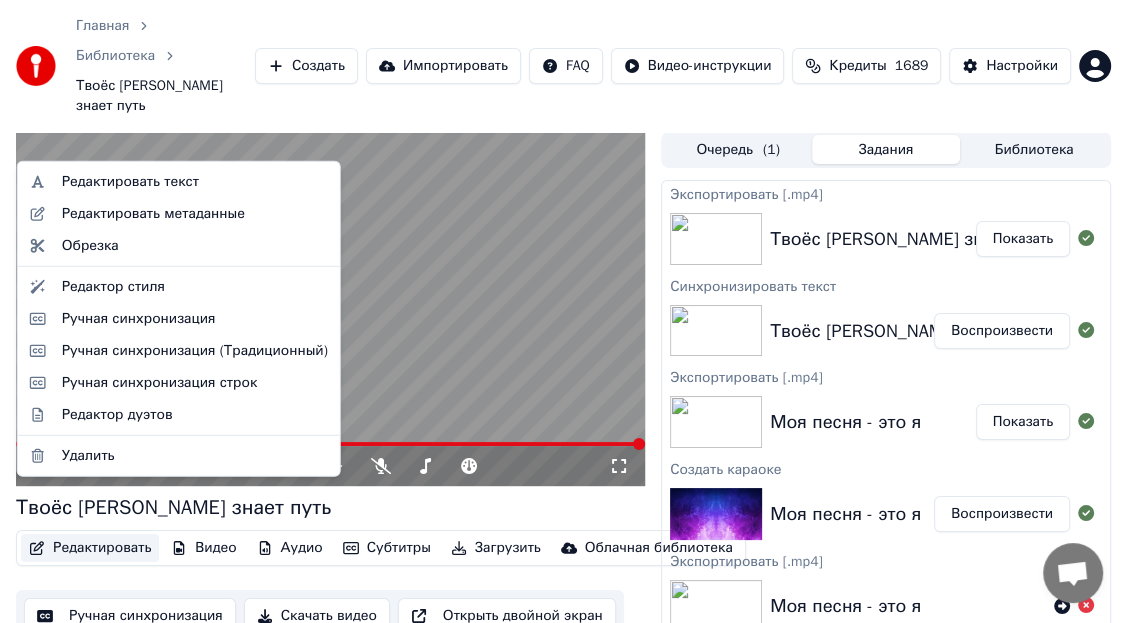 click on "Редактировать" at bounding box center [90, 548] 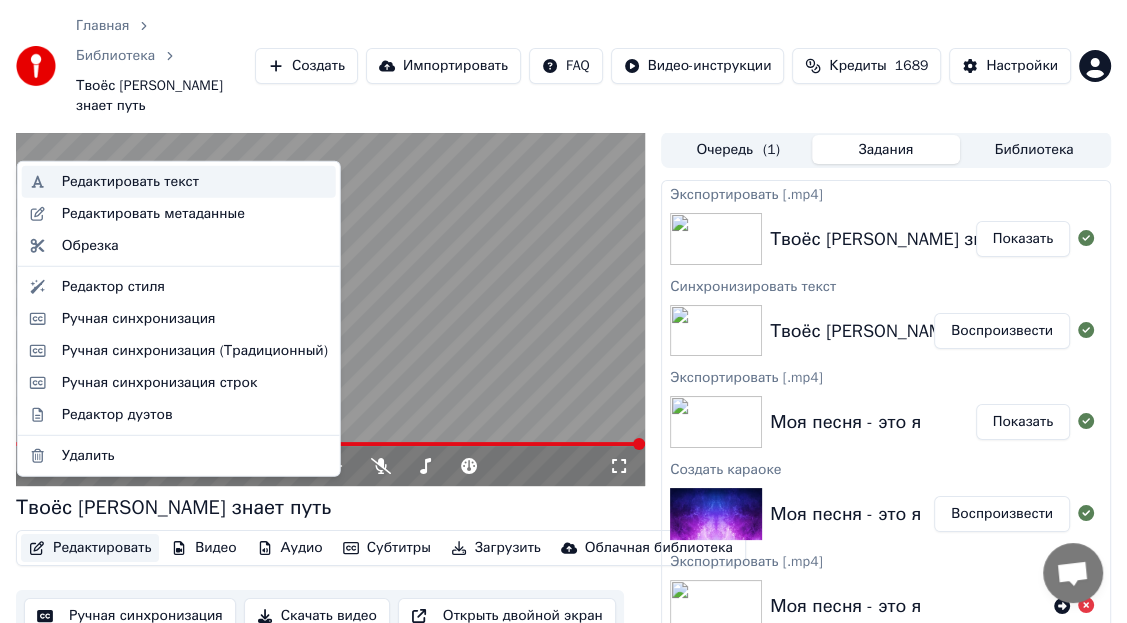 click on "Редактировать текст" at bounding box center (130, 182) 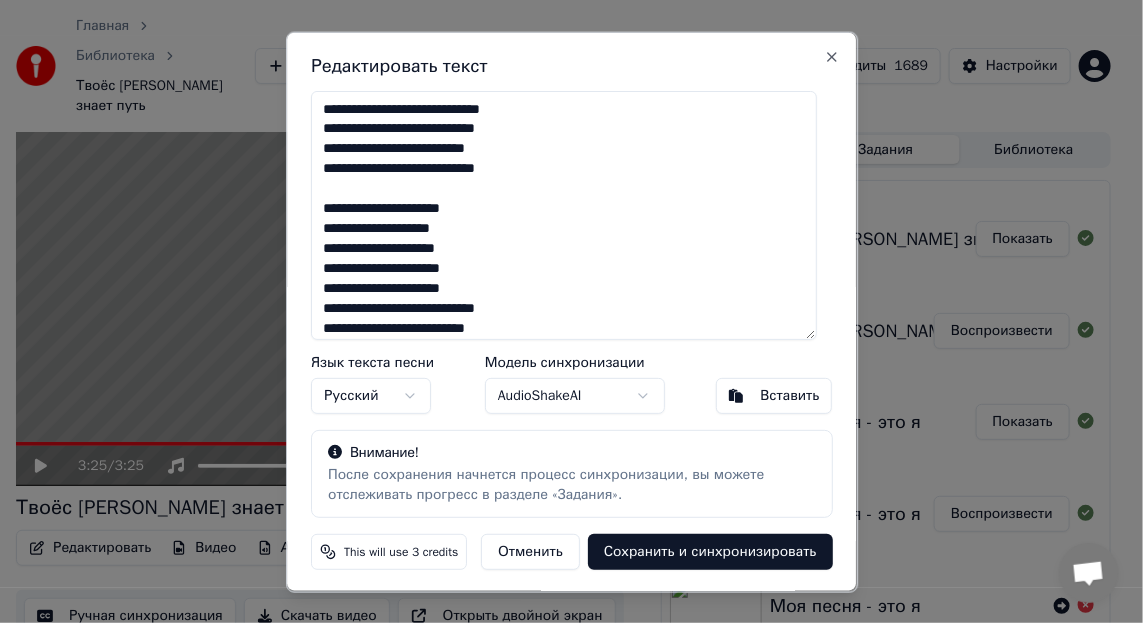 click on "Отменить" at bounding box center (530, 551) 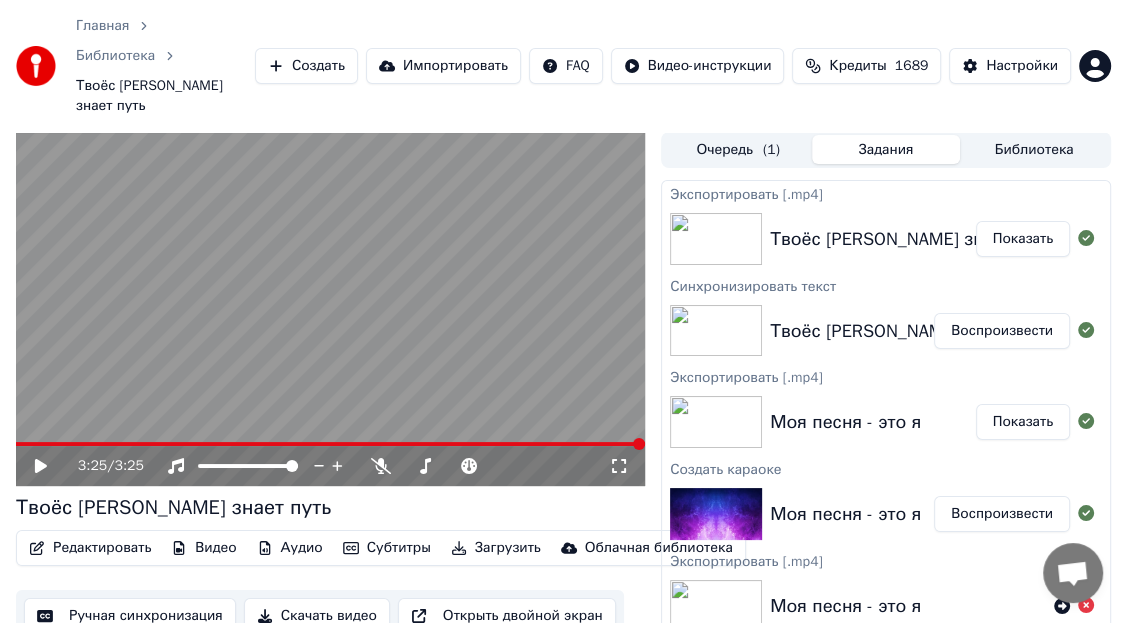 drag, startPoint x: 240, startPoint y: 452, endPoint x: 41, endPoint y: 433, distance: 199.90498 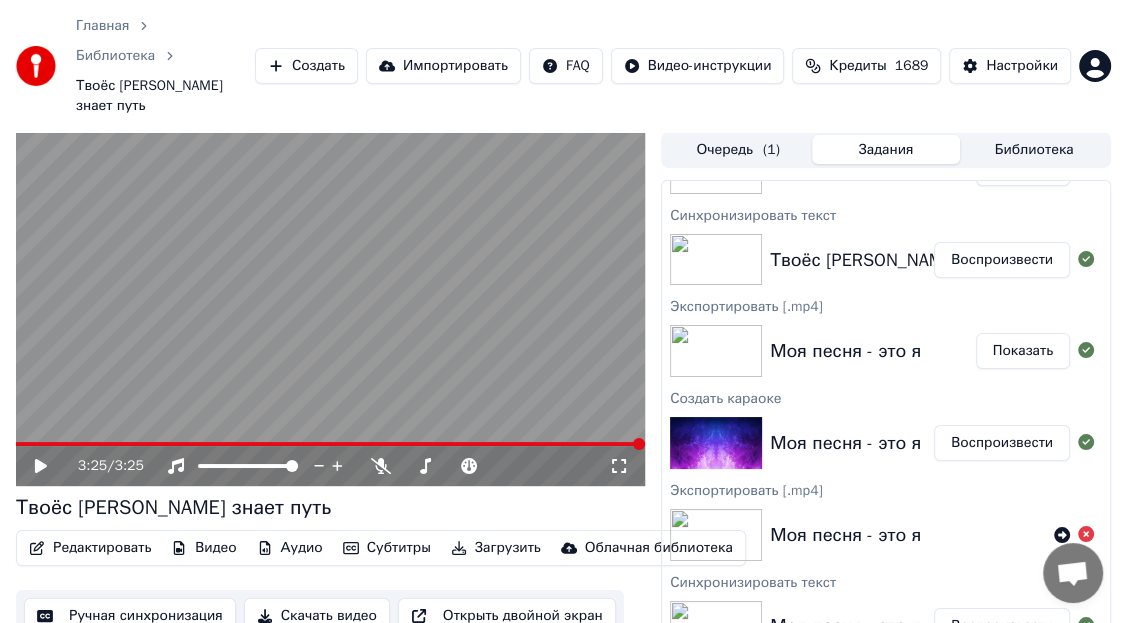 scroll, scrollTop: 113, scrollLeft: 0, axis: vertical 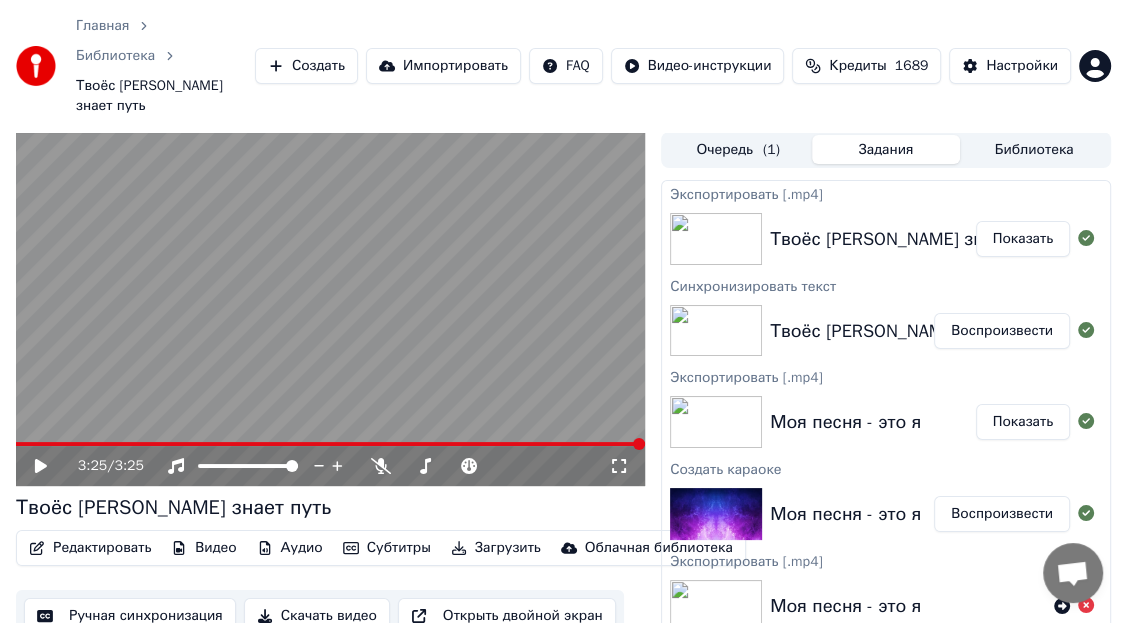 click on "Главная" at bounding box center (102, 26) 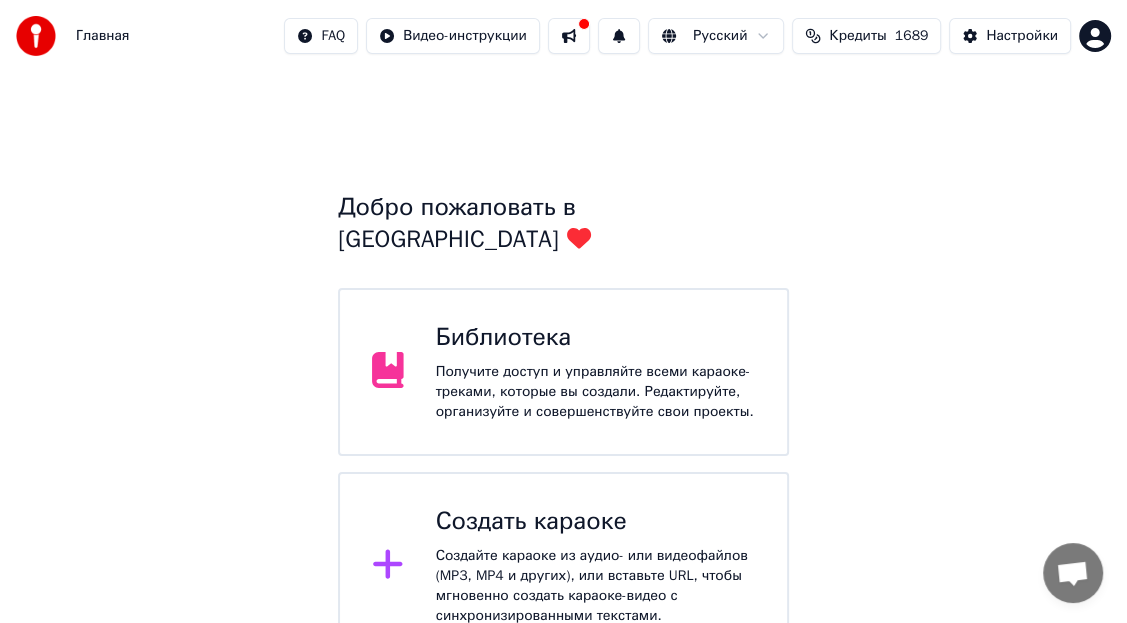 click on "Библиотека" at bounding box center [595, 338] 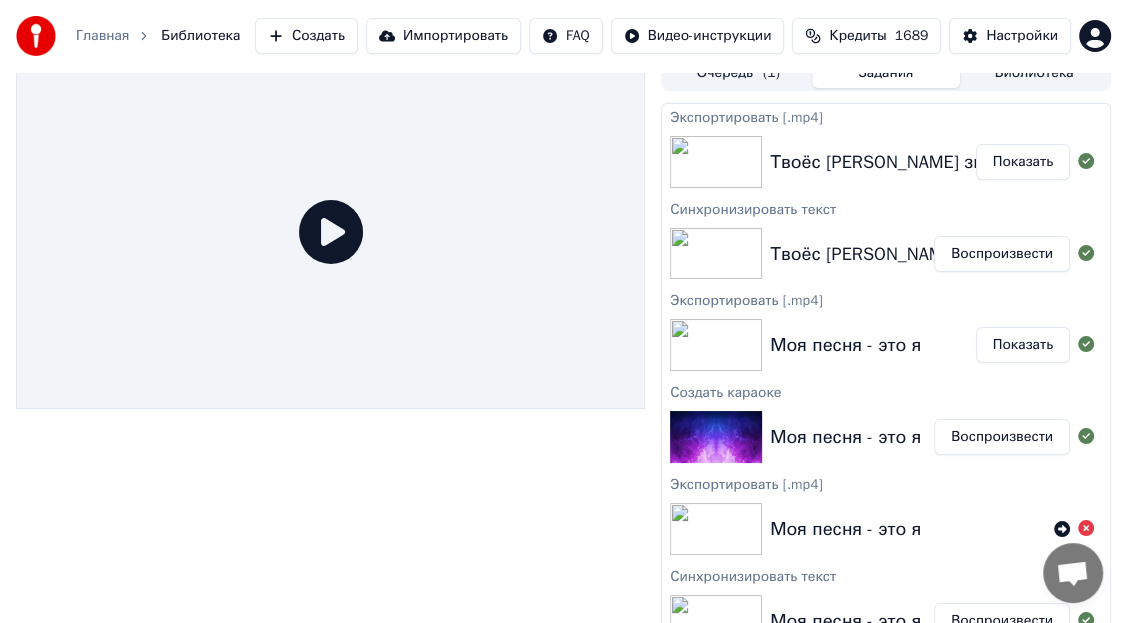 scroll, scrollTop: 26, scrollLeft: 0, axis: vertical 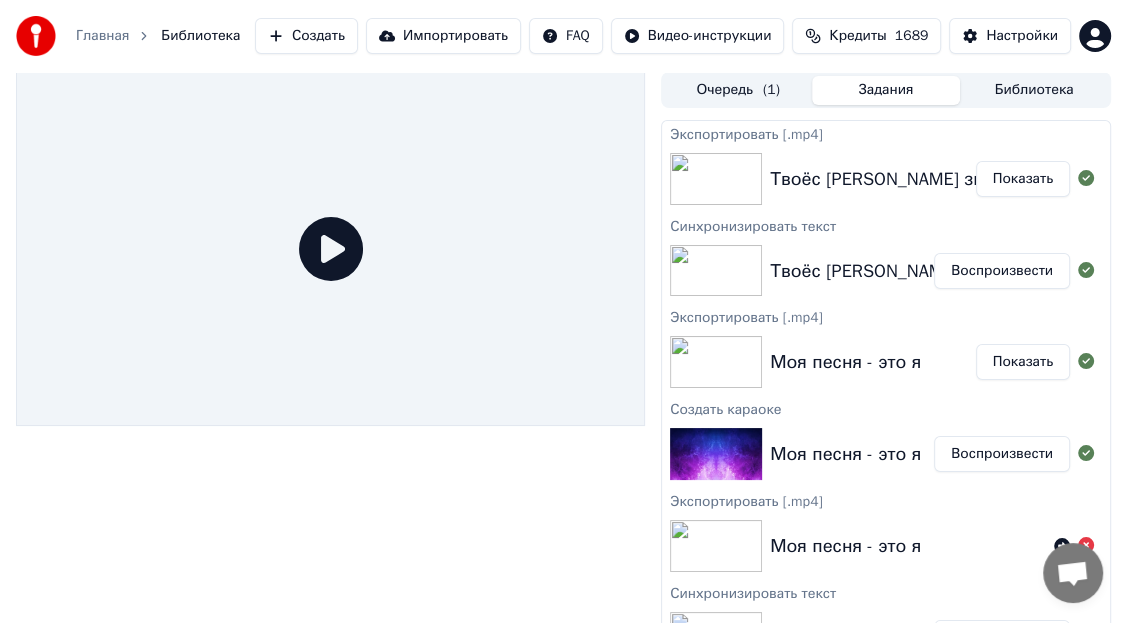 click on "Задания" at bounding box center [886, 90] 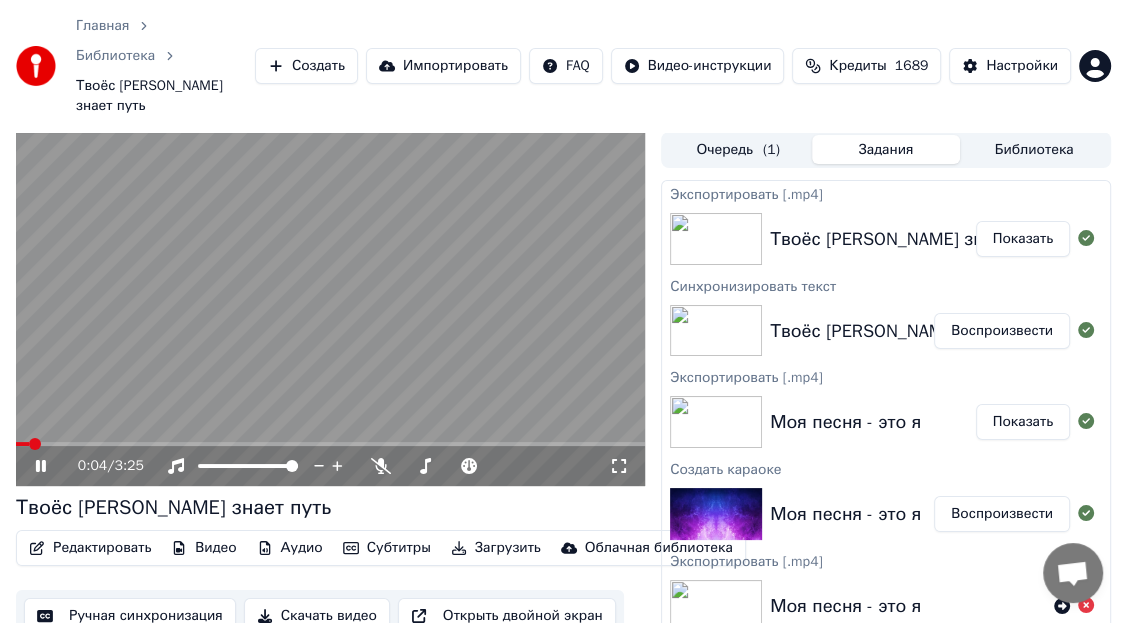 click at bounding box center (330, 309) 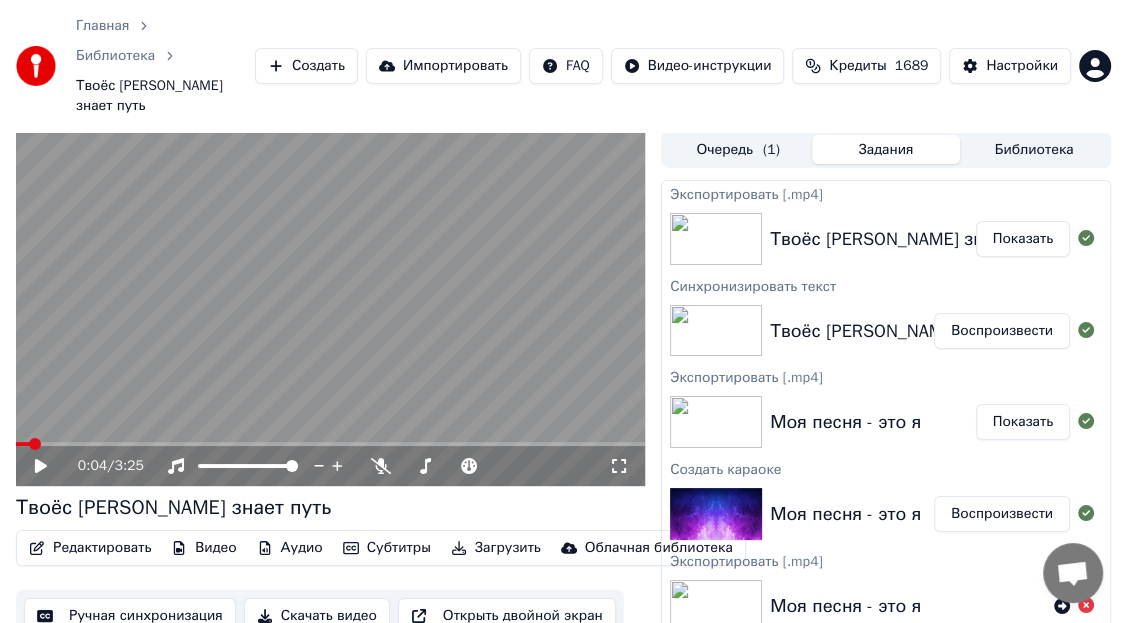 click at bounding box center [330, 309] 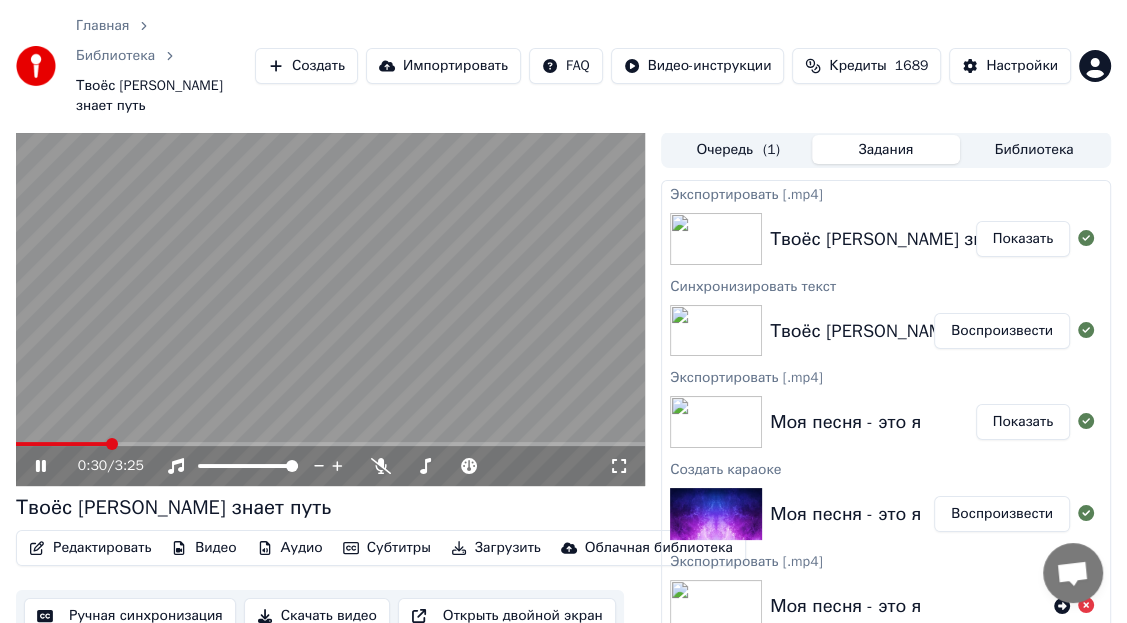 click at bounding box center [112, 444] 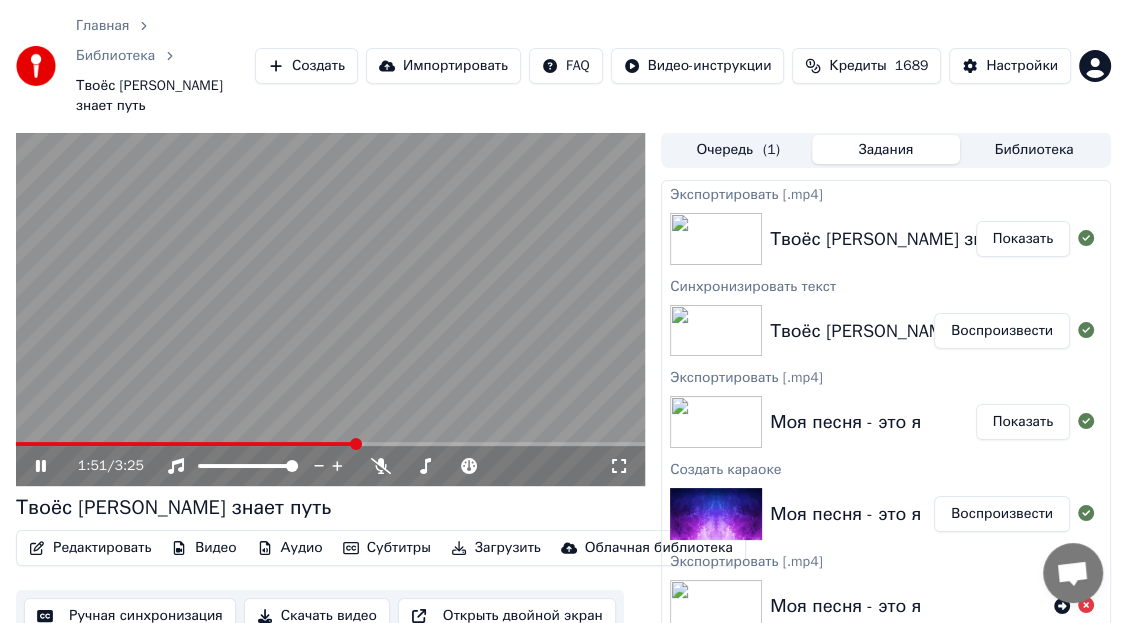 click at bounding box center (186, 444) 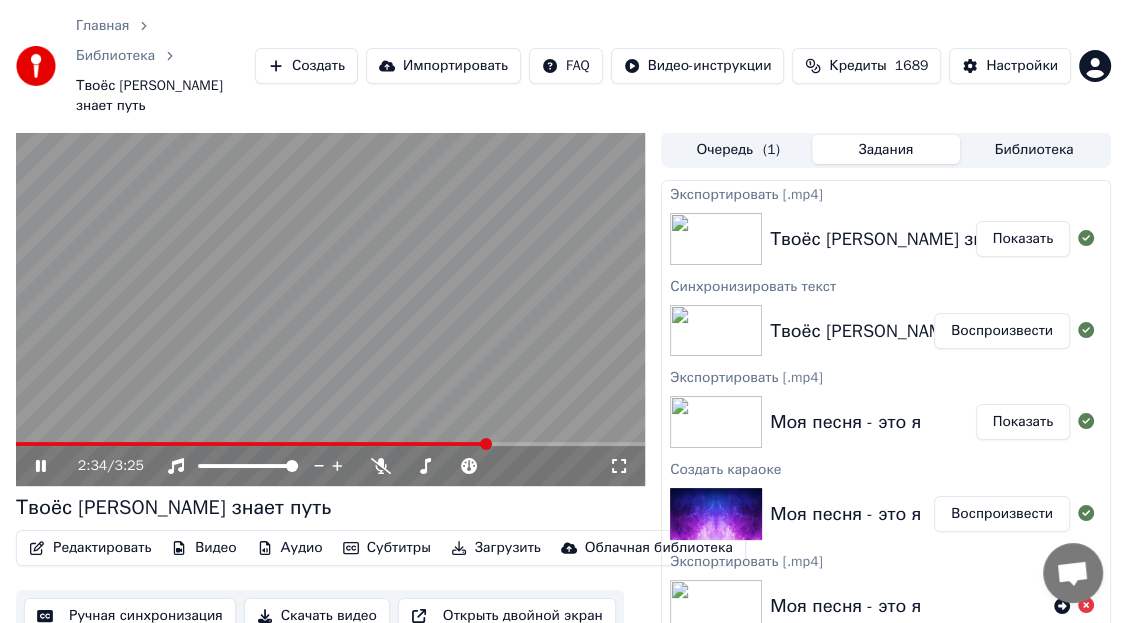 click at bounding box center [486, 444] 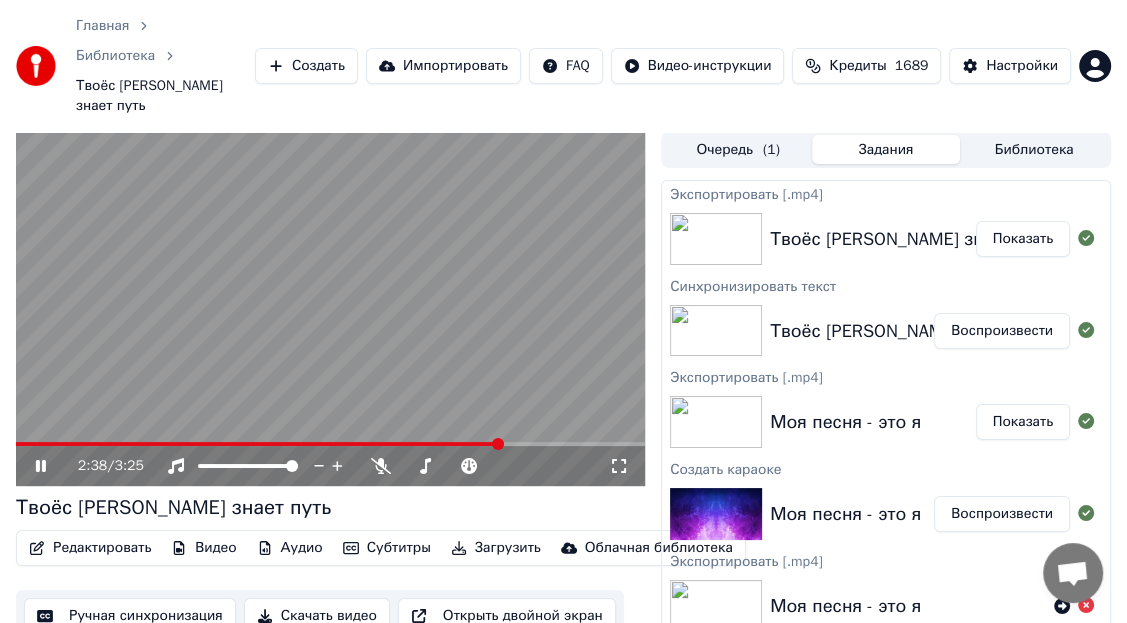 drag, startPoint x: 538, startPoint y: 388, endPoint x: 551, endPoint y: 386, distance: 13.152946 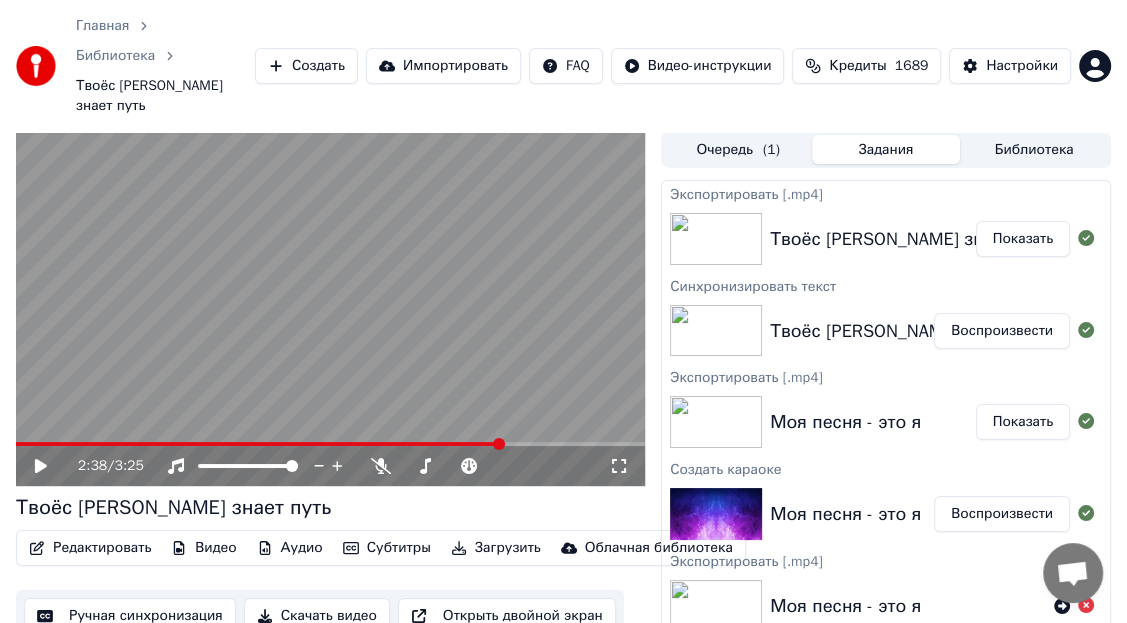 click at bounding box center (330, 309) 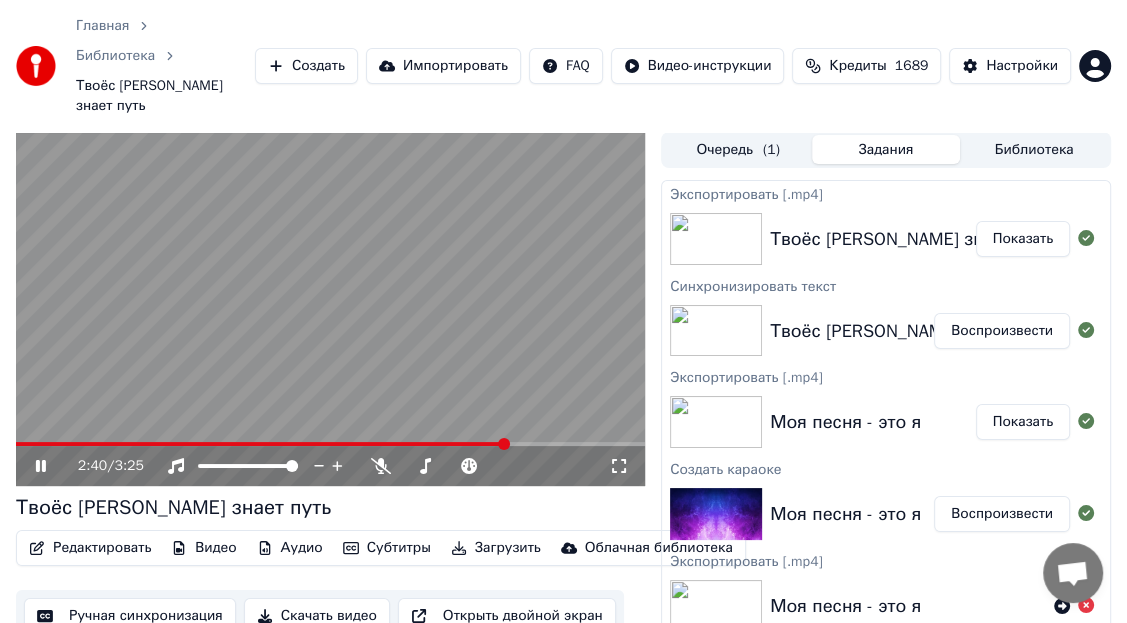 click on "Твоёс [PERSON_NAME] знает путь" at bounding box center (330, 508) 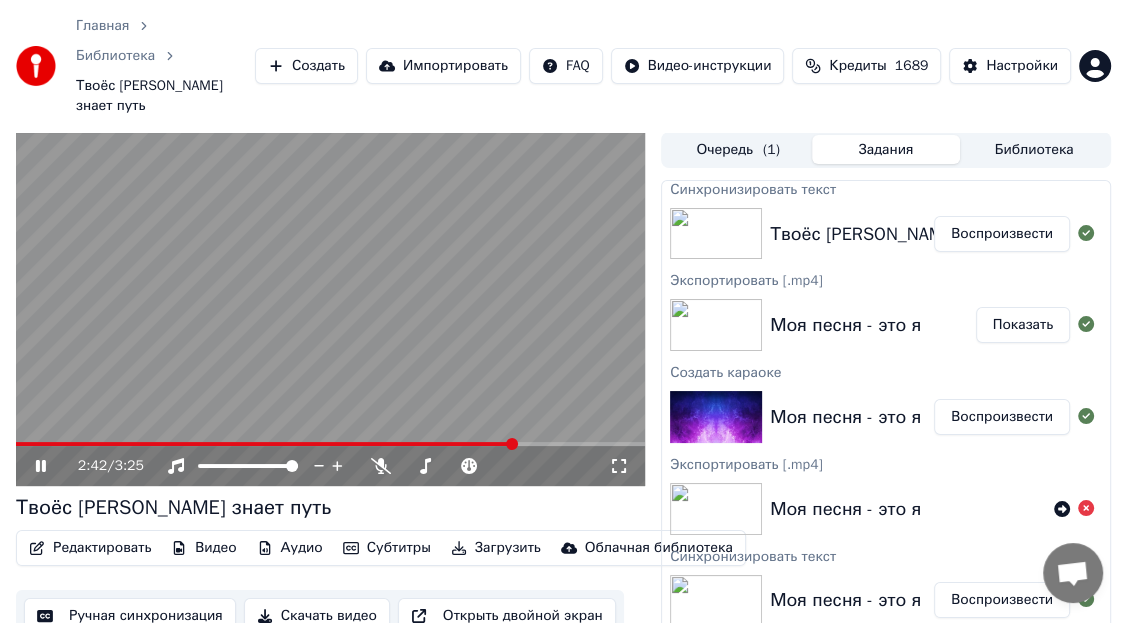 scroll, scrollTop: 113, scrollLeft: 0, axis: vertical 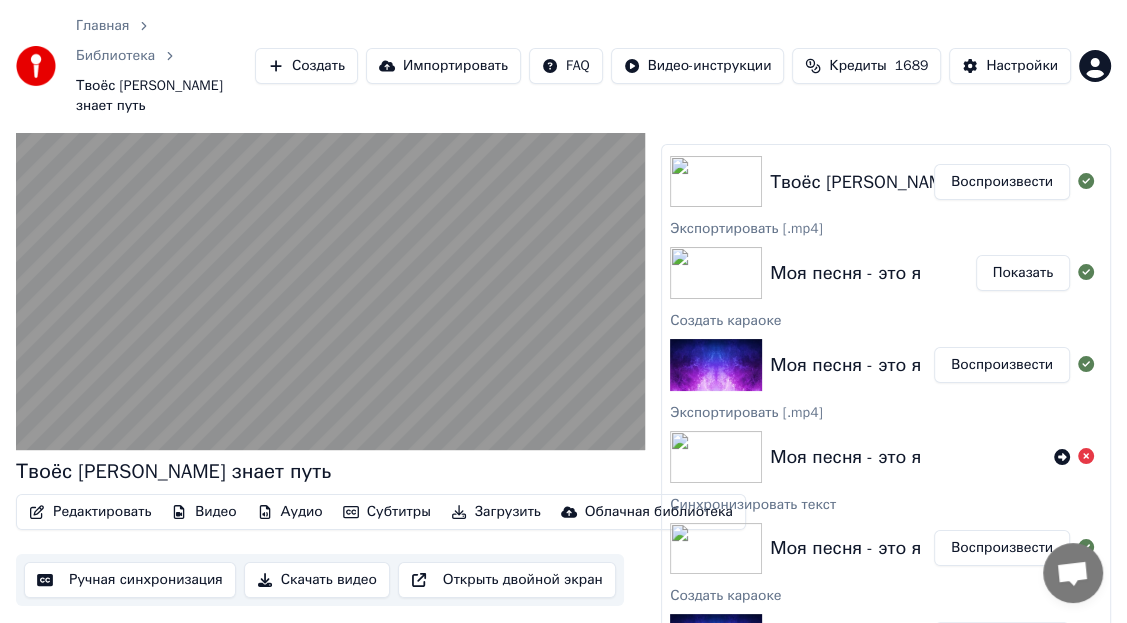 click on "Моя песня - это я" at bounding box center [845, 548] 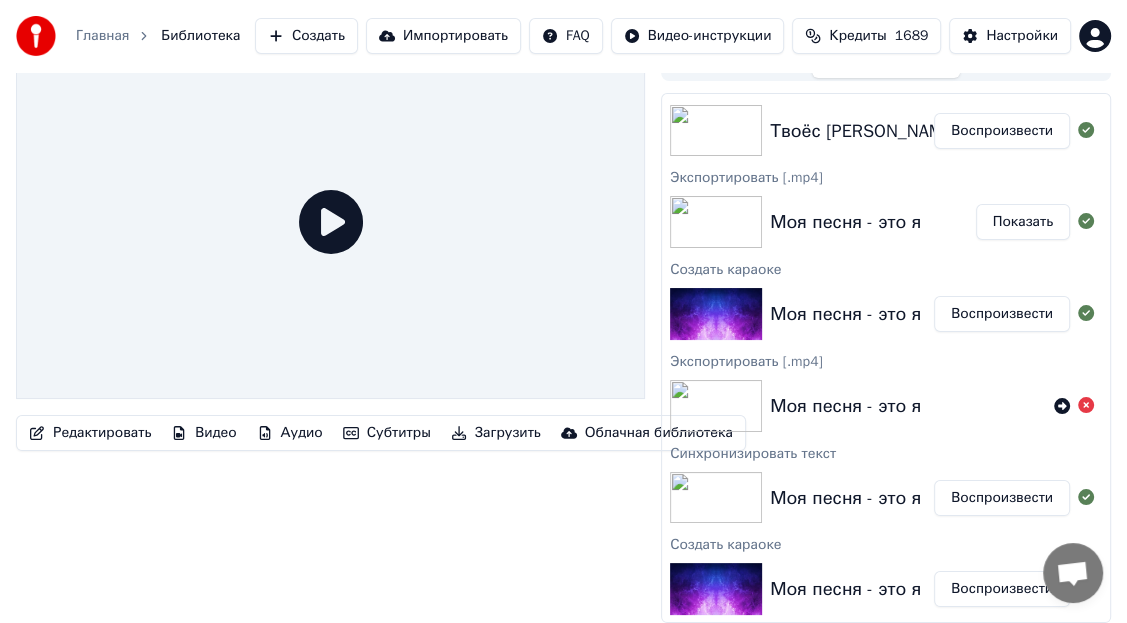 scroll, scrollTop: 26, scrollLeft: 0, axis: vertical 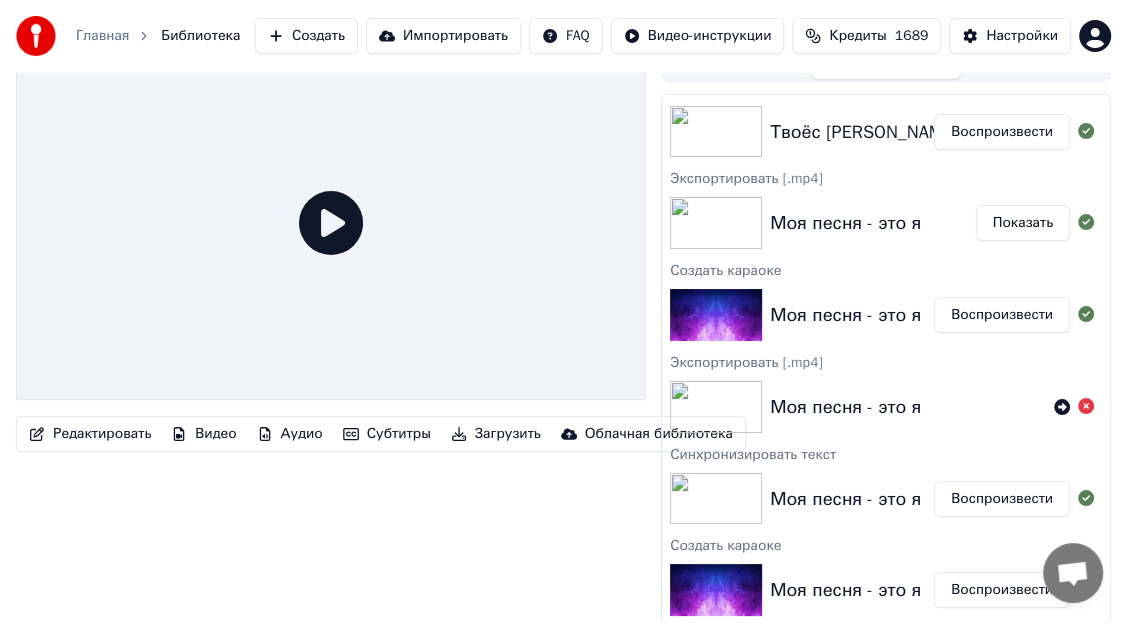 click 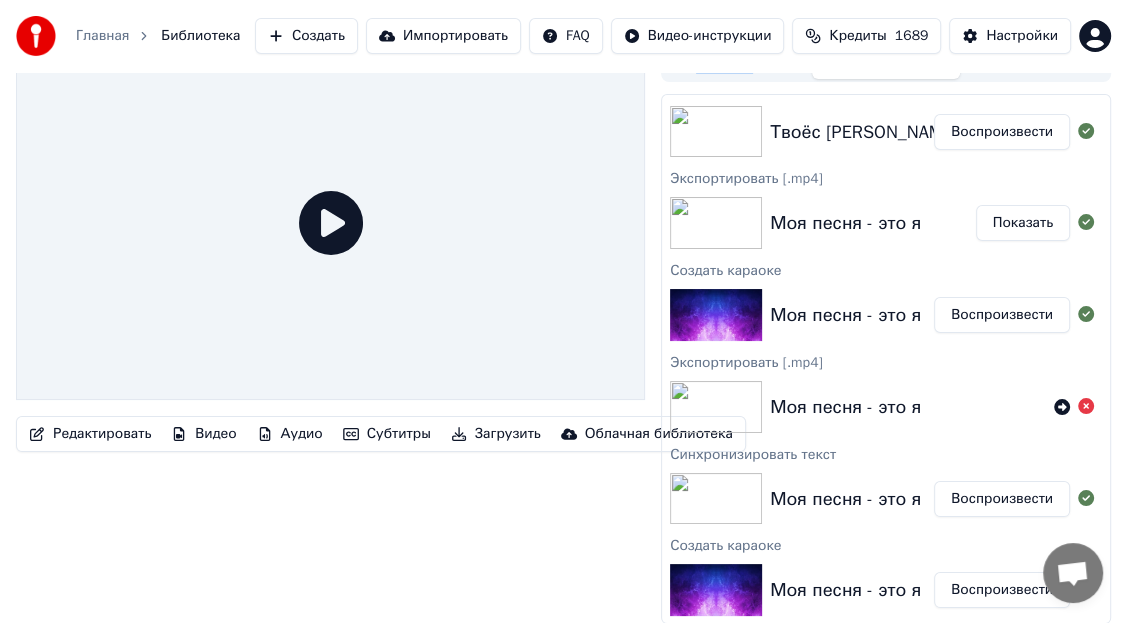 click 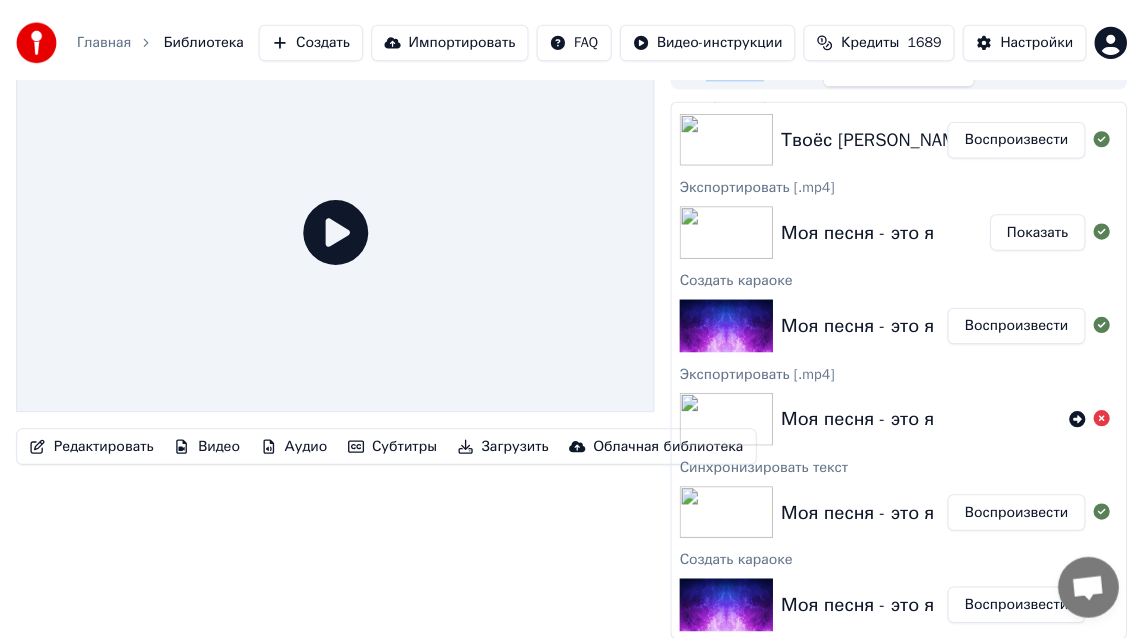 scroll, scrollTop: 0, scrollLeft: 0, axis: both 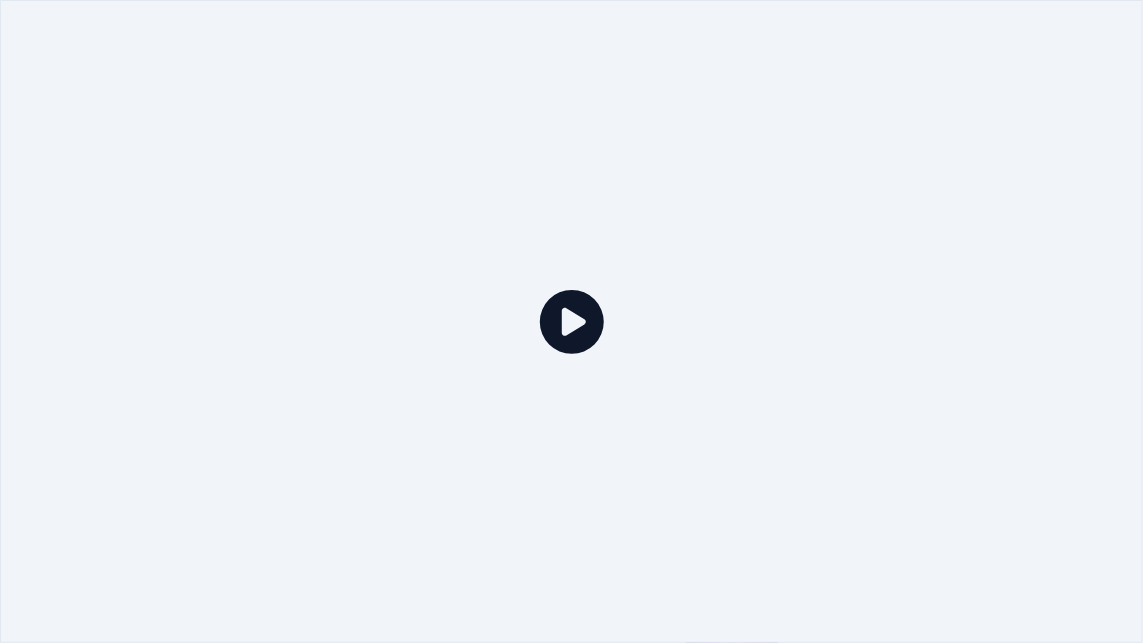 click 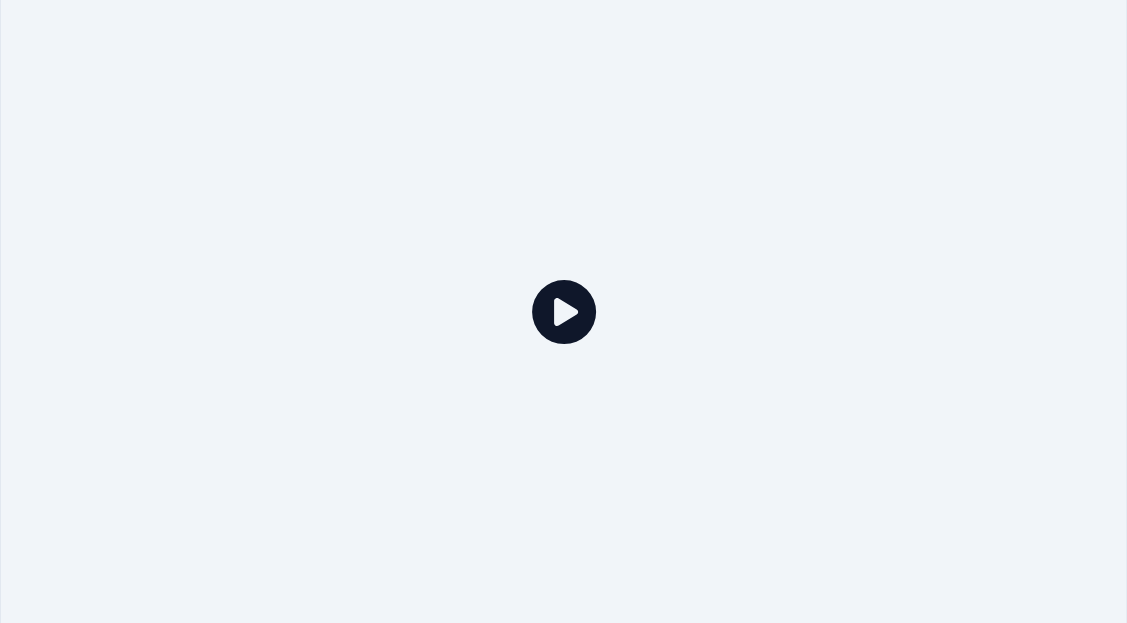 scroll, scrollTop: 113, scrollLeft: 0, axis: vertical 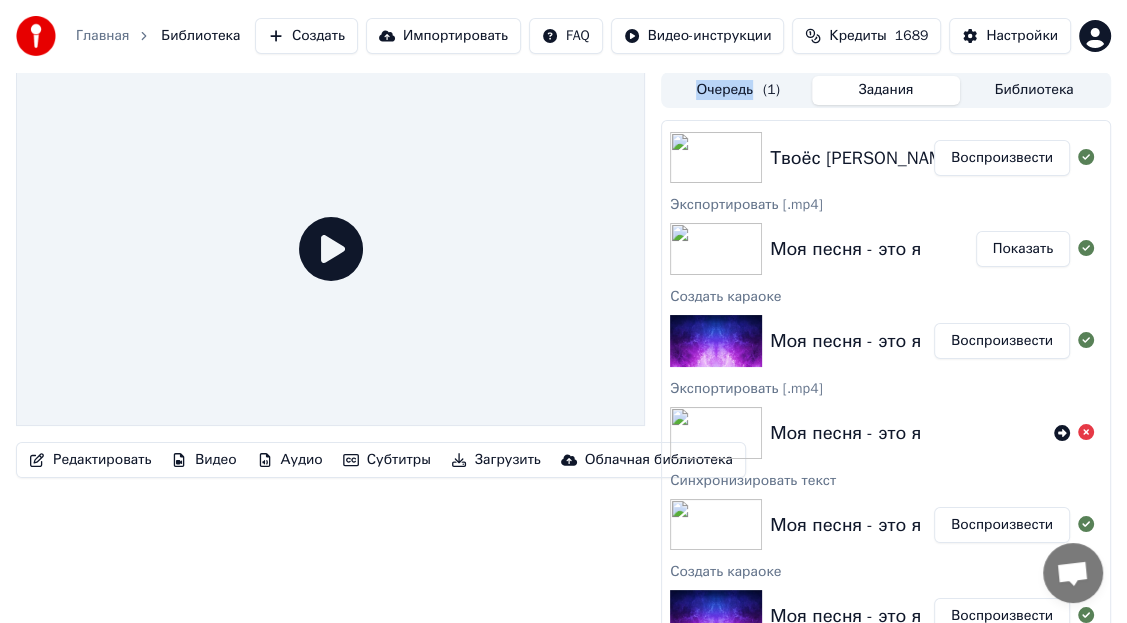 click on "Воспроизвести" at bounding box center [1002, 525] 